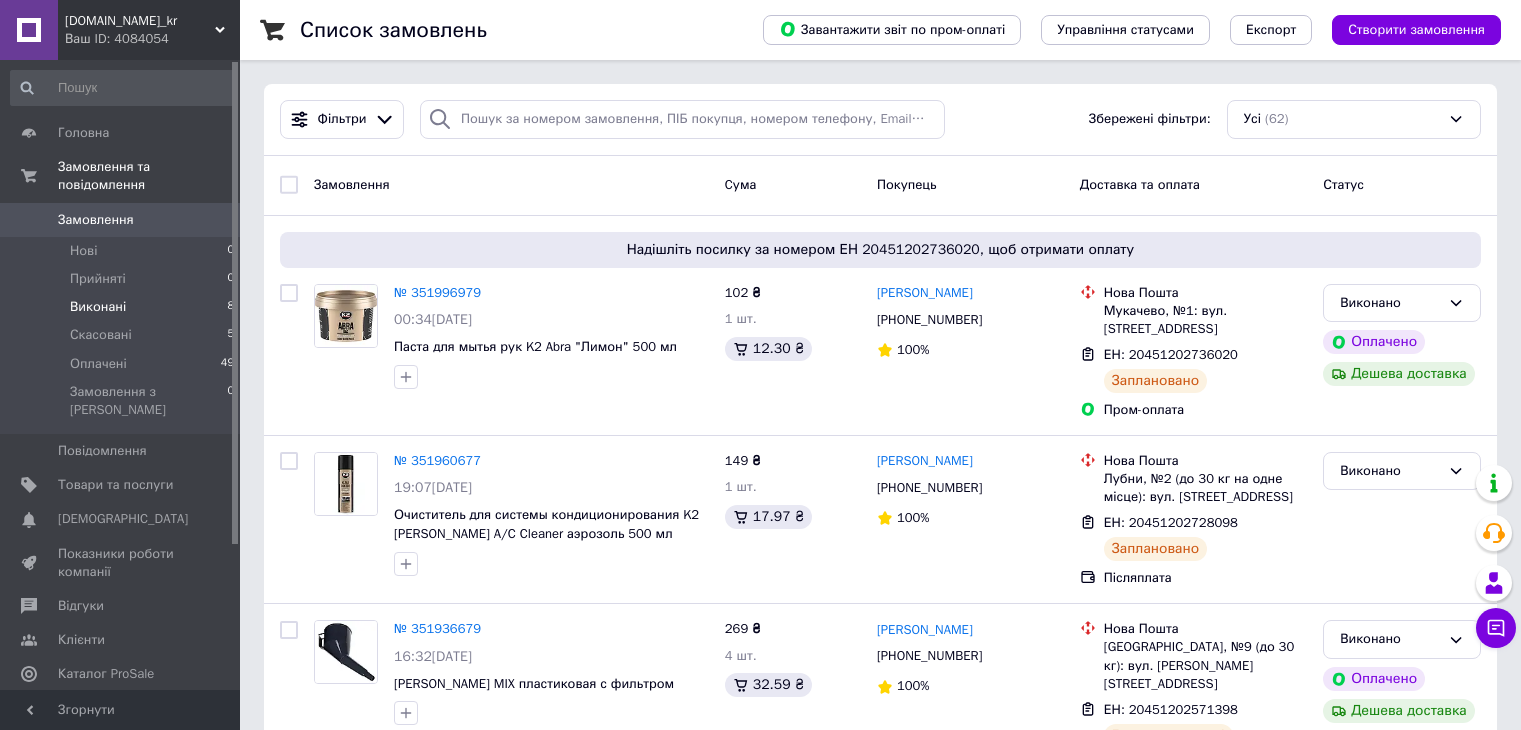 scroll, scrollTop: 0, scrollLeft: 0, axis: both 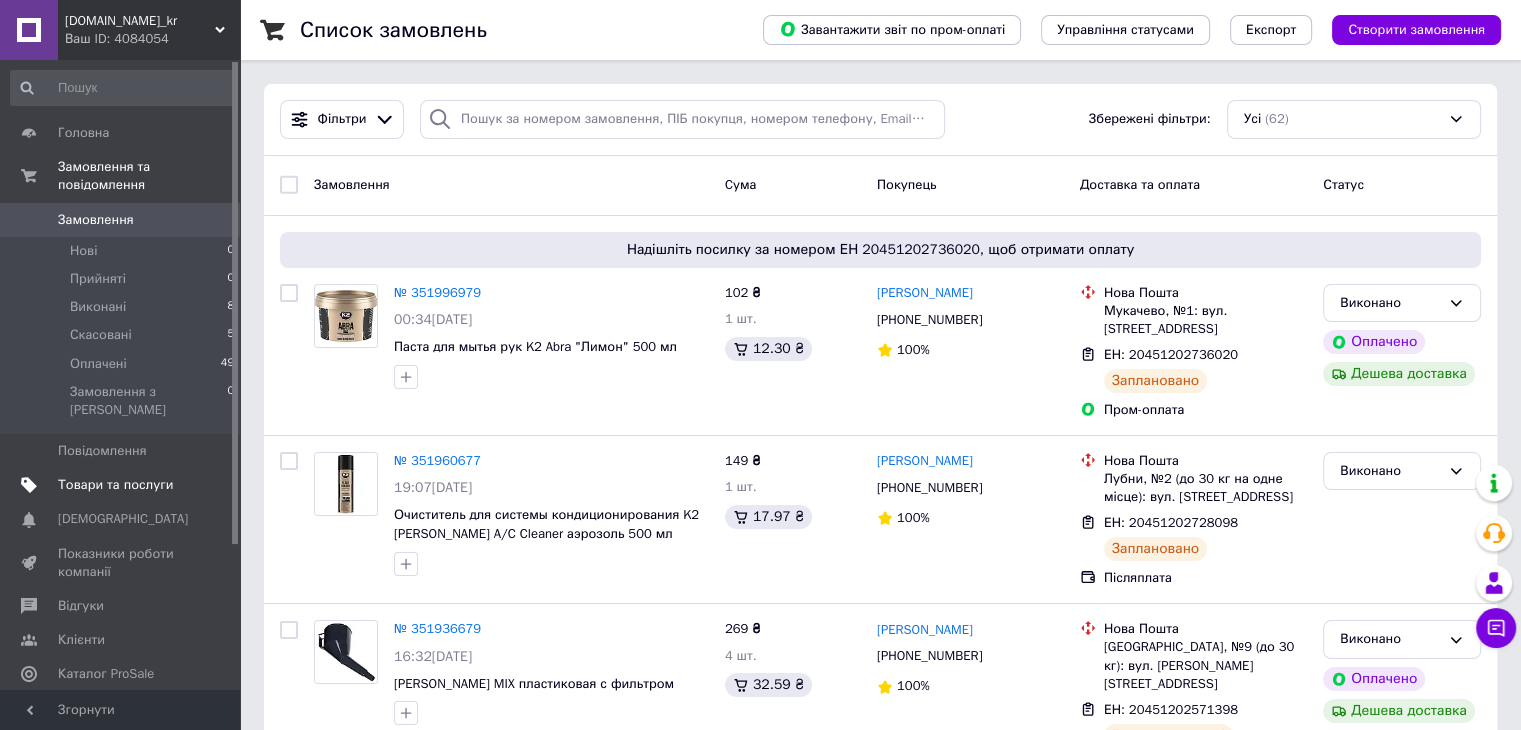 click on "Товари та послуги" at bounding box center (123, 485) 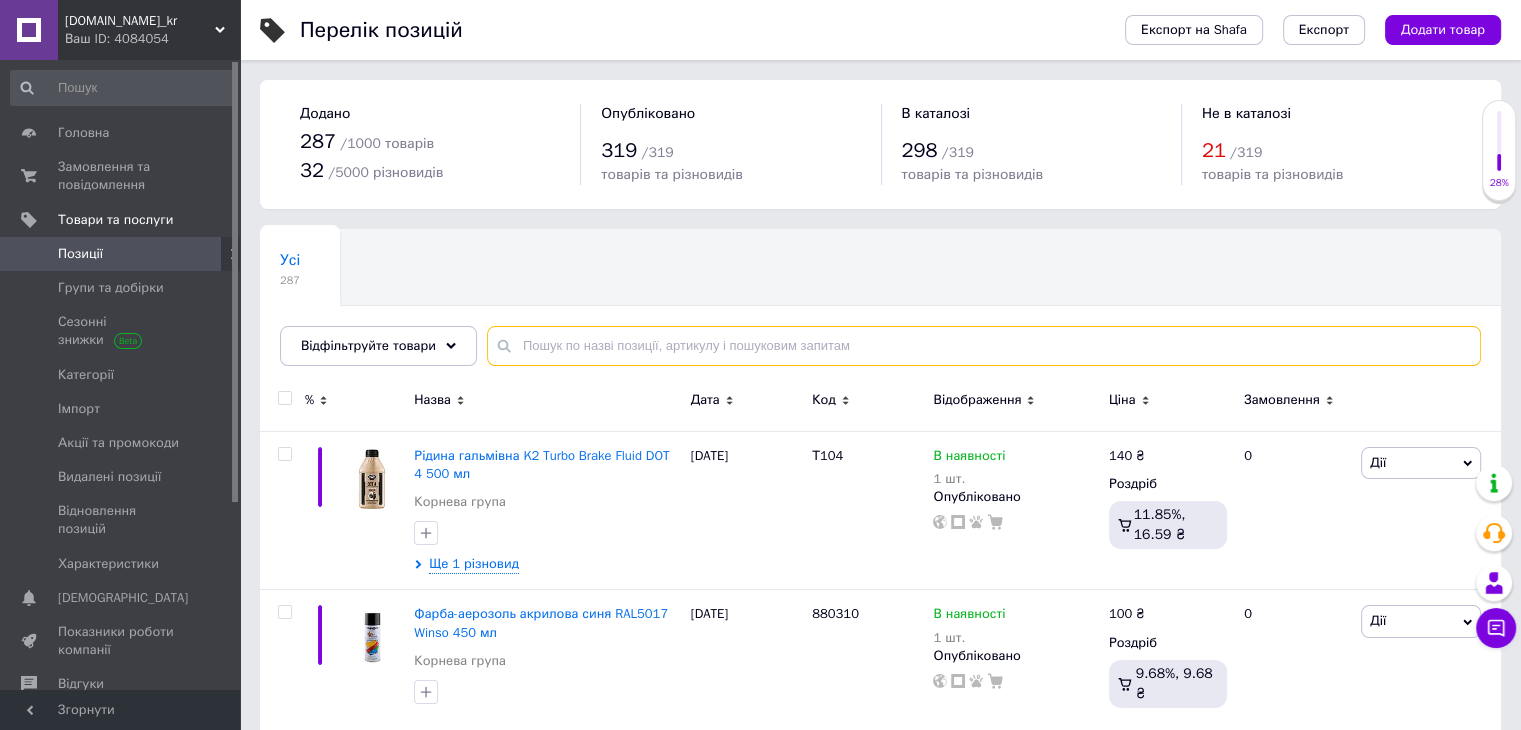 click at bounding box center (984, 346) 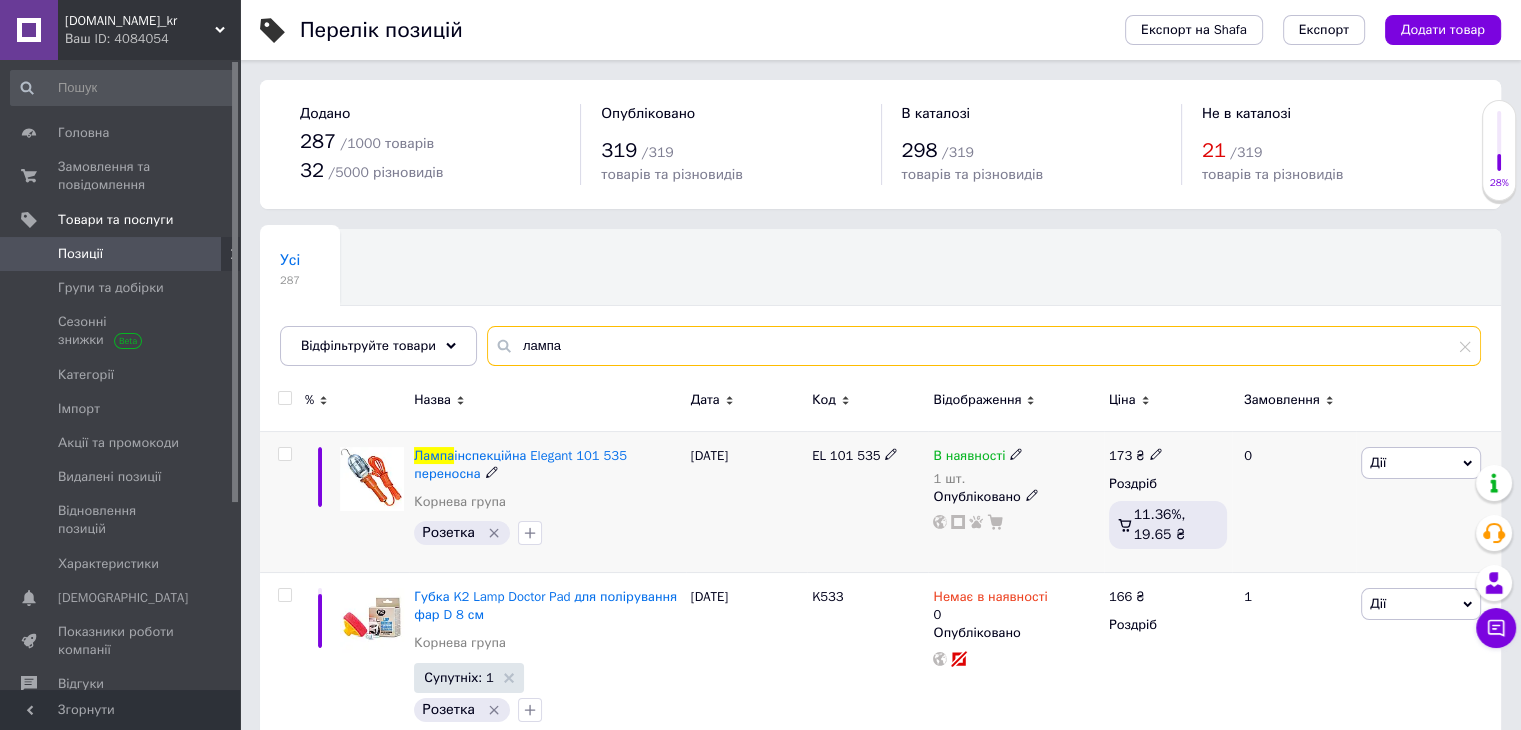 type on "лампа" 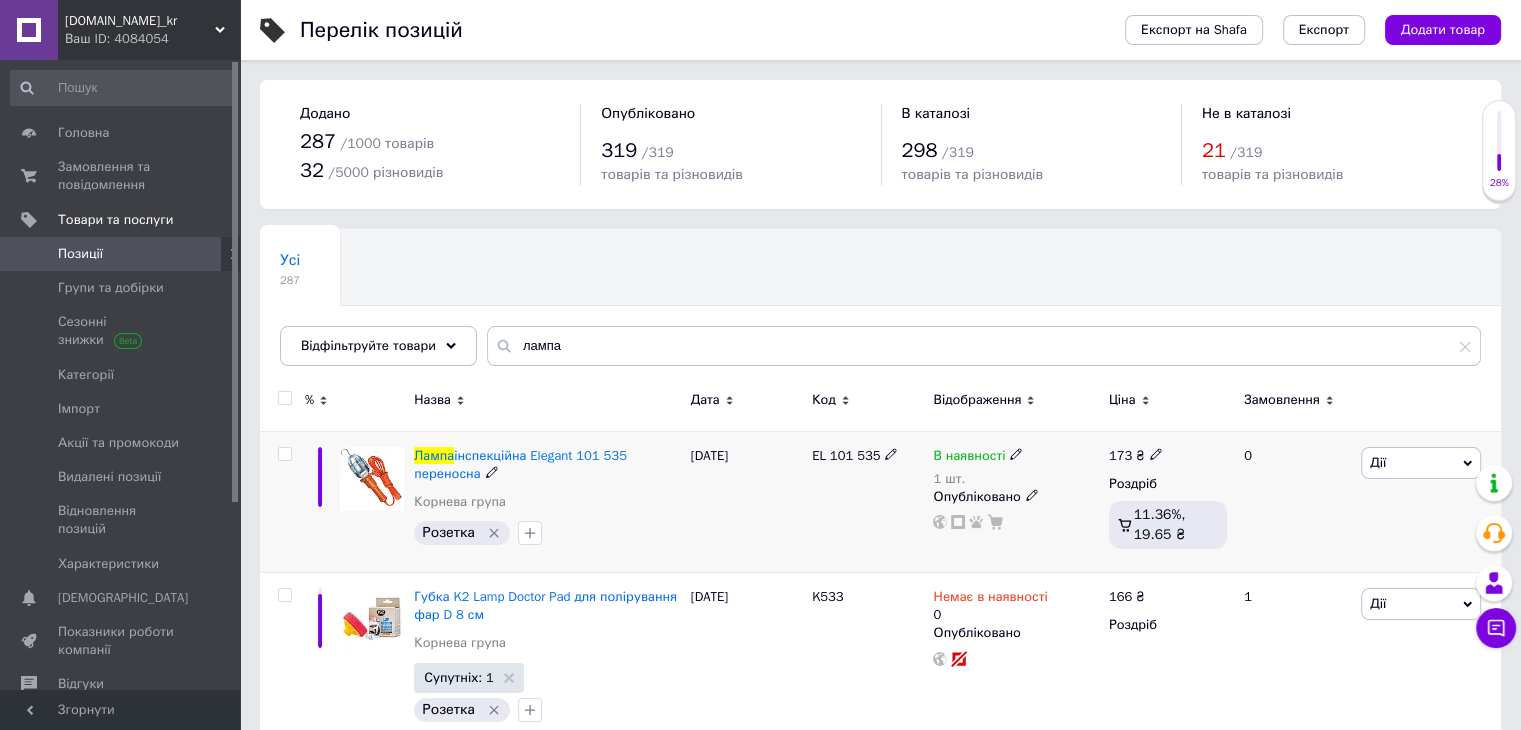 click 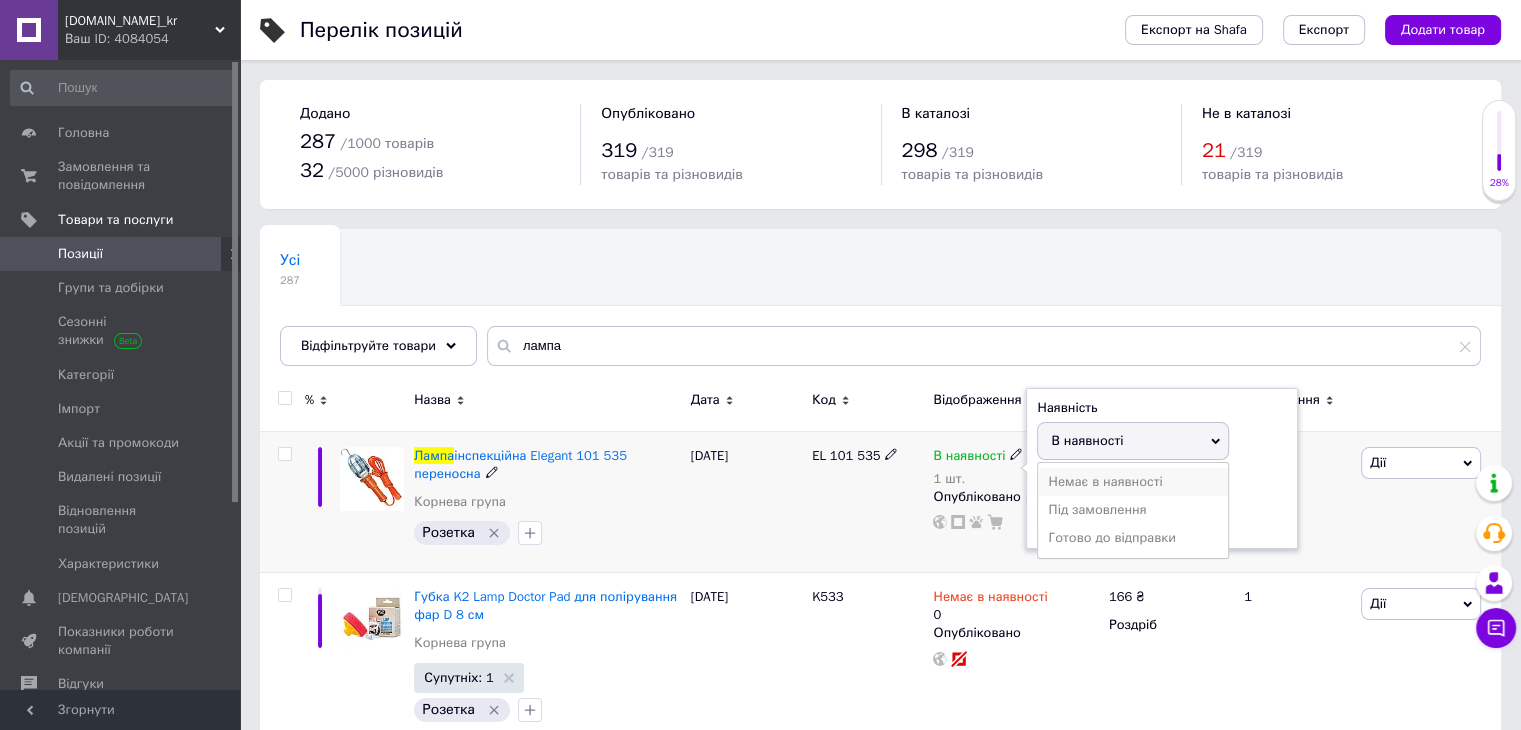 click on "Немає в наявності" at bounding box center [1133, 482] 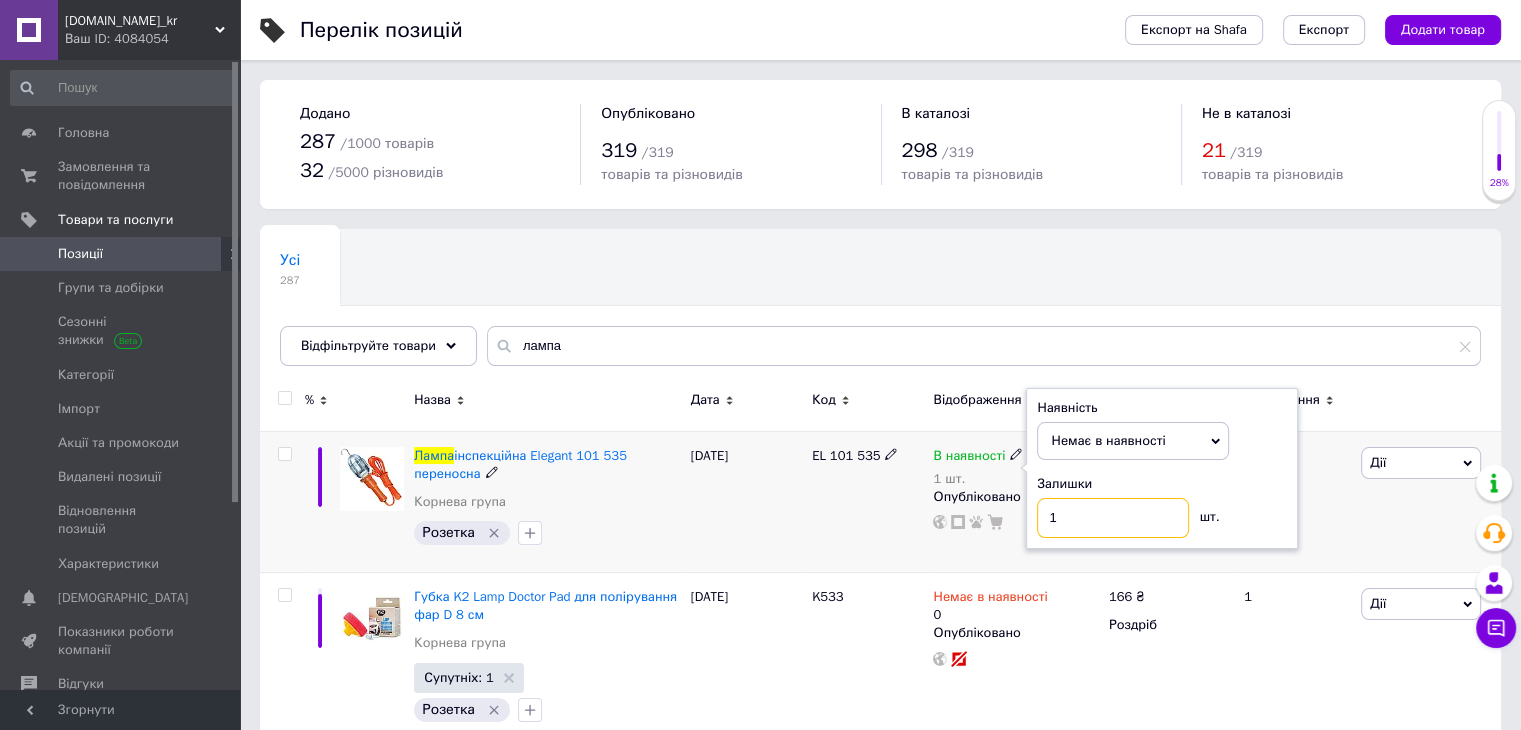 drag, startPoint x: 1105, startPoint y: 521, endPoint x: 982, endPoint y: 525, distance: 123.065025 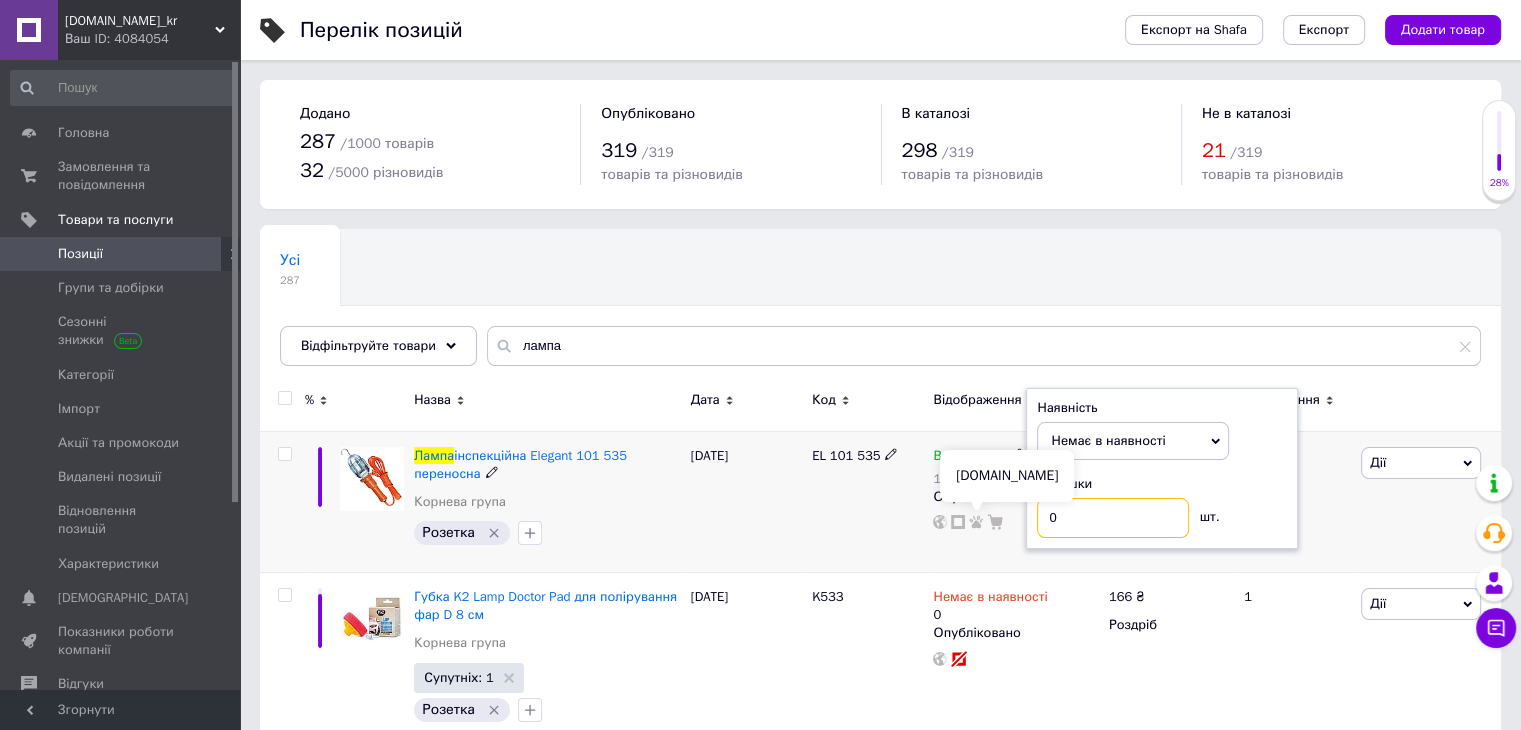 type on "0" 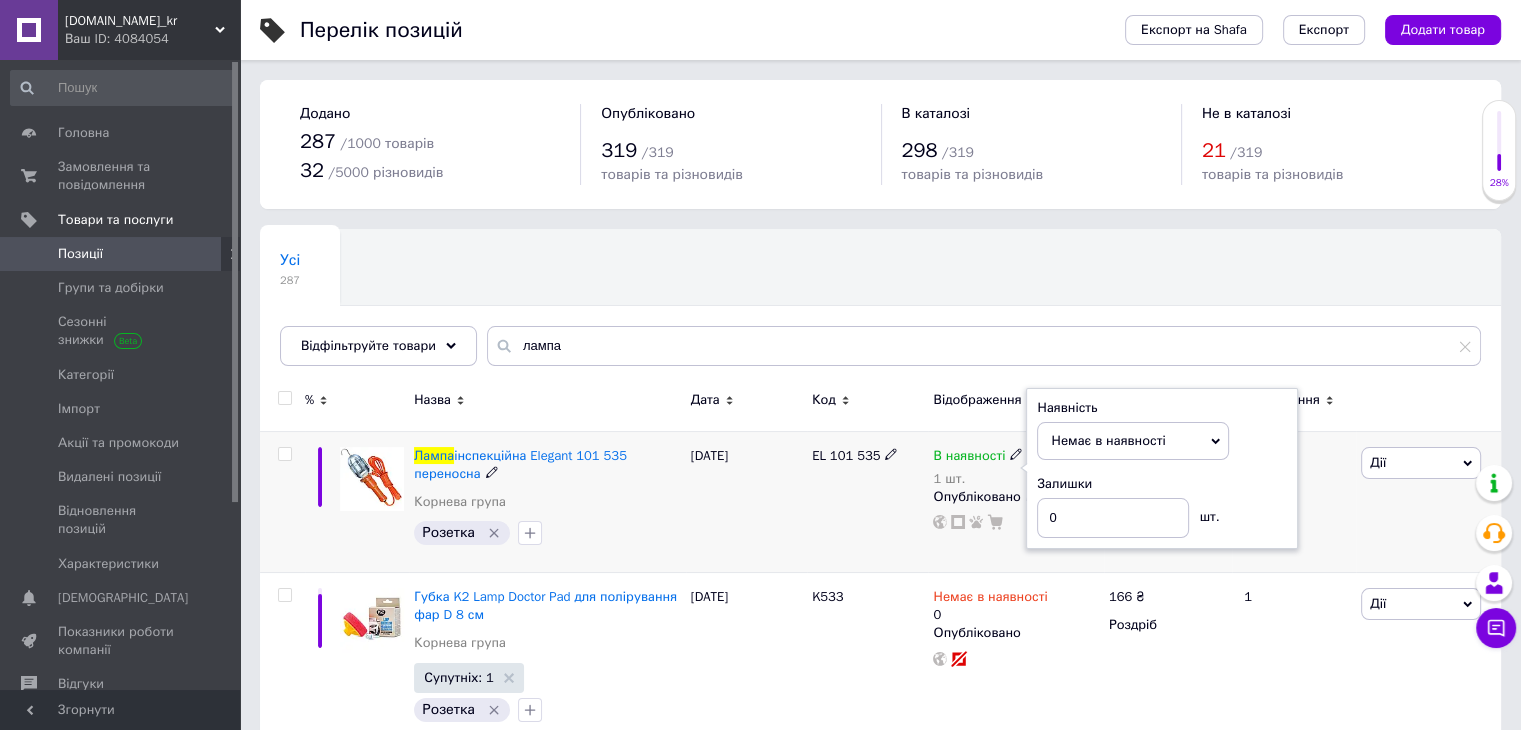 click on "EL 101 535" at bounding box center [867, 501] 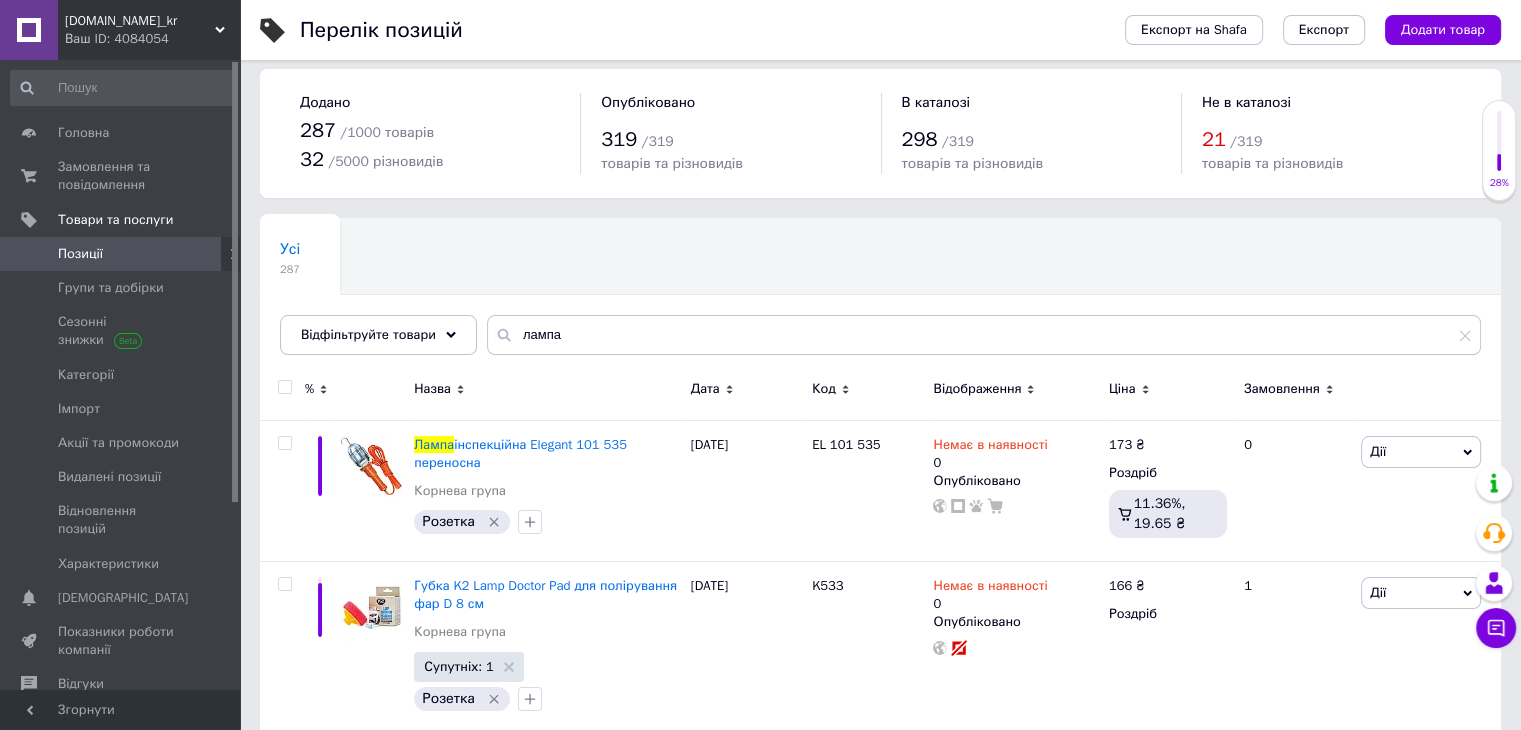 scroll, scrollTop: 36, scrollLeft: 0, axis: vertical 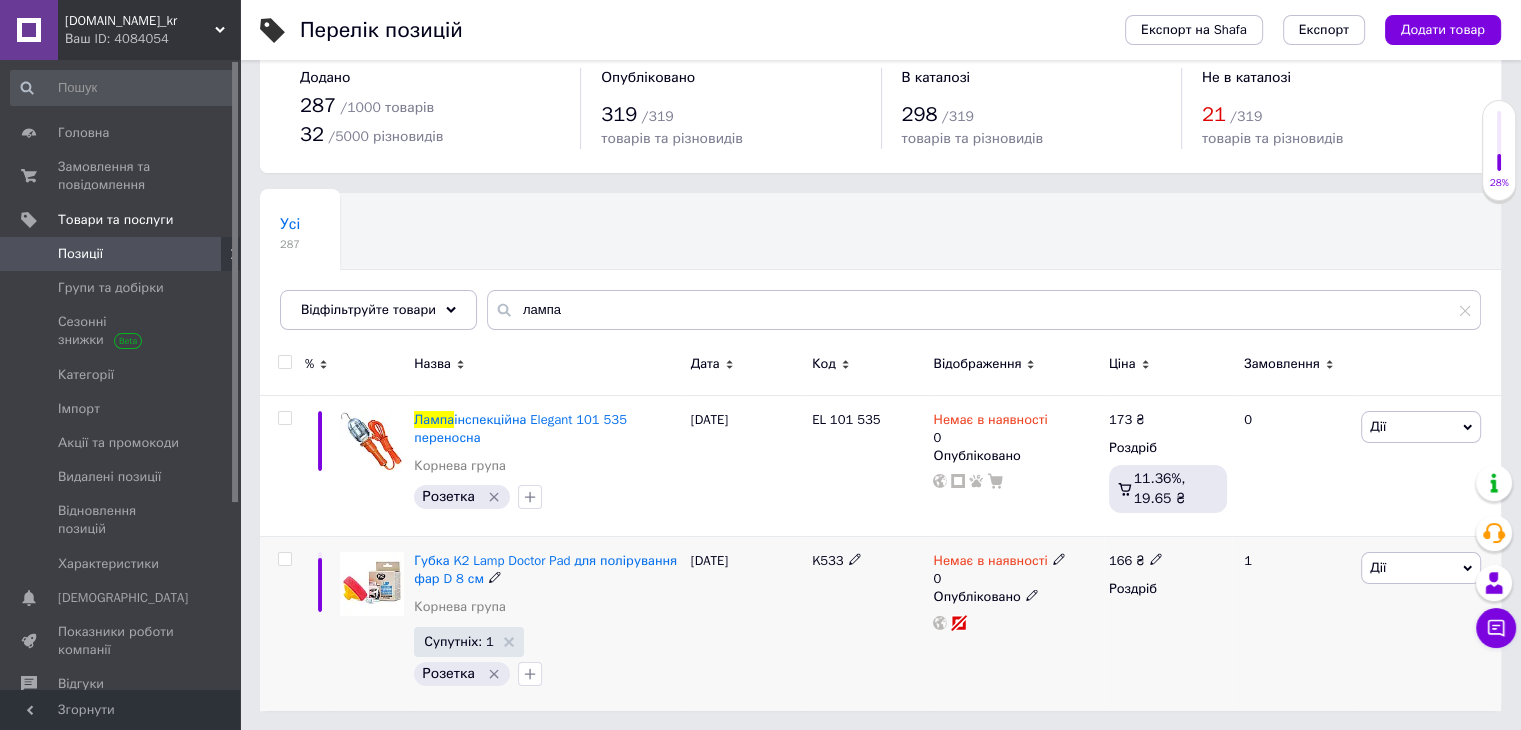 click 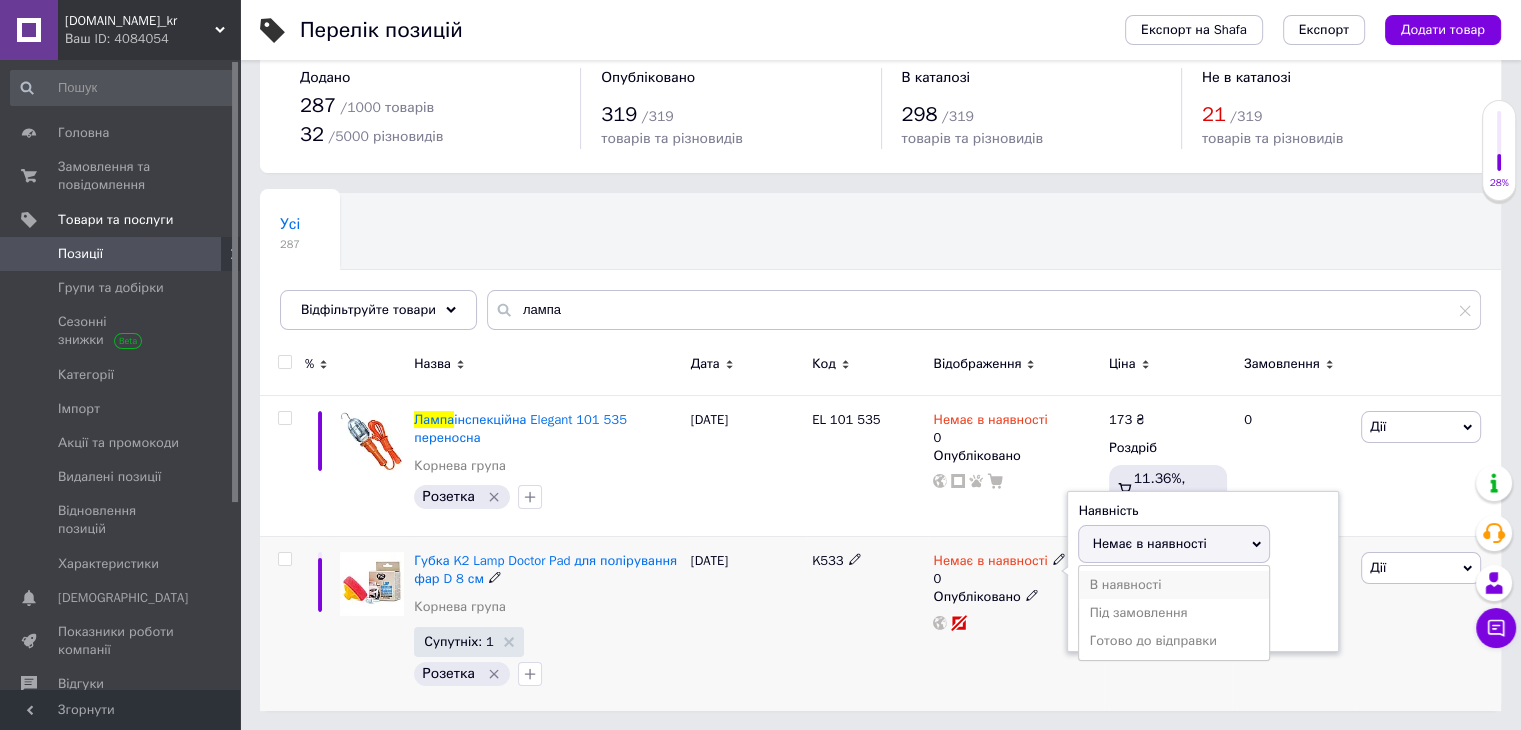 click on "В наявності" at bounding box center [1174, 585] 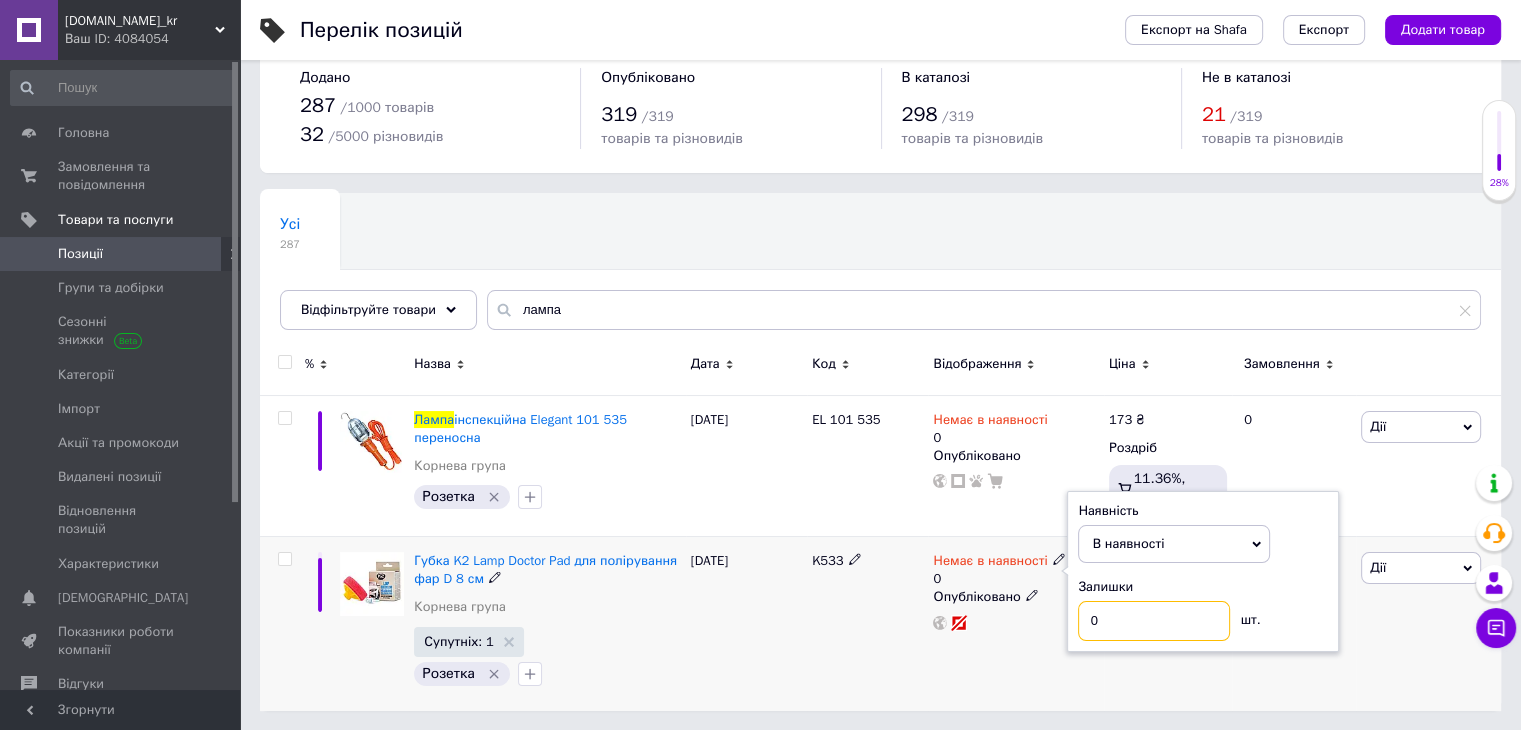 drag, startPoint x: 1105, startPoint y: 622, endPoint x: 1079, endPoint y: 627, distance: 26.476404 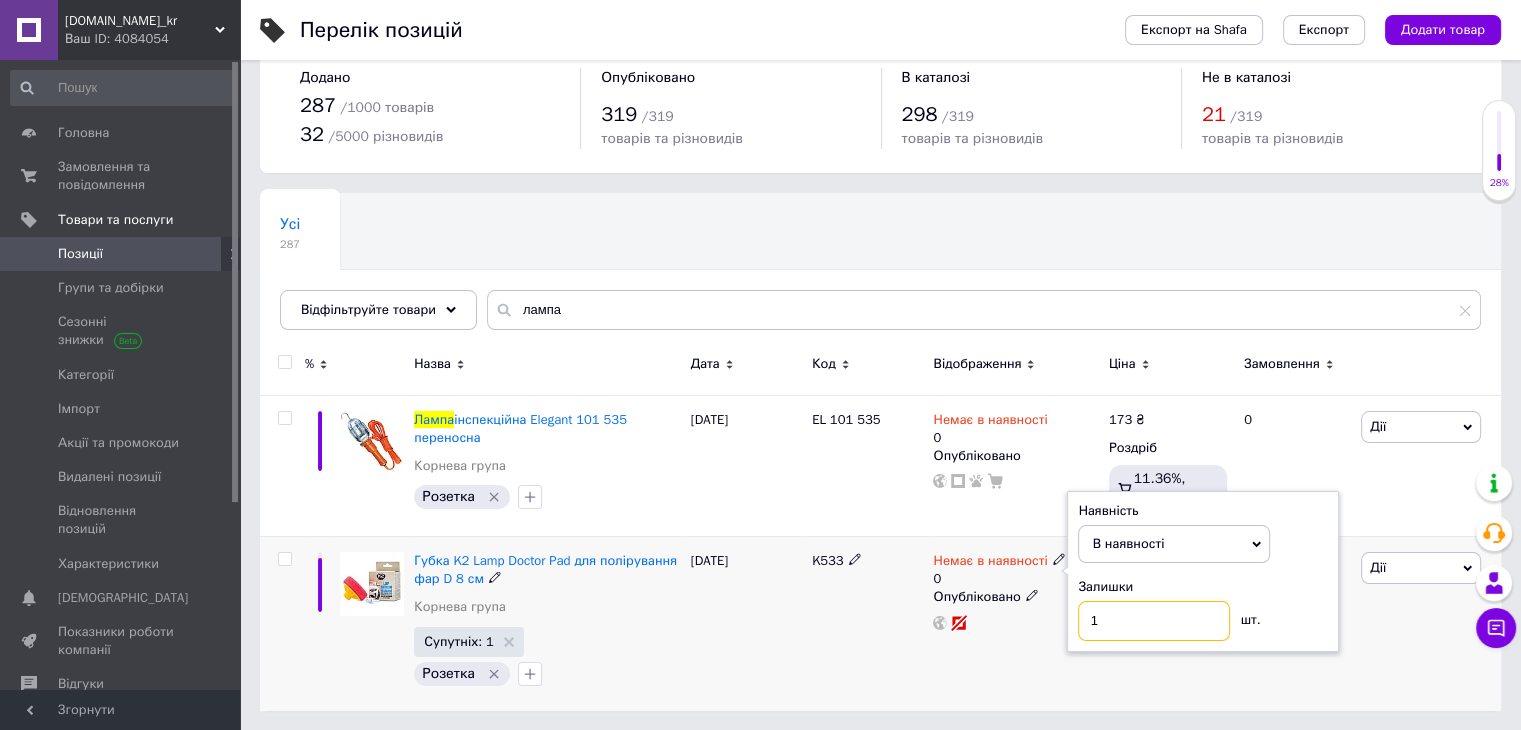 type on "1" 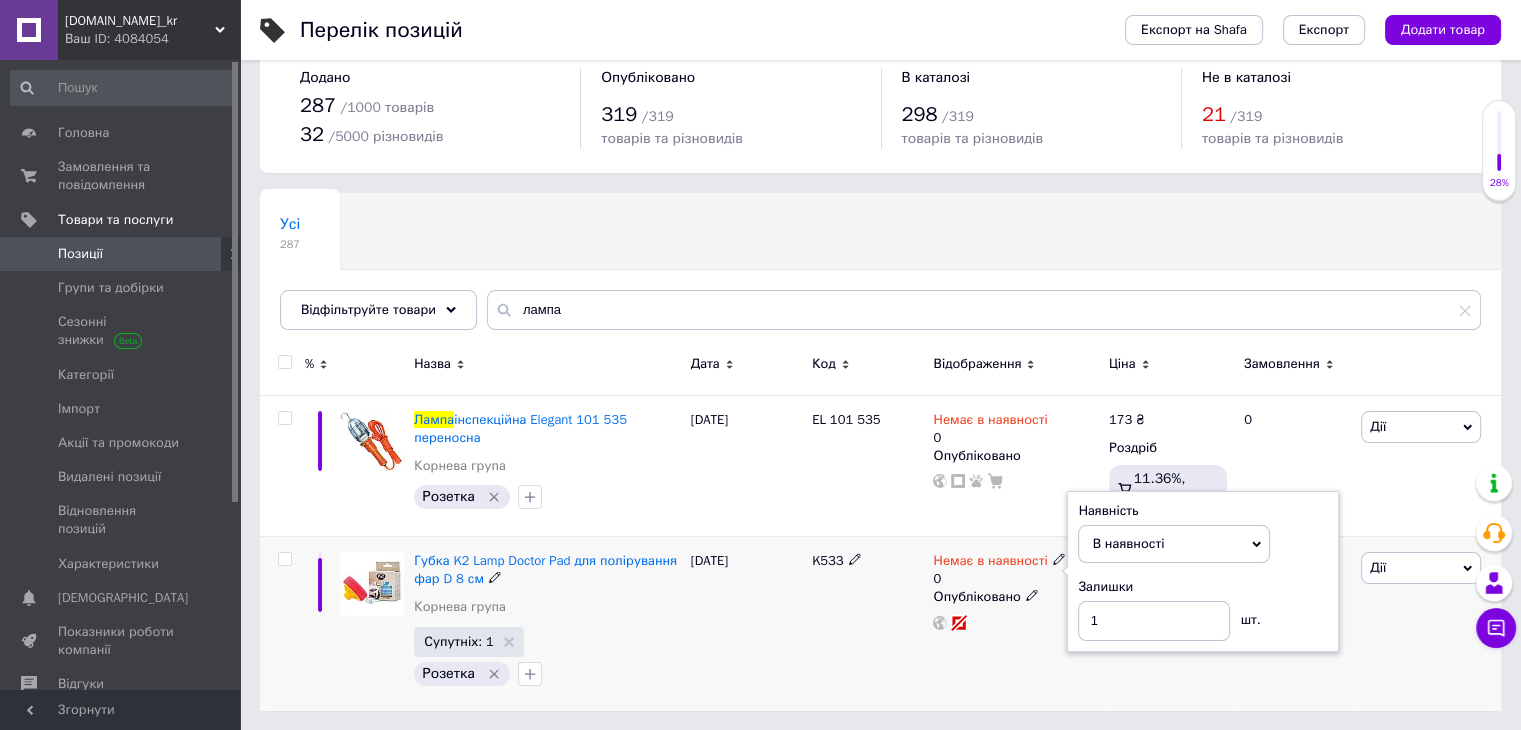 click on "Немає в наявності 0 Наявність В наявності Немає в наявності Під замовлення Готово до відправки Залишки 1 шт. Опубліковано" at bounding box center [1015, 624] 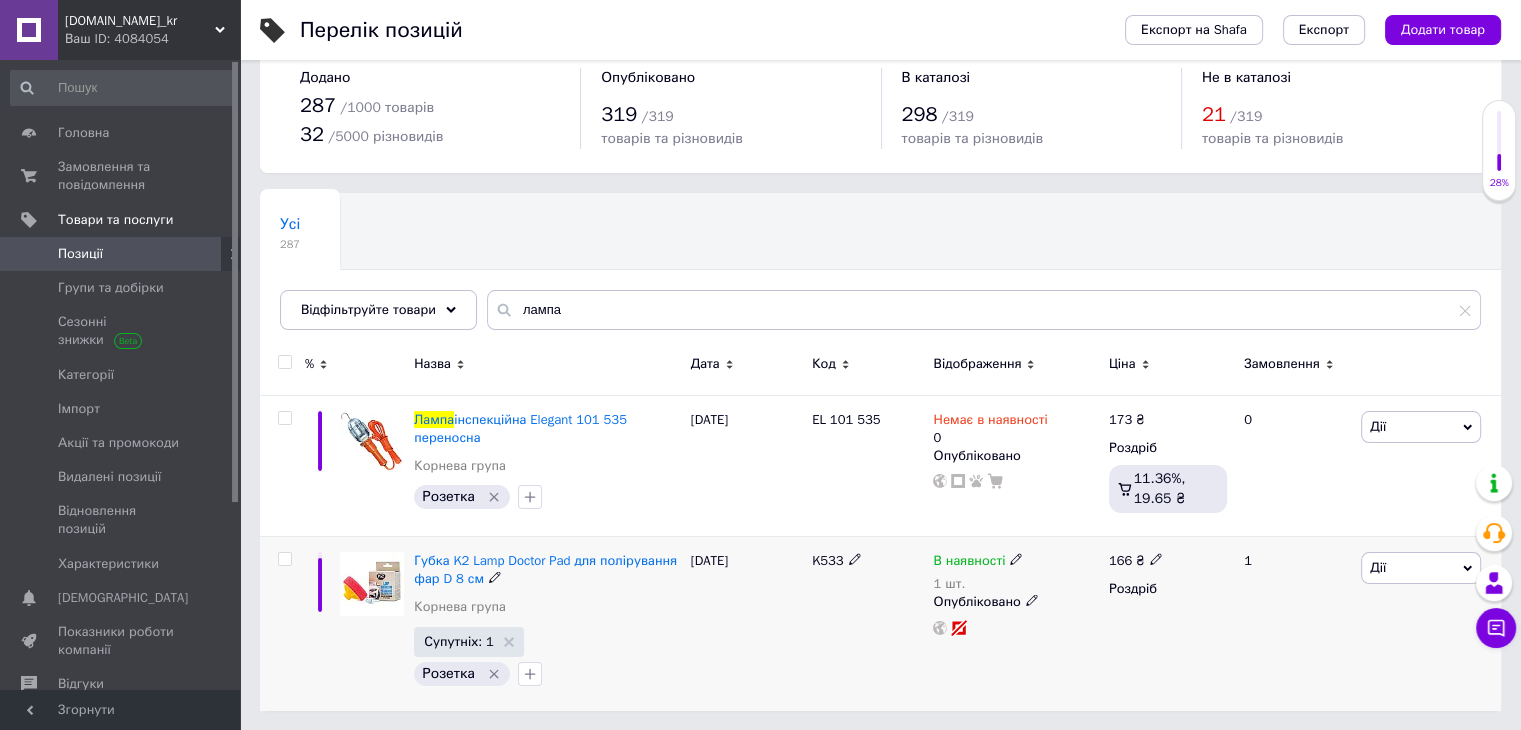 click on "[PERSON_NAME] Підняти на початок групи Копіювати Знижка Подарунок Супутні Приховати Ярлик Додати на вітрину Додати в кампанію Каталог ProSale Видалити" at bounding box center (1428, 624) 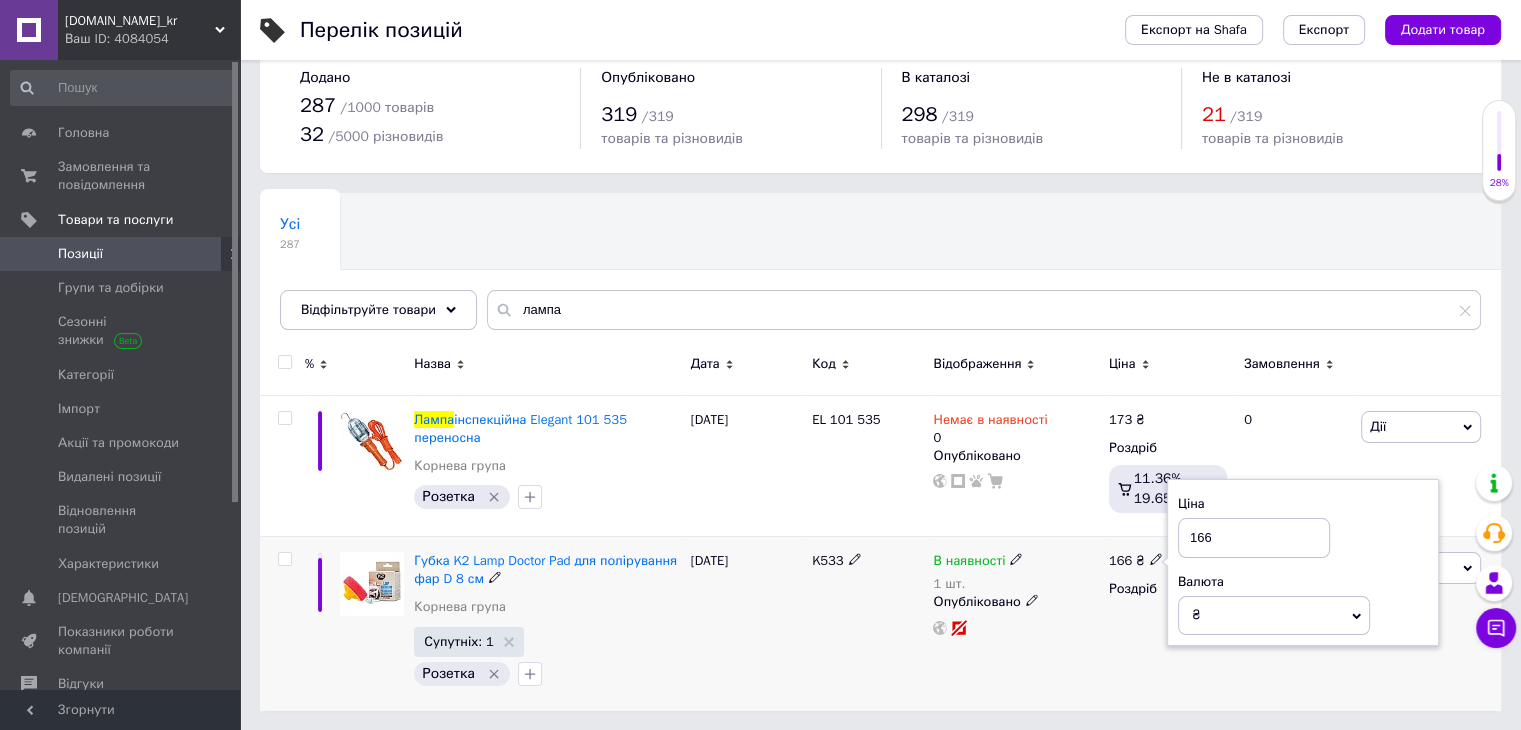 drag, startPoint x: 1248, startPoint y: 517, endPoint x: 1166, endPoint y: 543, distance: 86.023254 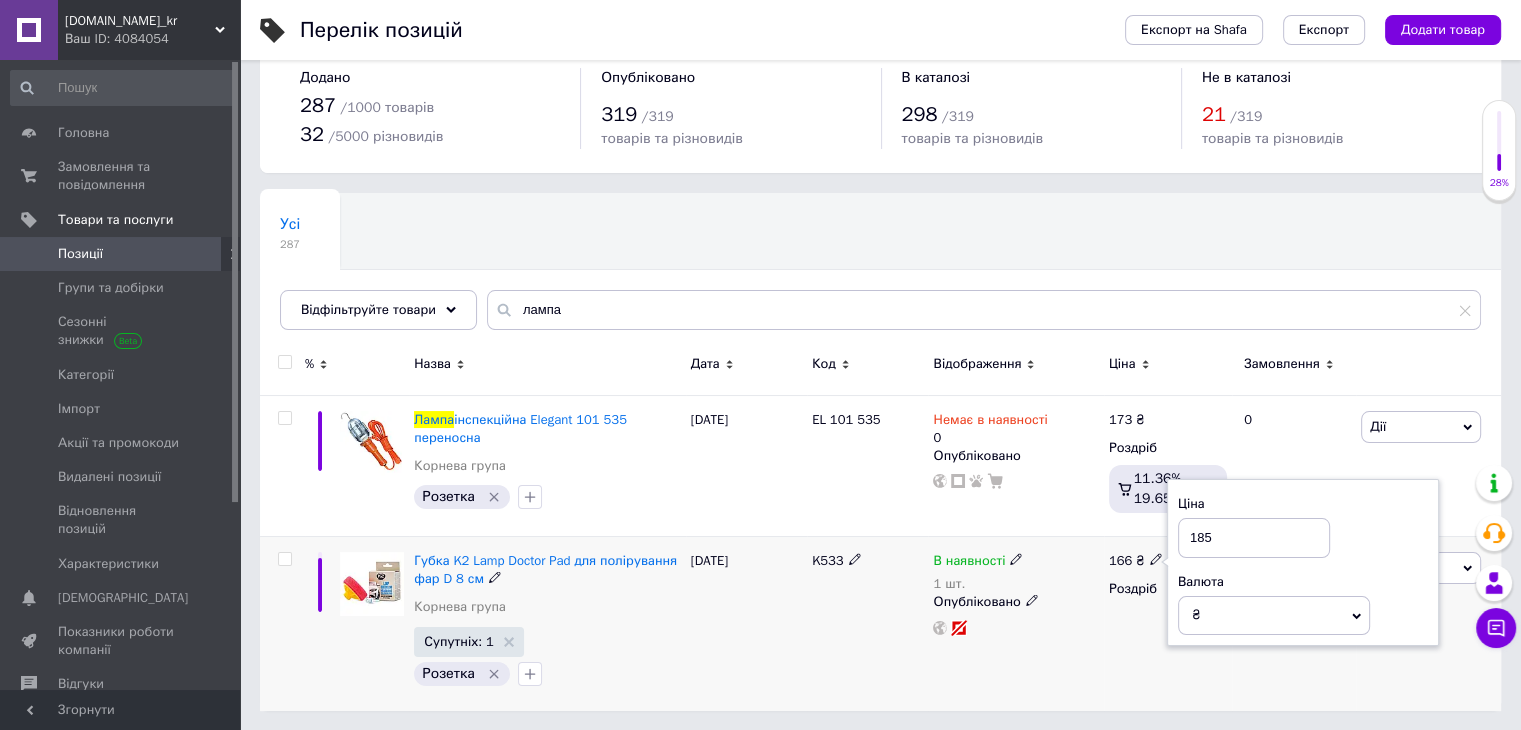 type on "185" 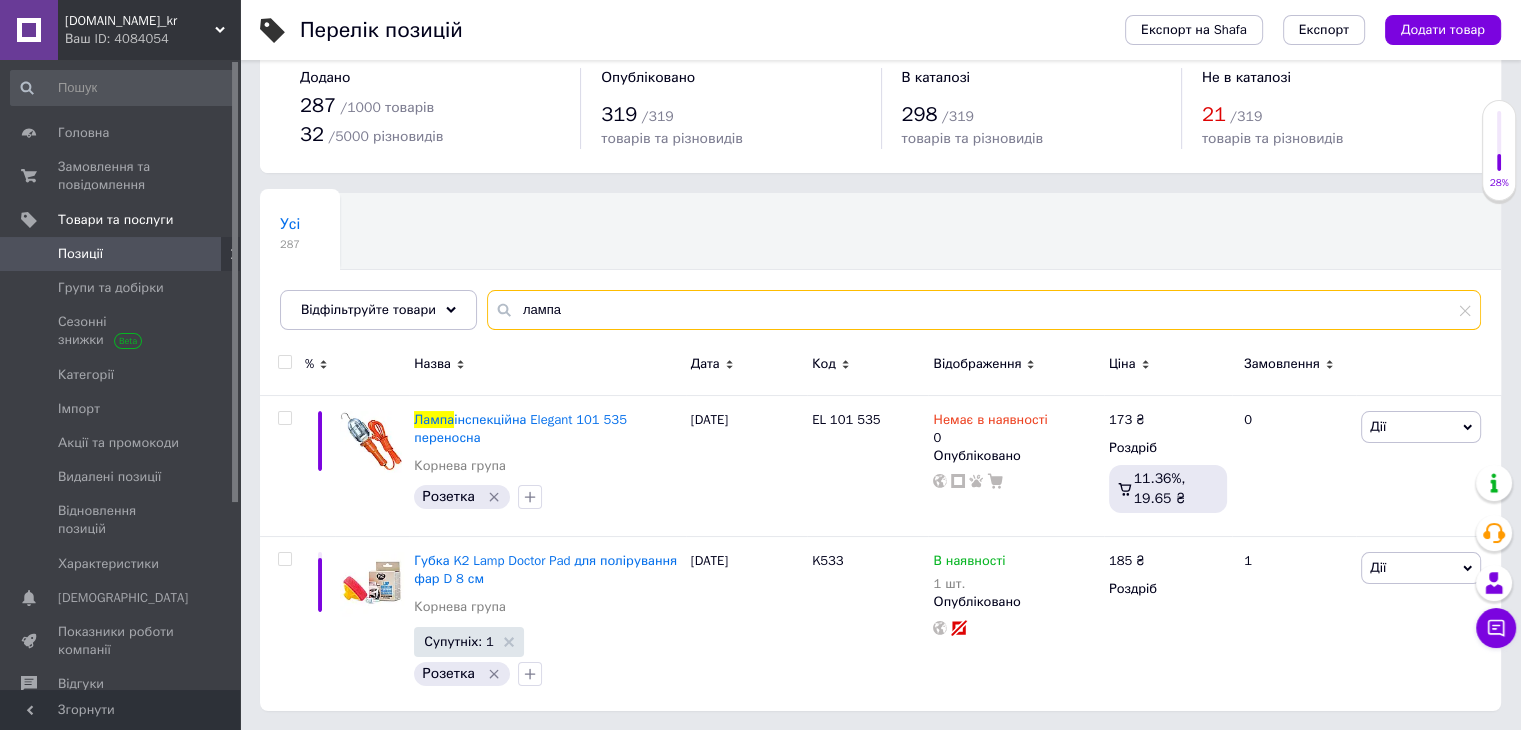 drag, startPoint x: 583, startPoint y: 306, endPoint x: 357, endPoint y: 341, distance: 228.69412 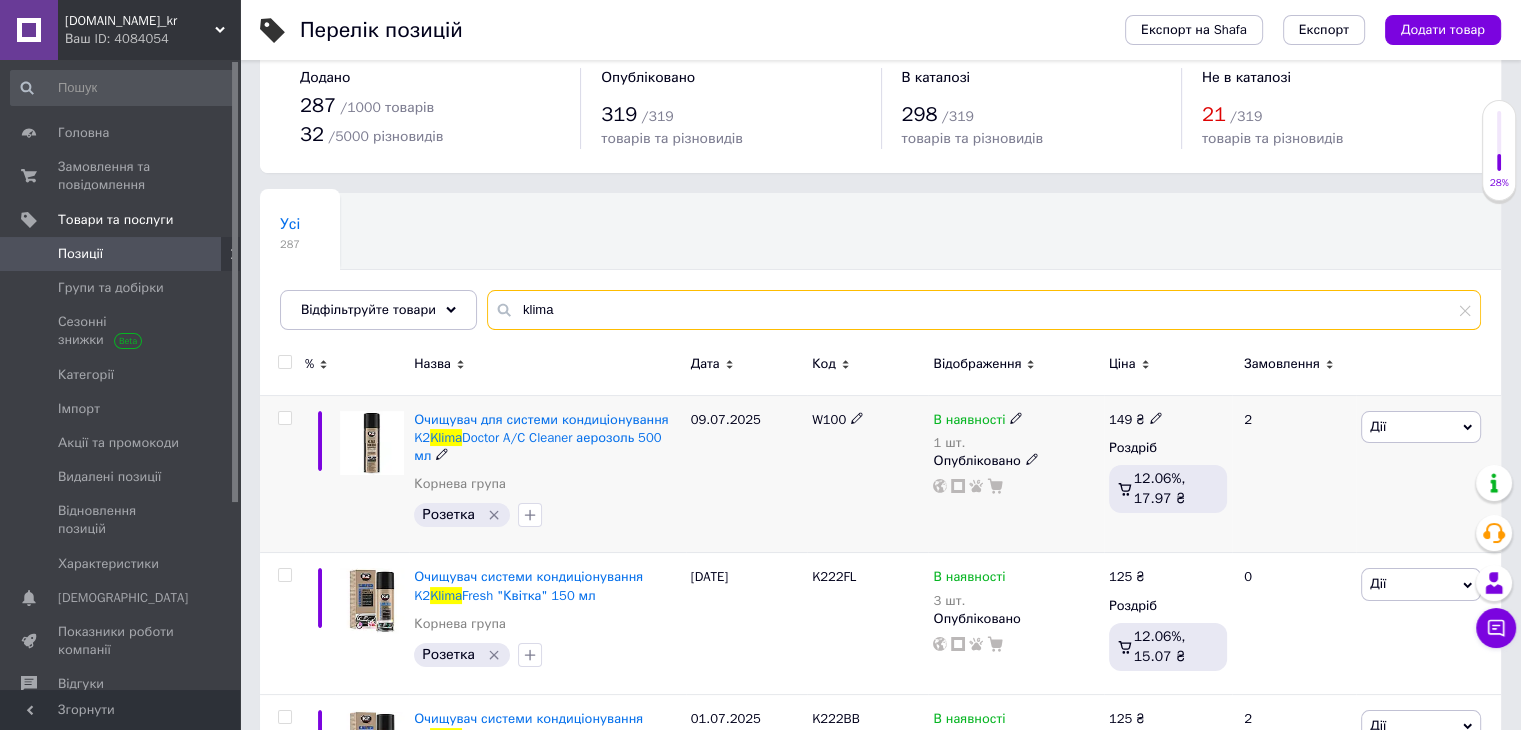 type on "klima" 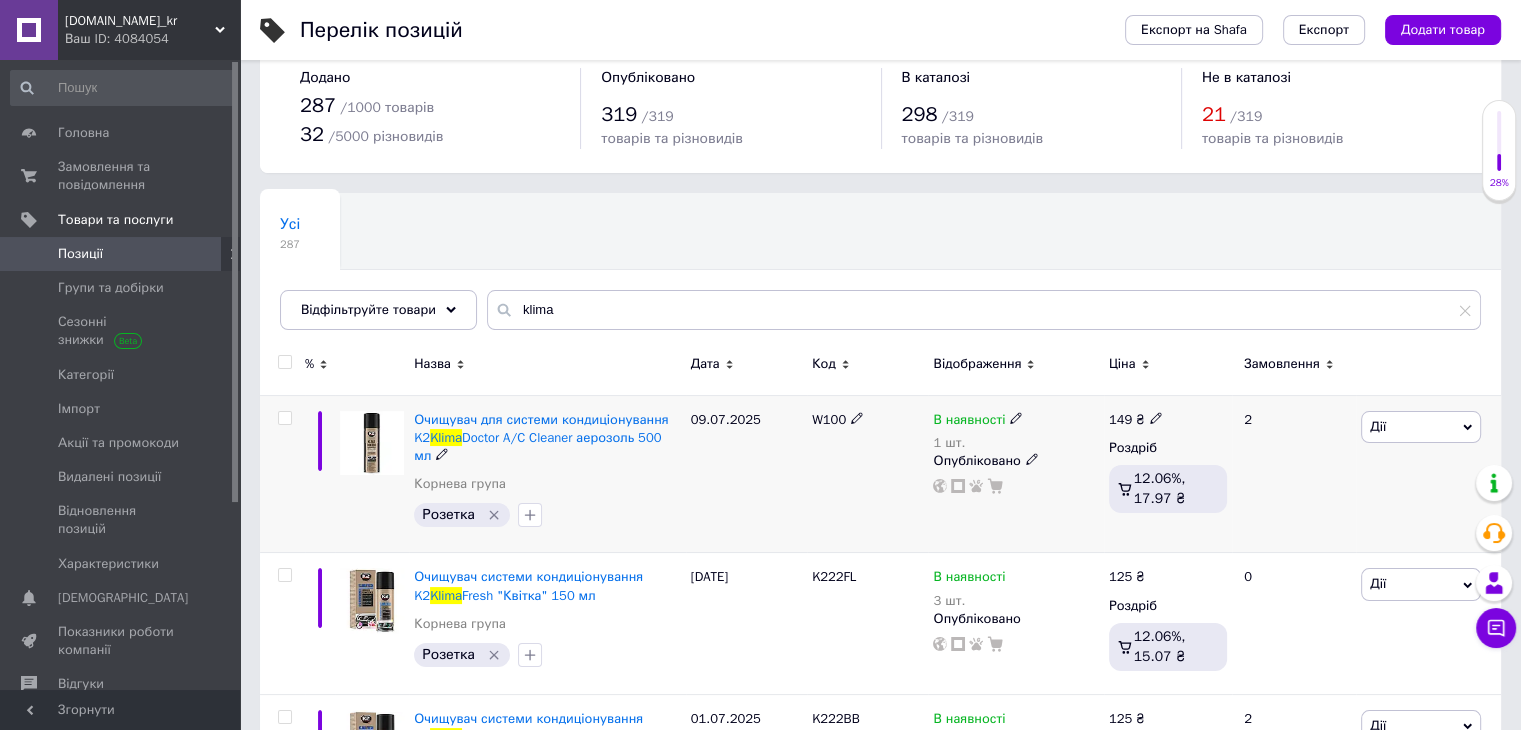 click 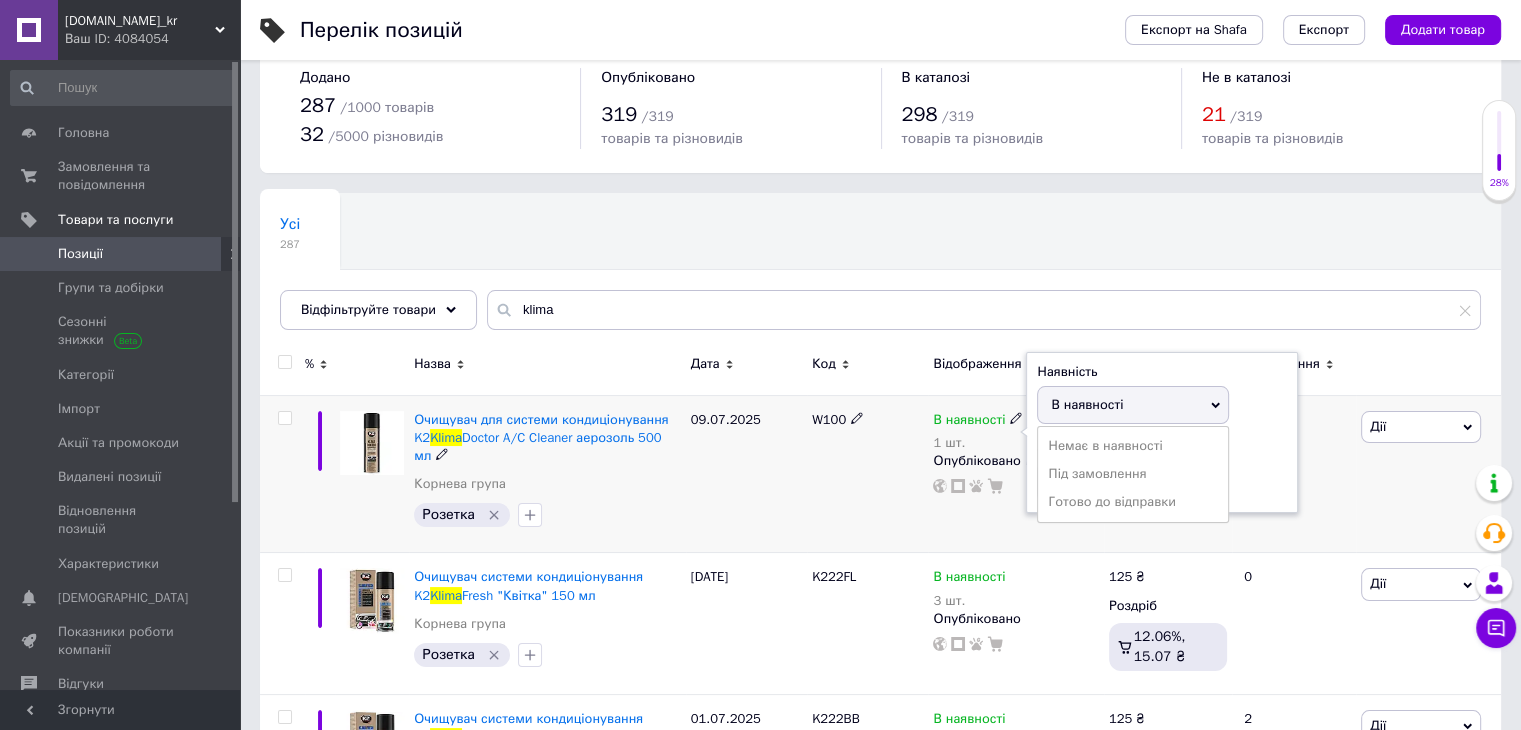 click on "Залишки" at bounding box center [1162, 448] 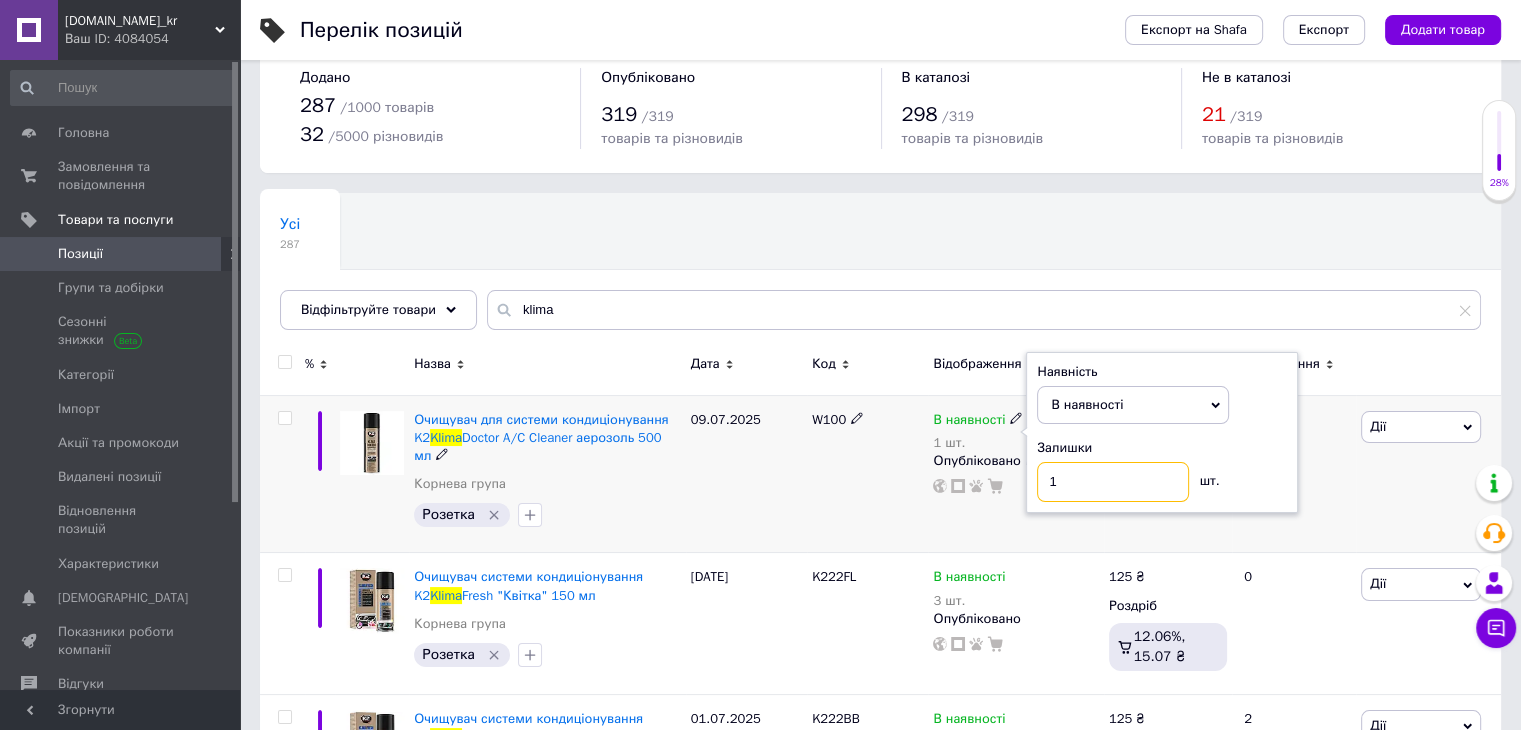 drag, startPoint x: 1114, startPoint y: 485, endPoint x: 1020, endPoint y: 493, distance: 94.33981 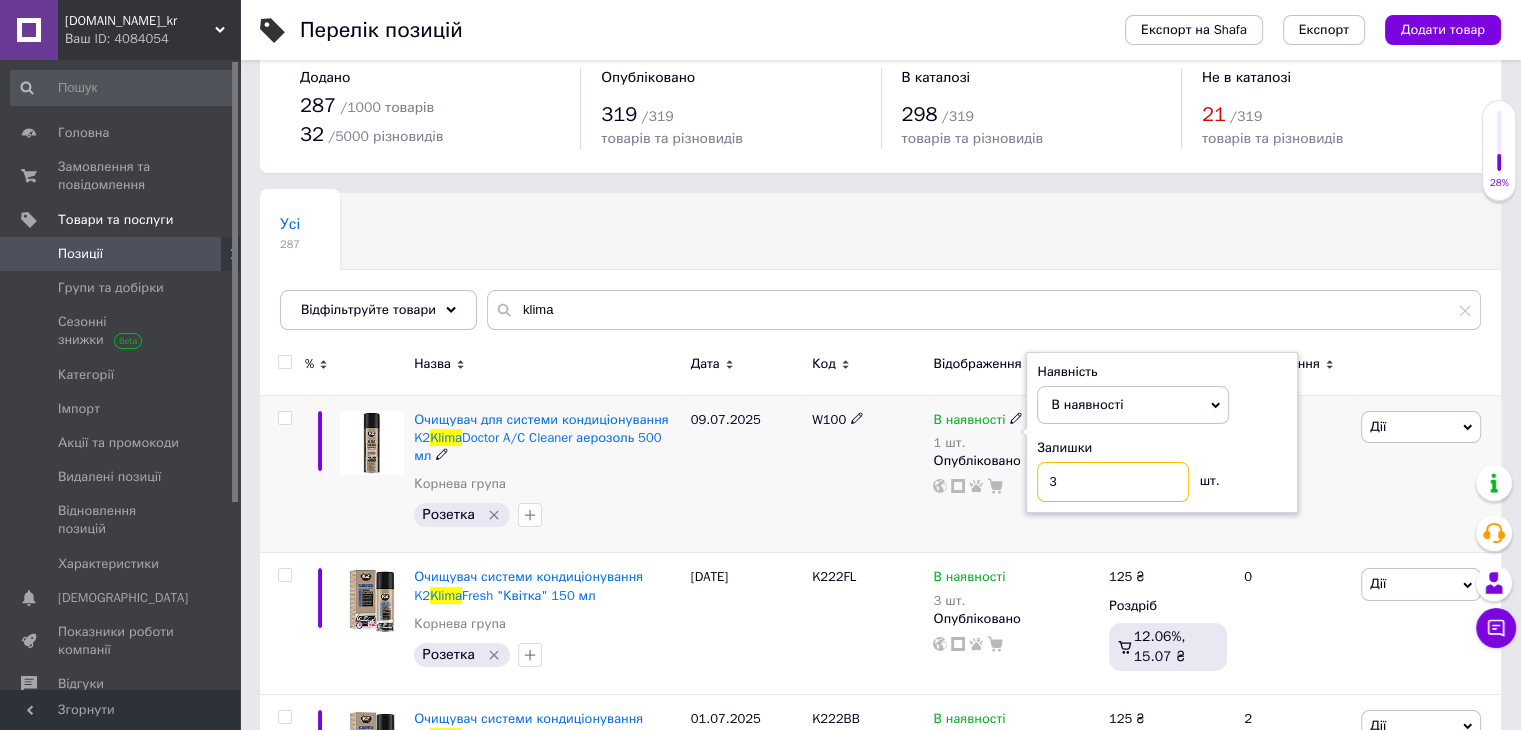 type on "3" 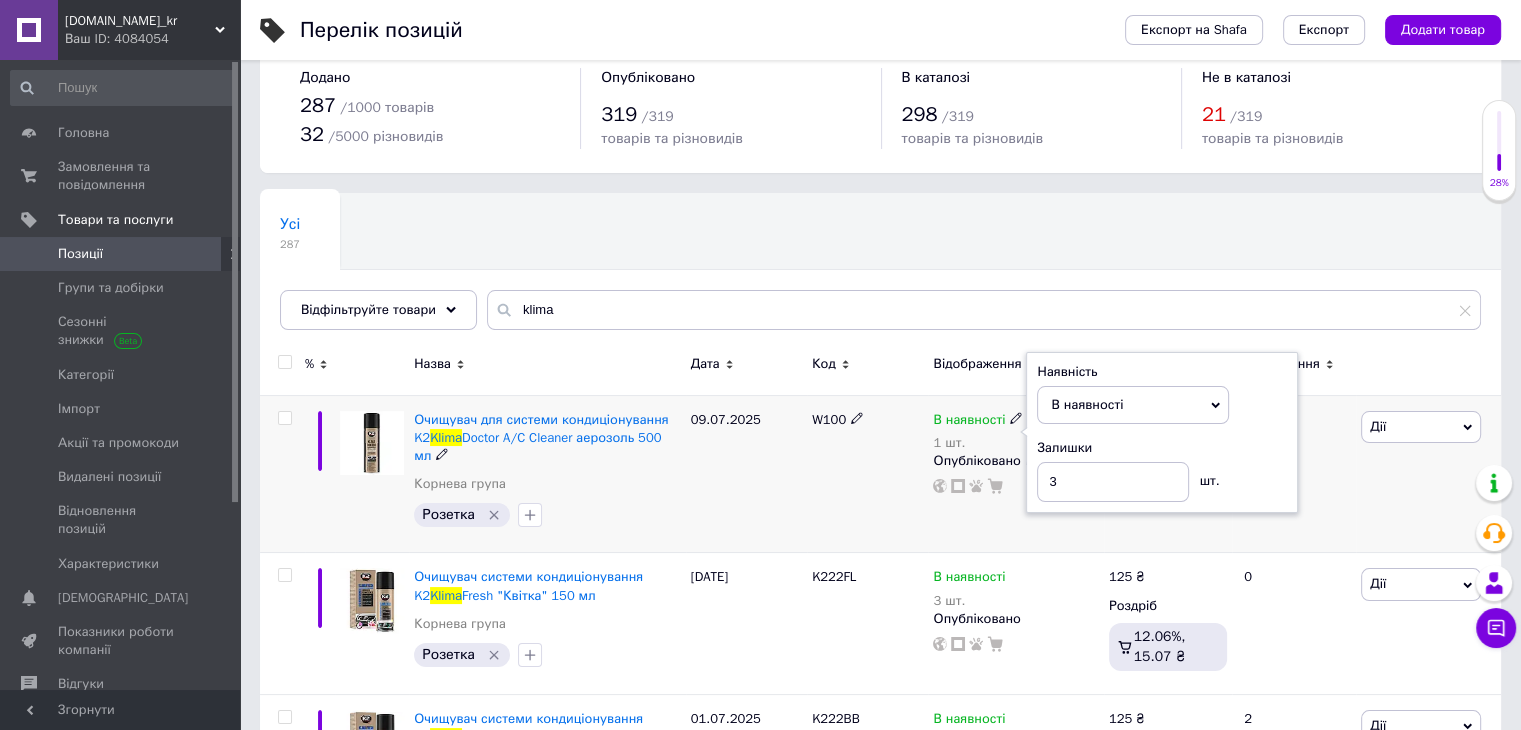 click on "В наявності 1 шт. Наявність В наявності Немає в наявності Під замовлення [PERSON_NAME] до відправки Залишки 3 шт. Опубліковано" at bounding box center [1015, 474] 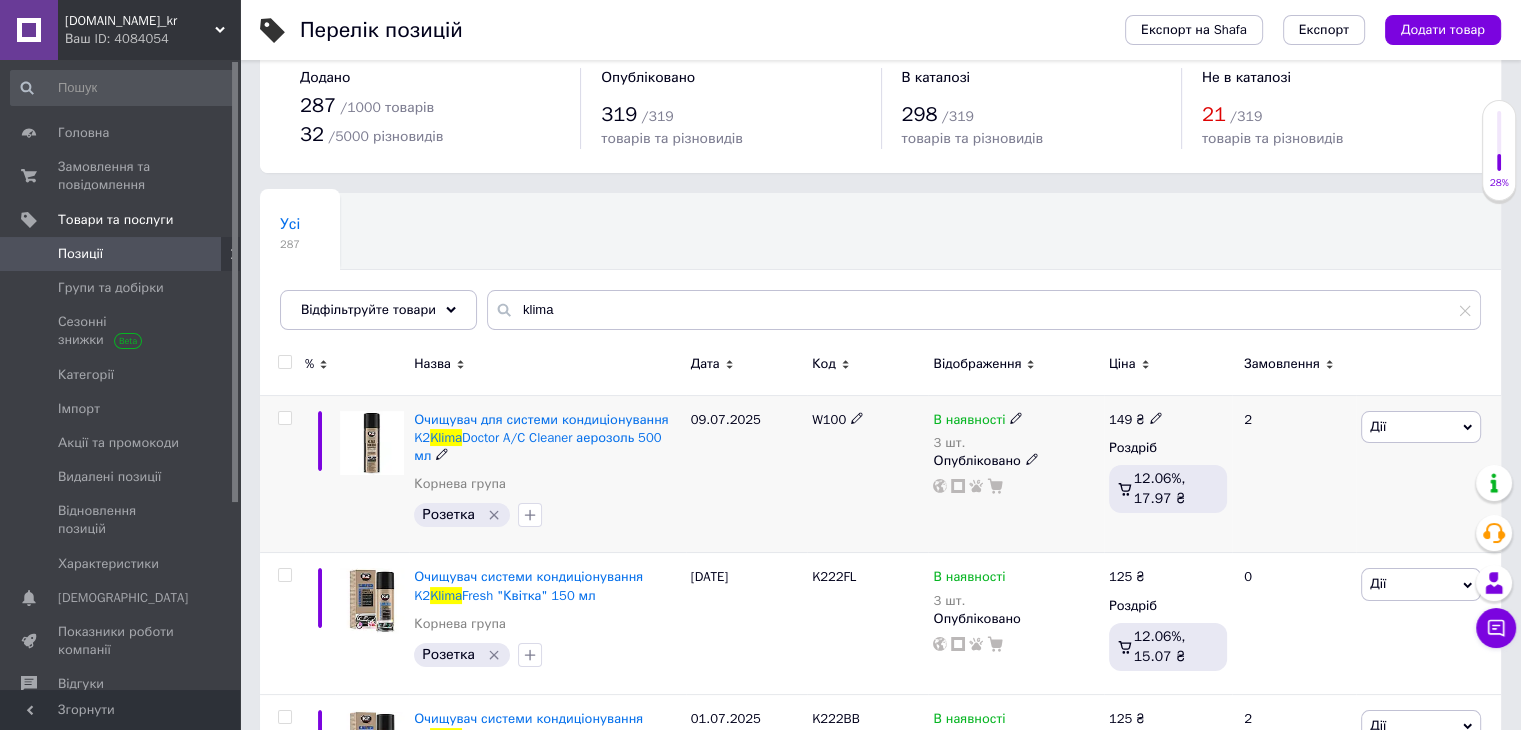 click 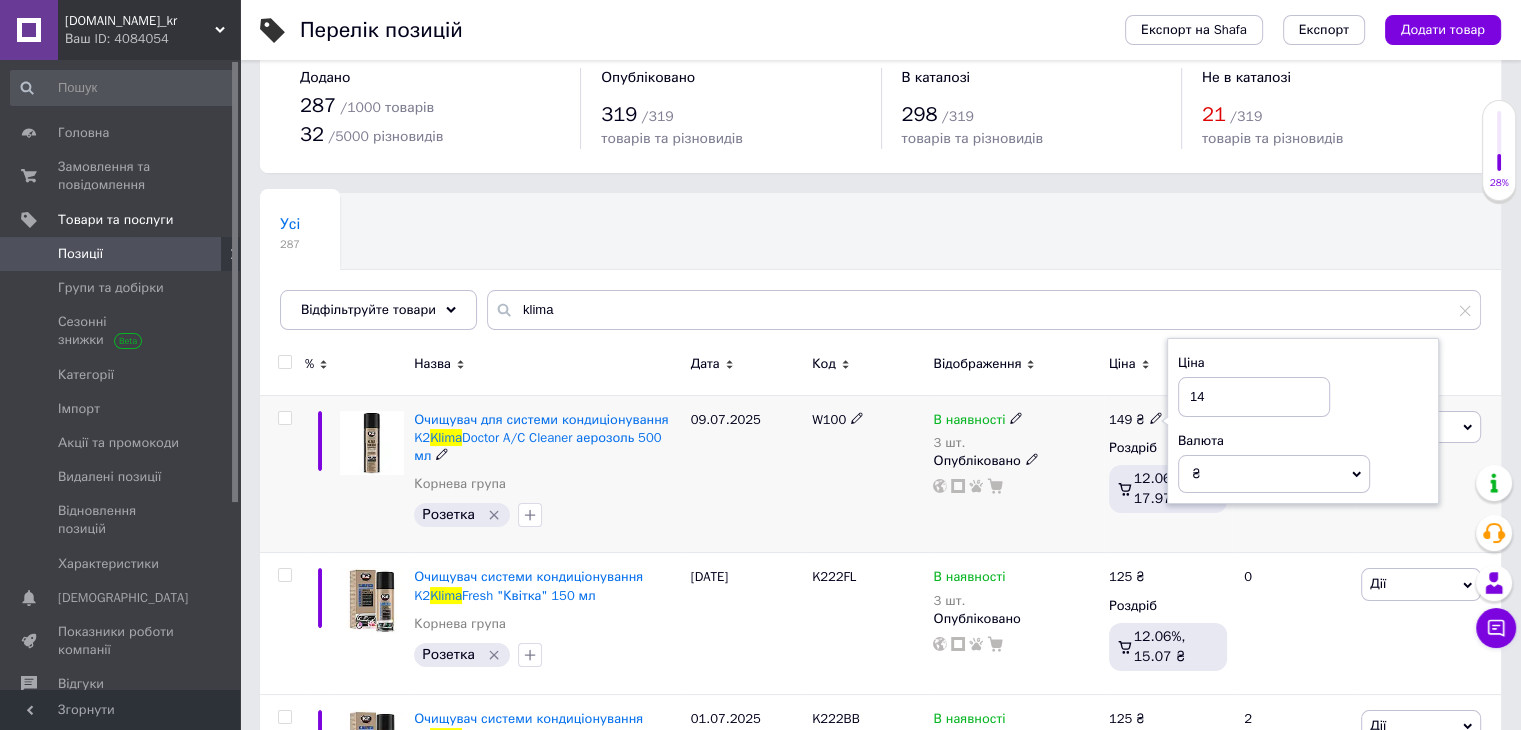 type on "1" 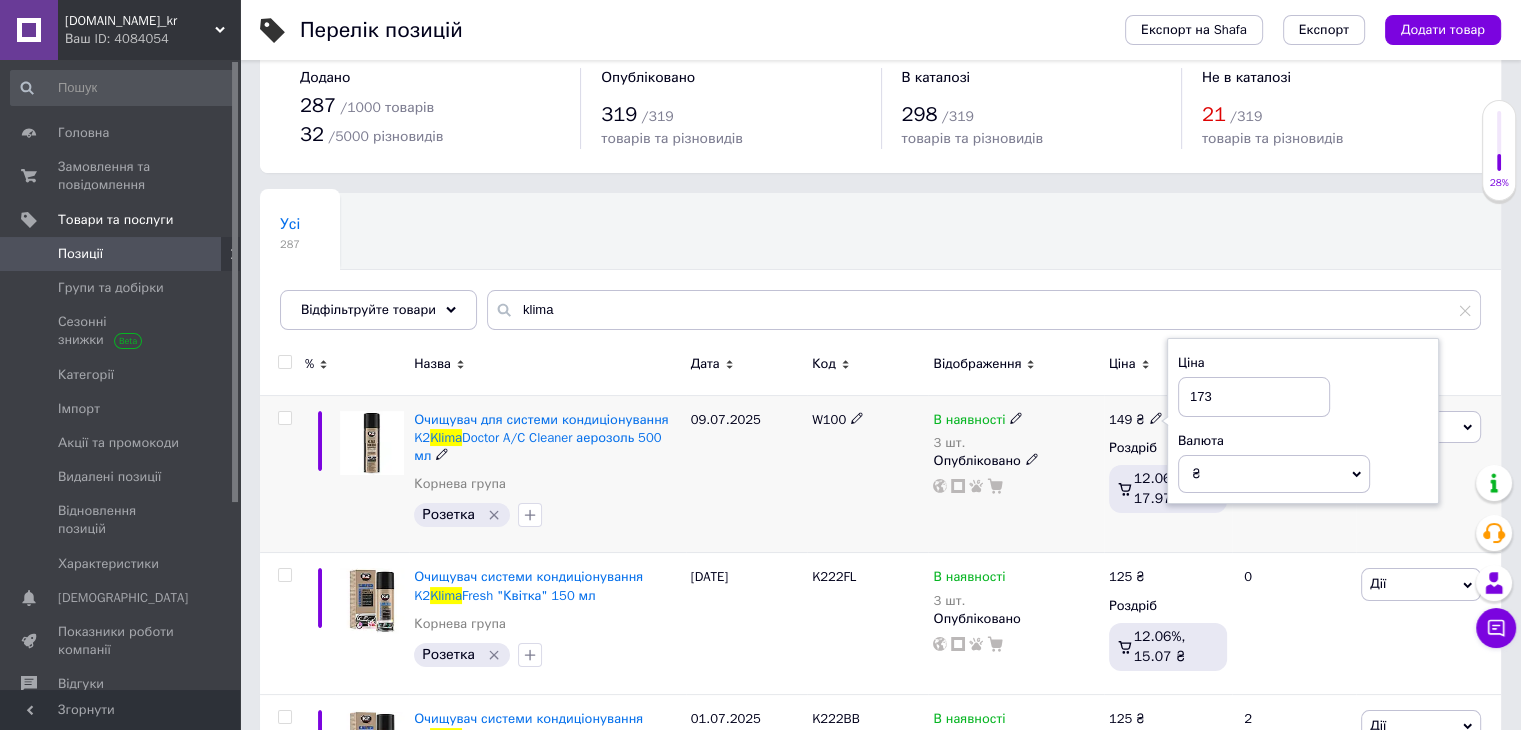 type on "173" 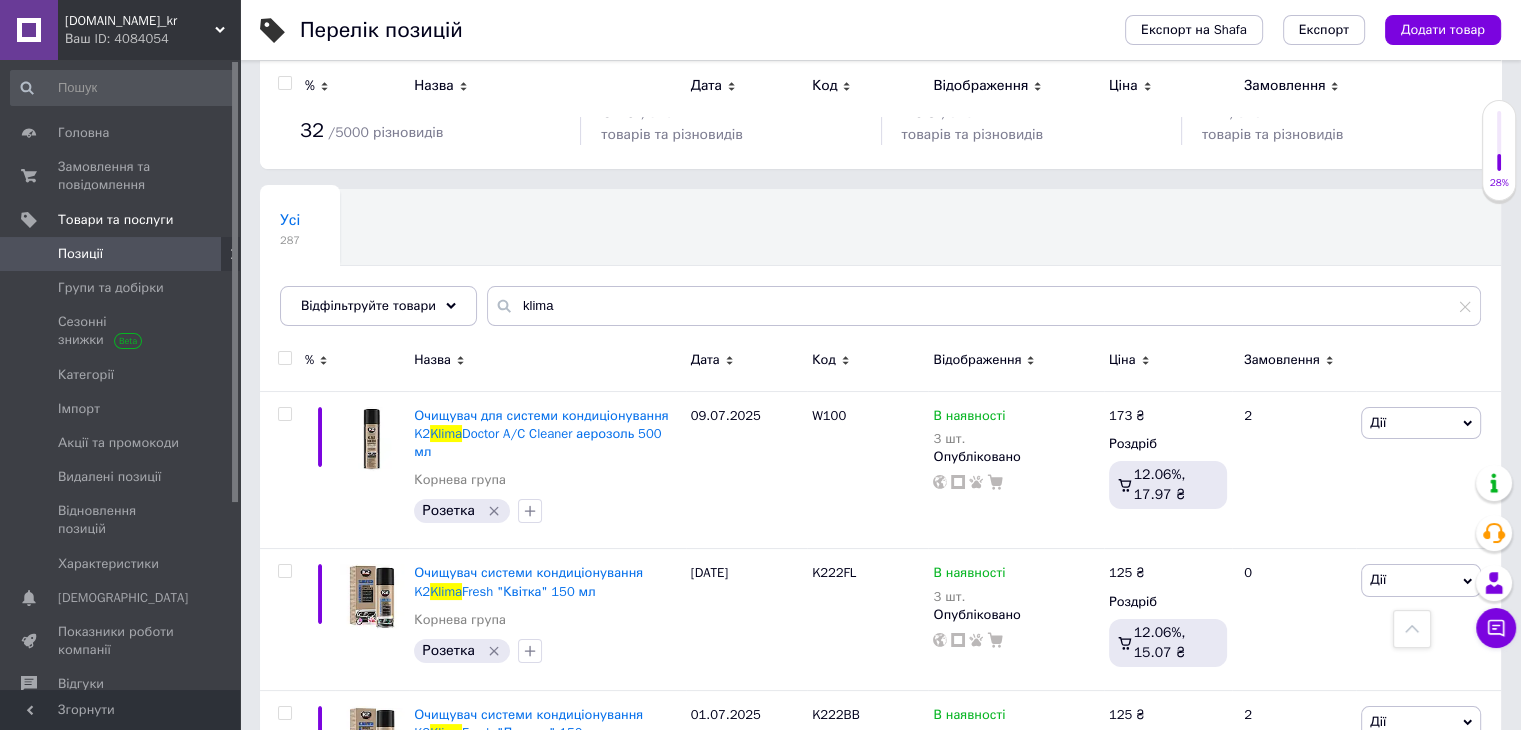 scroll, scrollTop: 0, scrollLeft: 0, axis: both 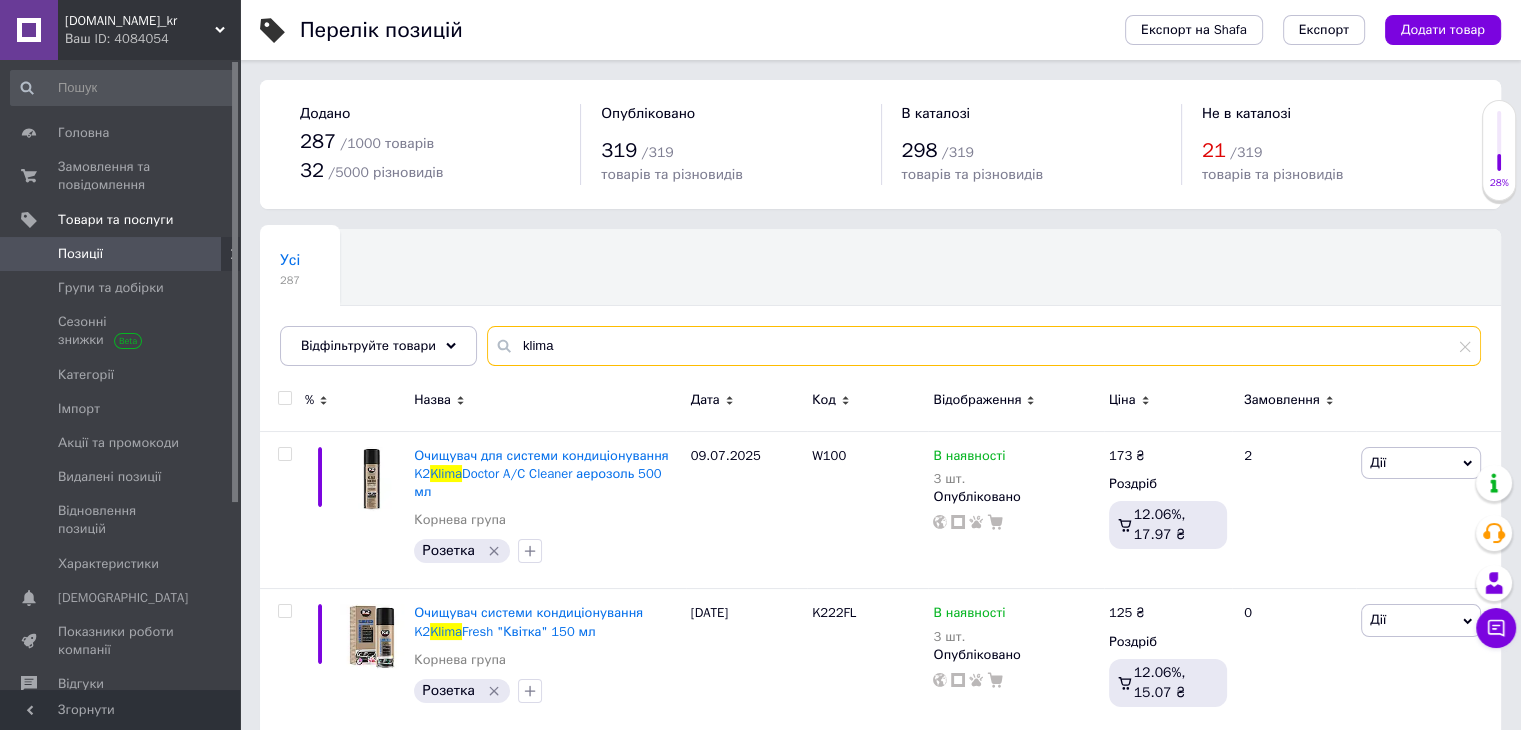 drag, startPoint x: 573, startPoint y: 346, endPoint x: 404, endPoint y: 367, distance: 170.29973 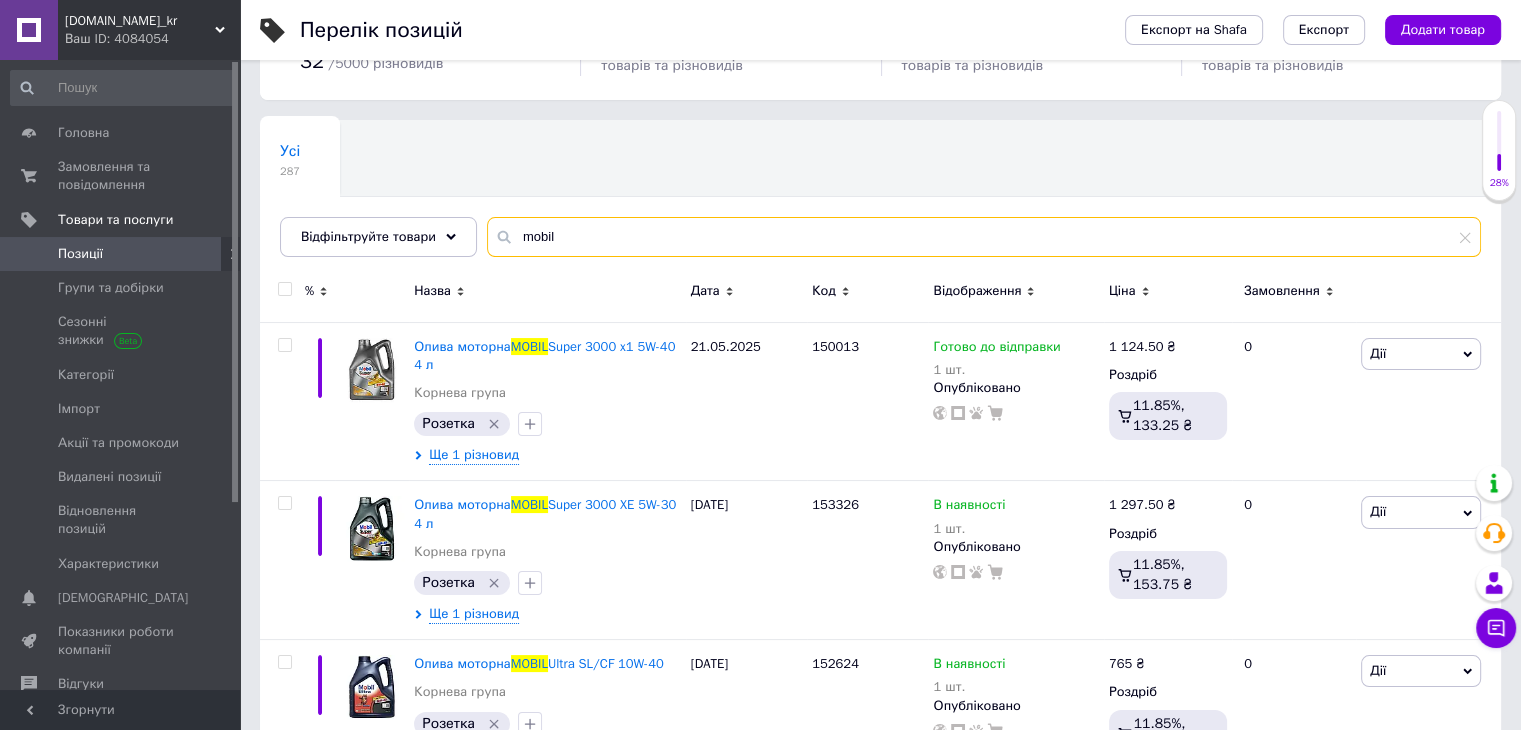 scroll, scrollTop: 151, scrollLeft: 0, axis: vertical 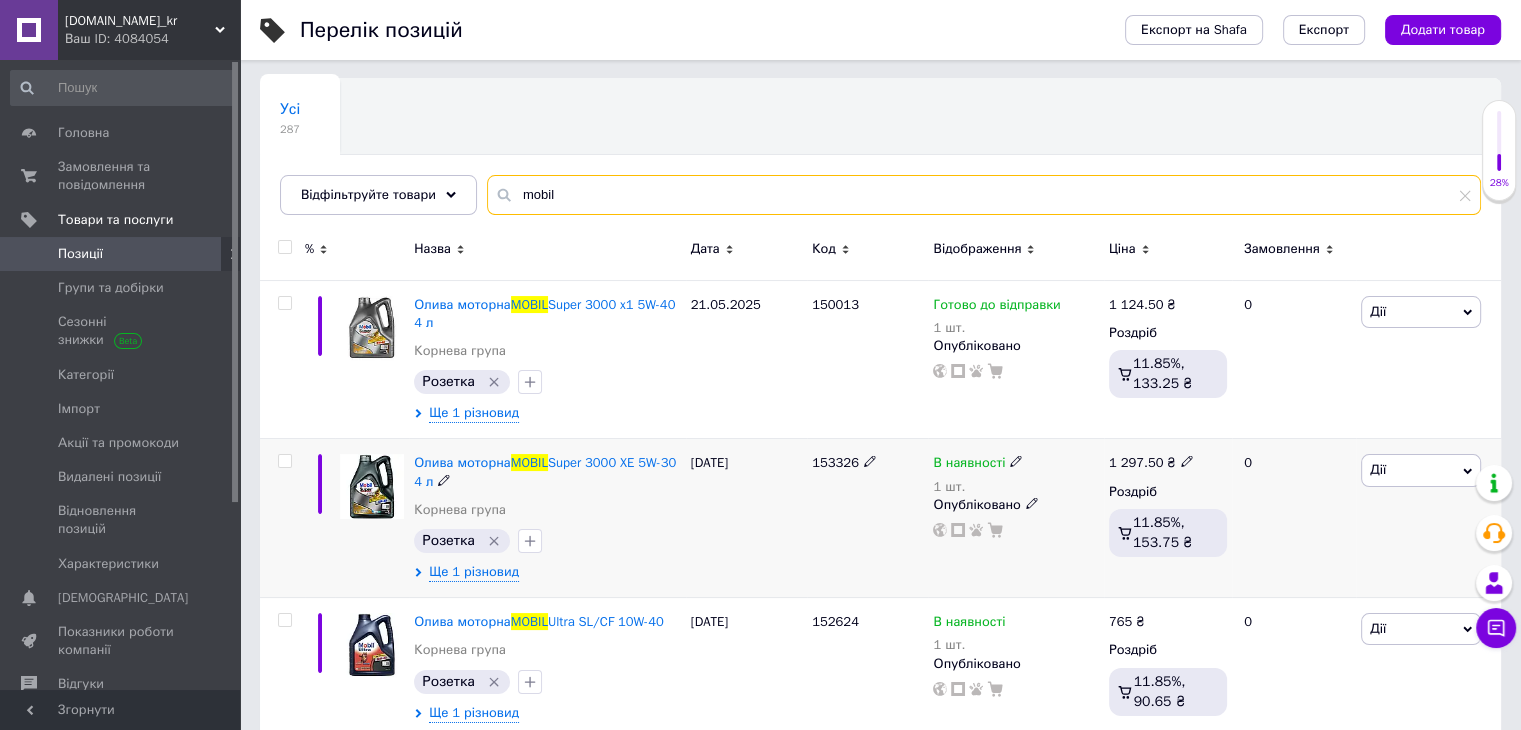 type on "mobil" 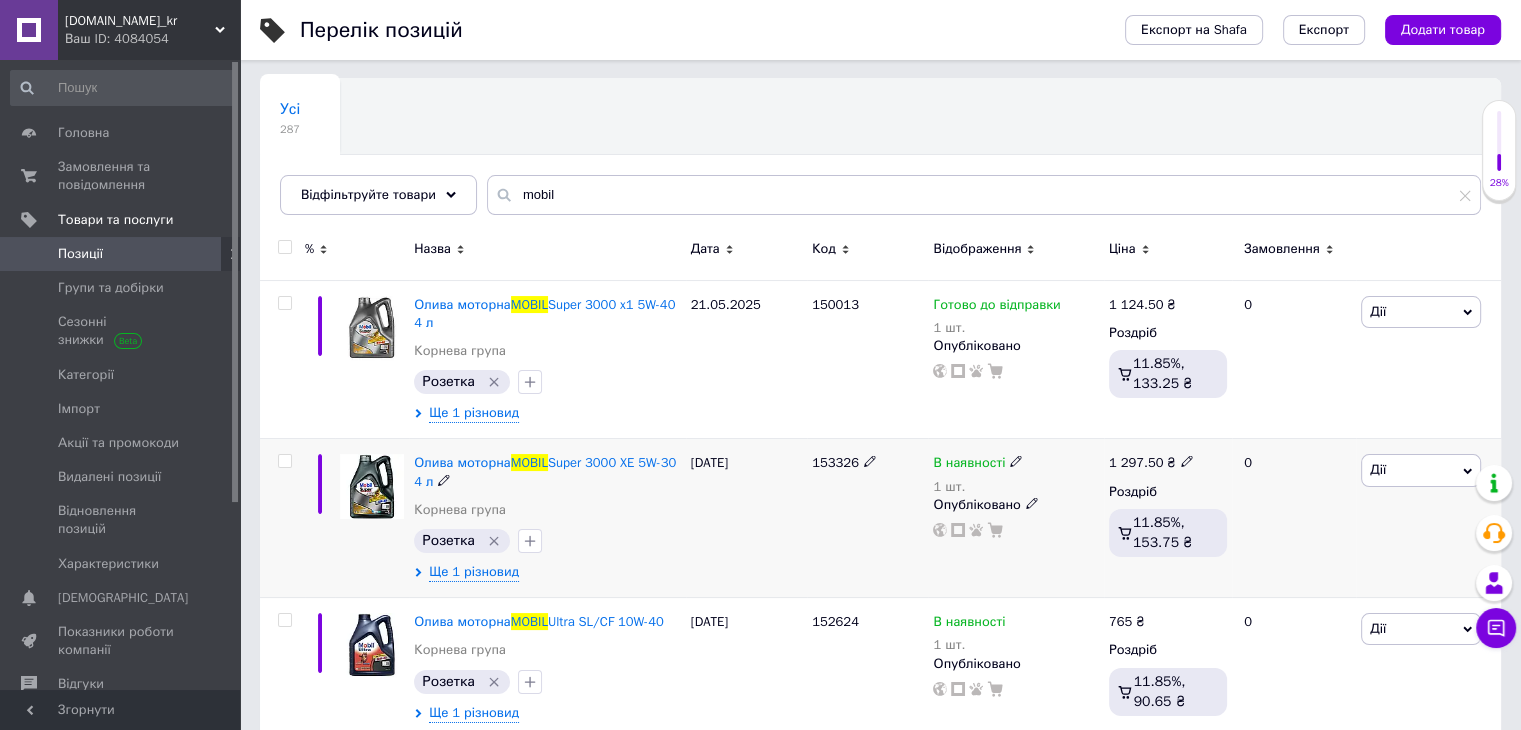 click 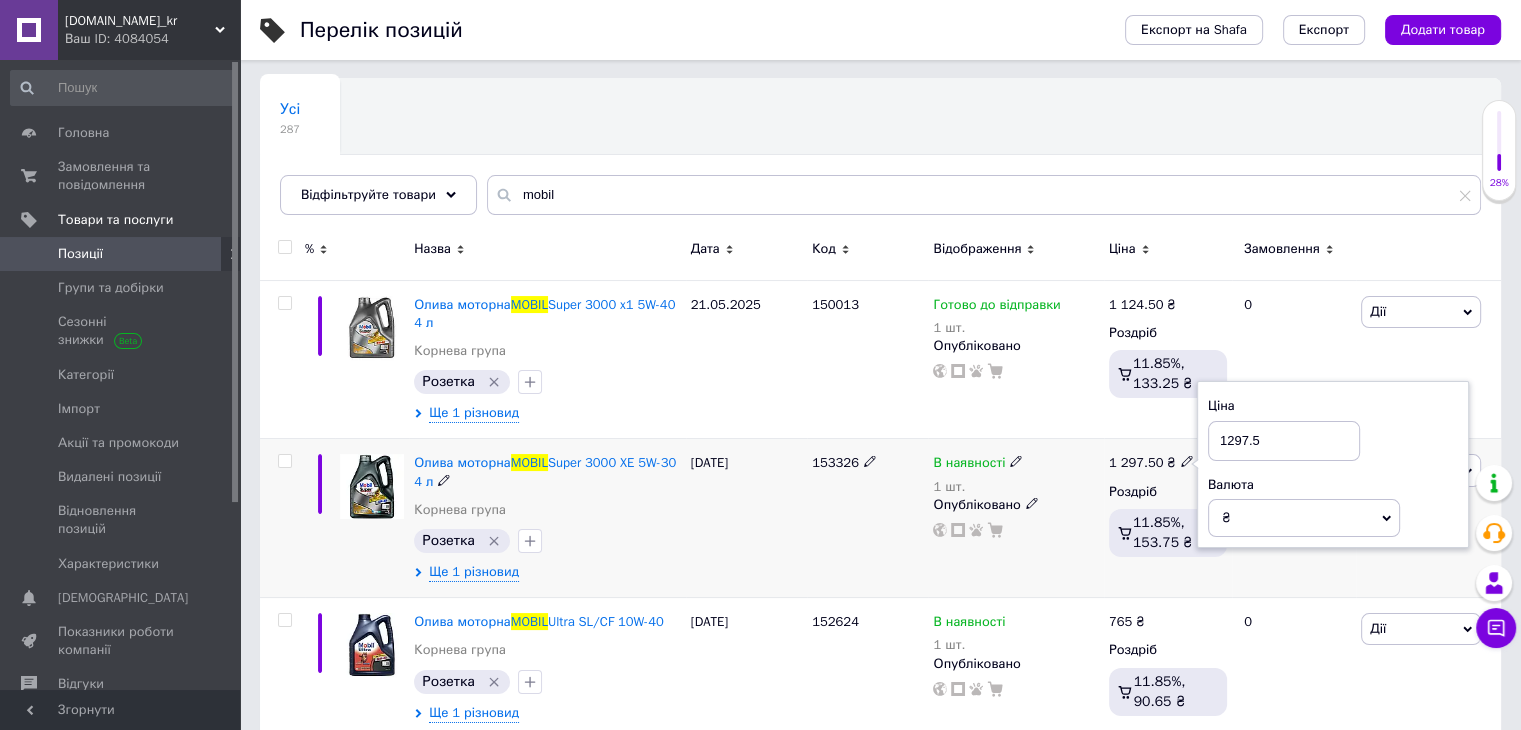 drag, startPoint x: 1268, startPoint y: 443, endPoint x: 1223, endPoint y: 436, distance: 45.54119 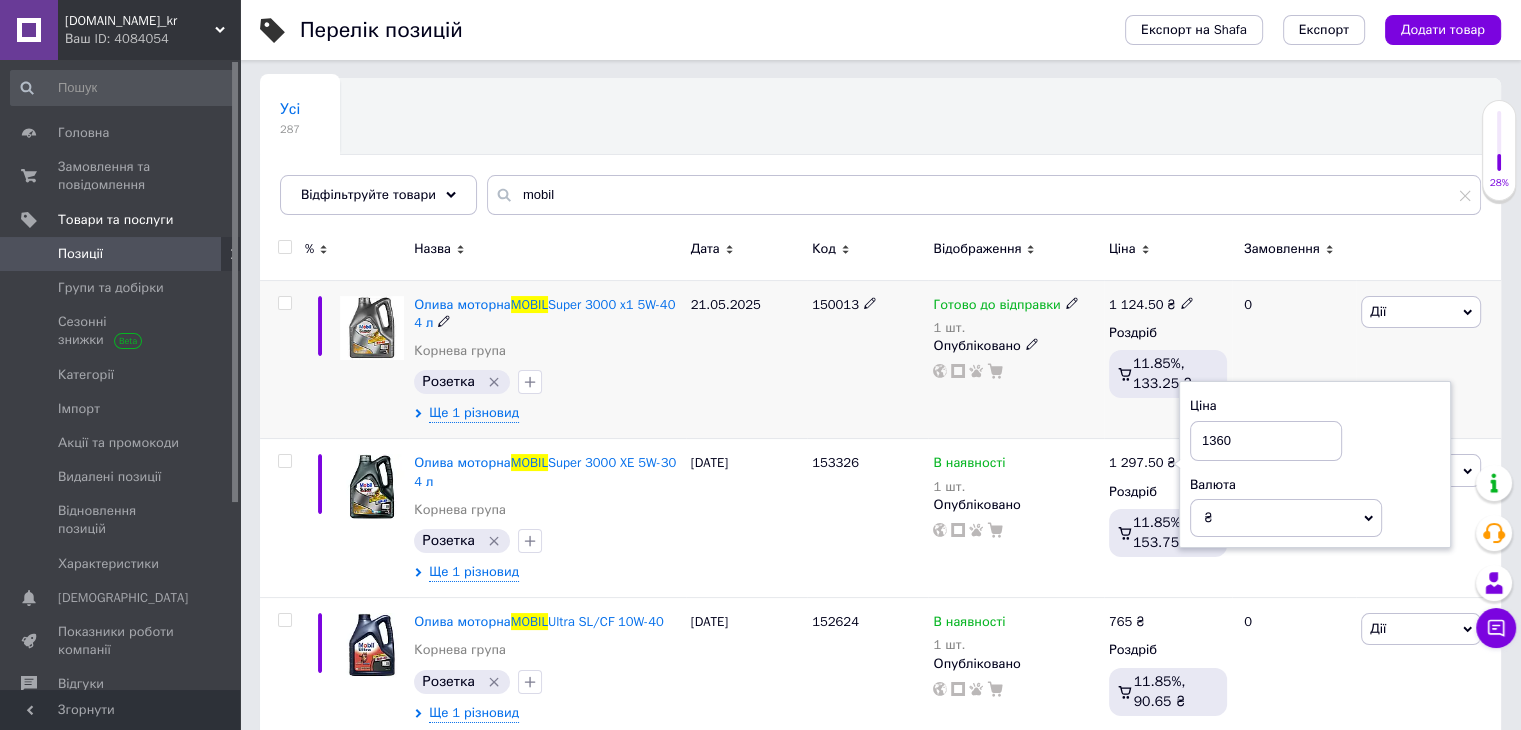 type on "1360" 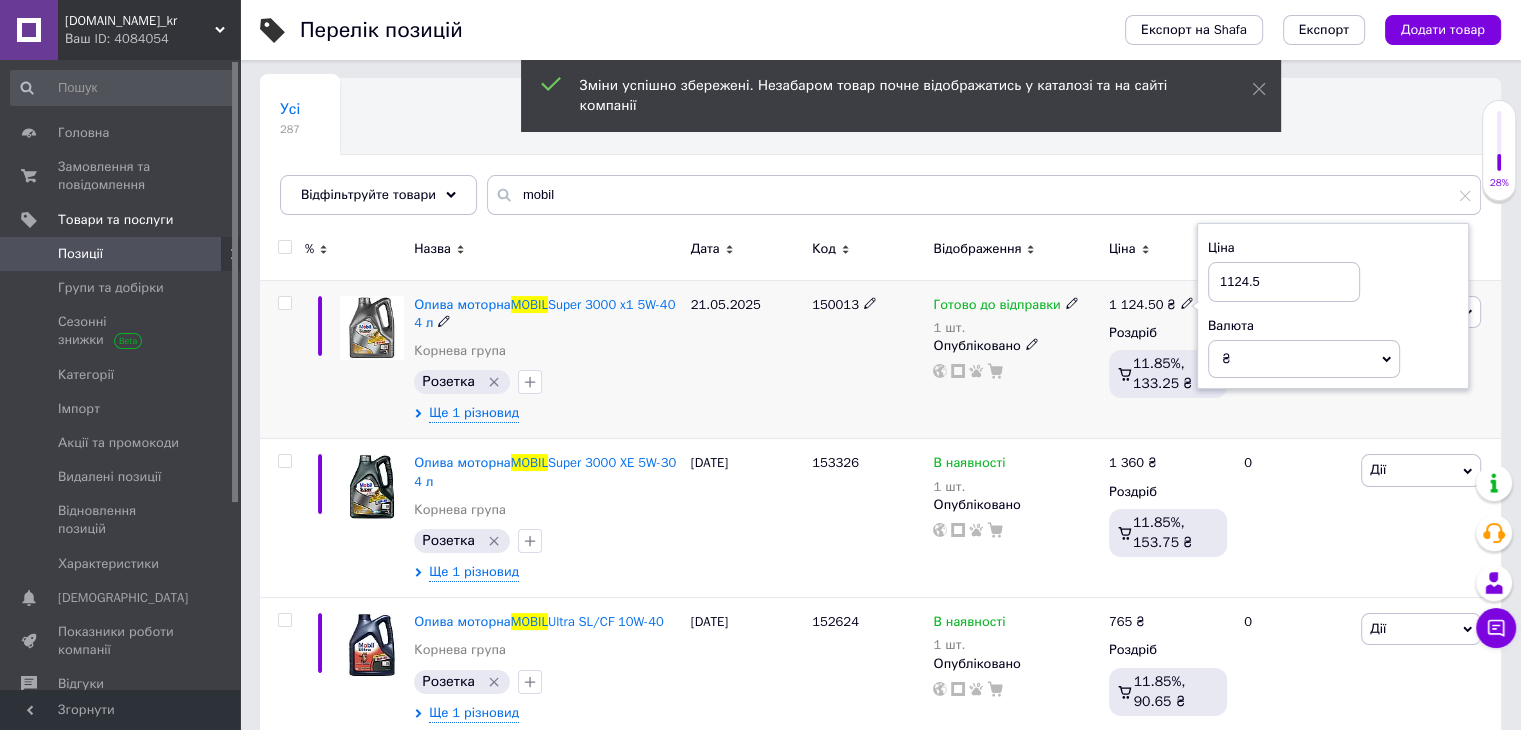 drag, startPoint x: 1272, startPoint y: 275, endPoint x: 1224, endPoint y: 282, distance: 48.507732 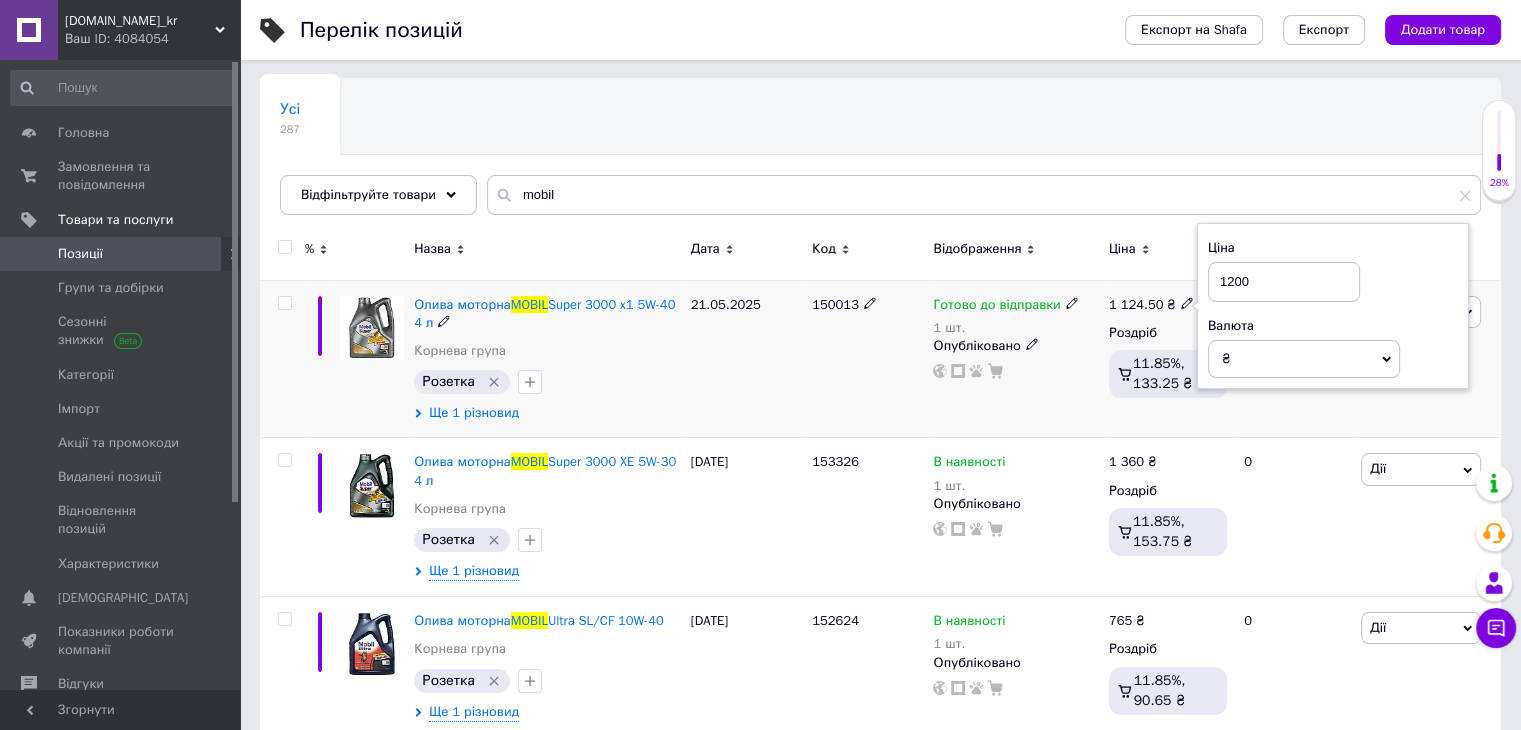 type on "1200" 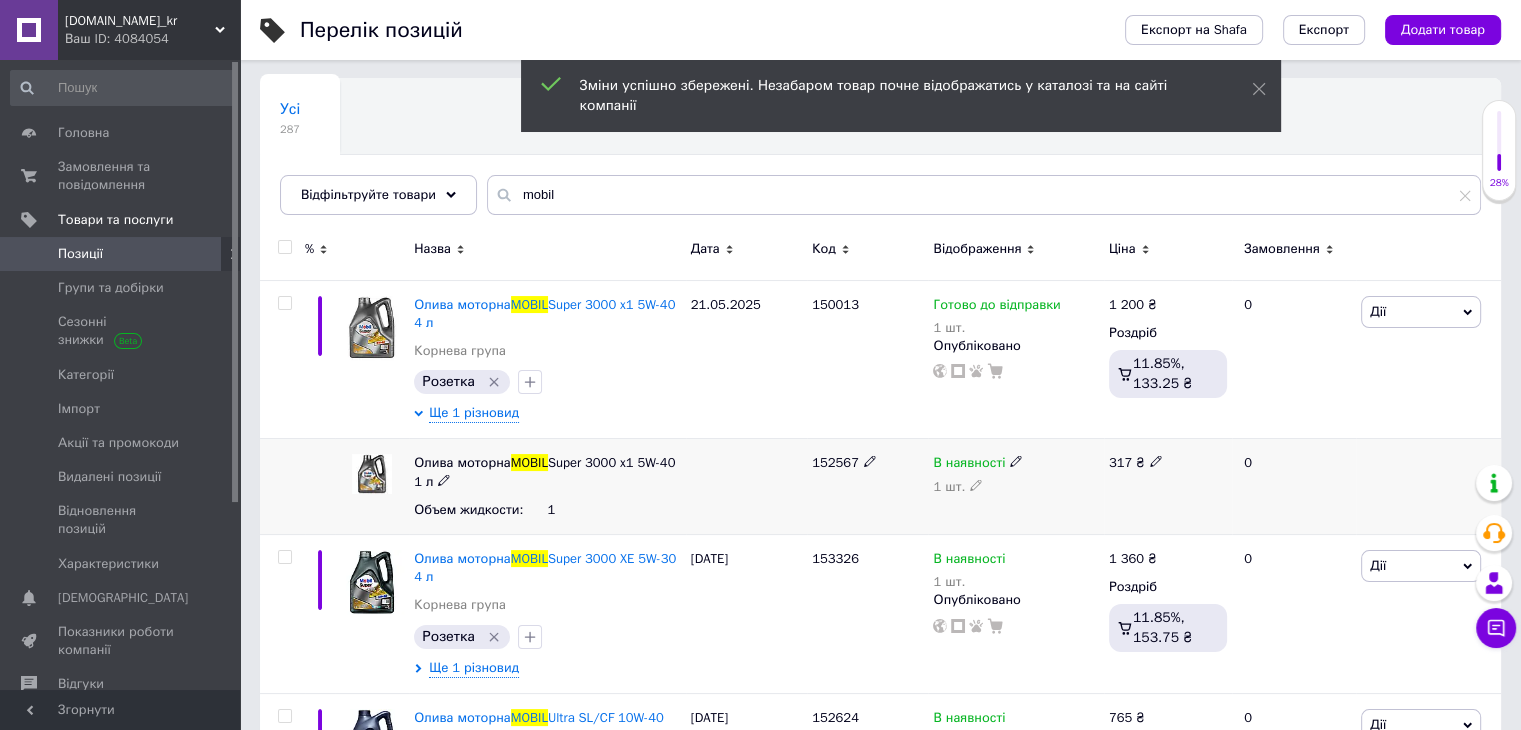 click at bounding box center (1156, 460) 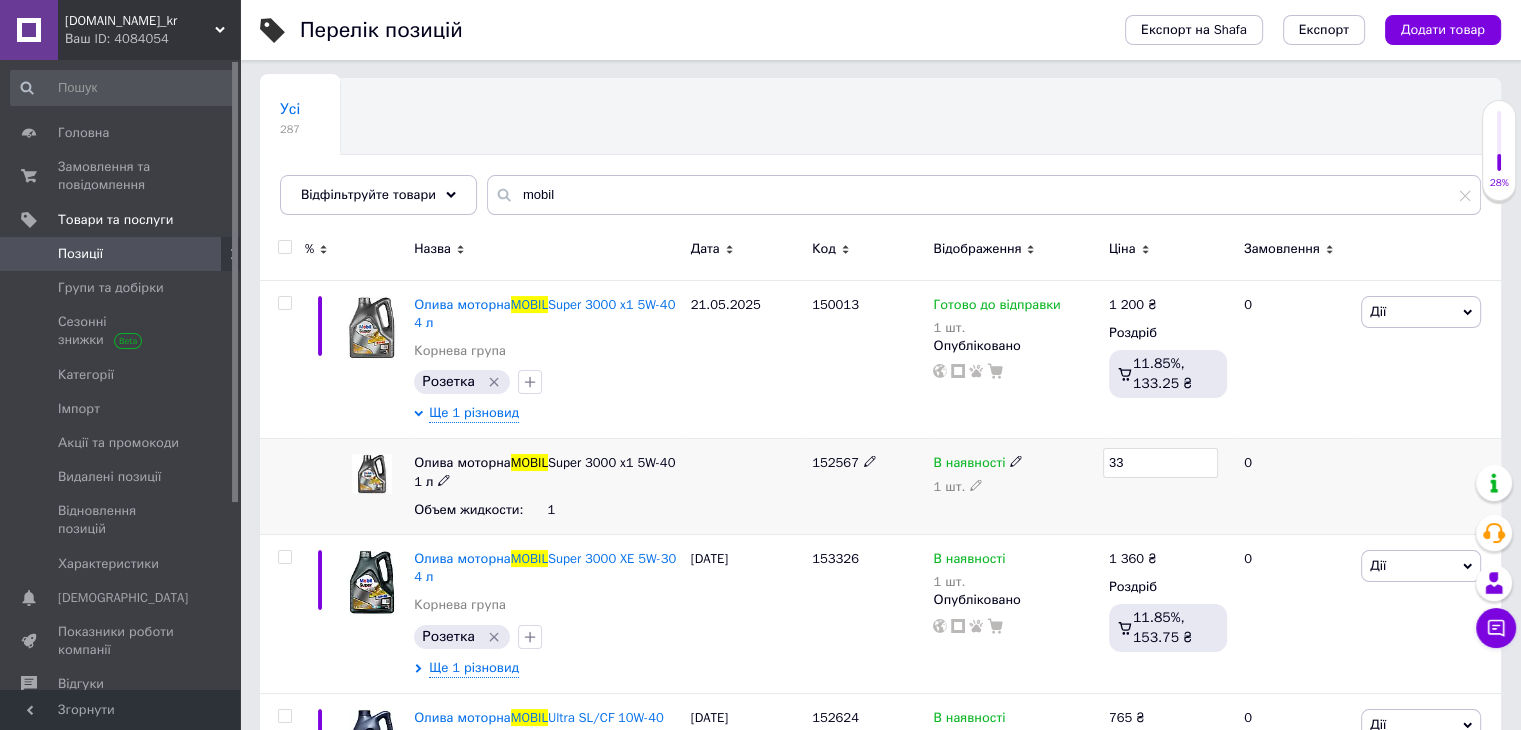 type on "330" 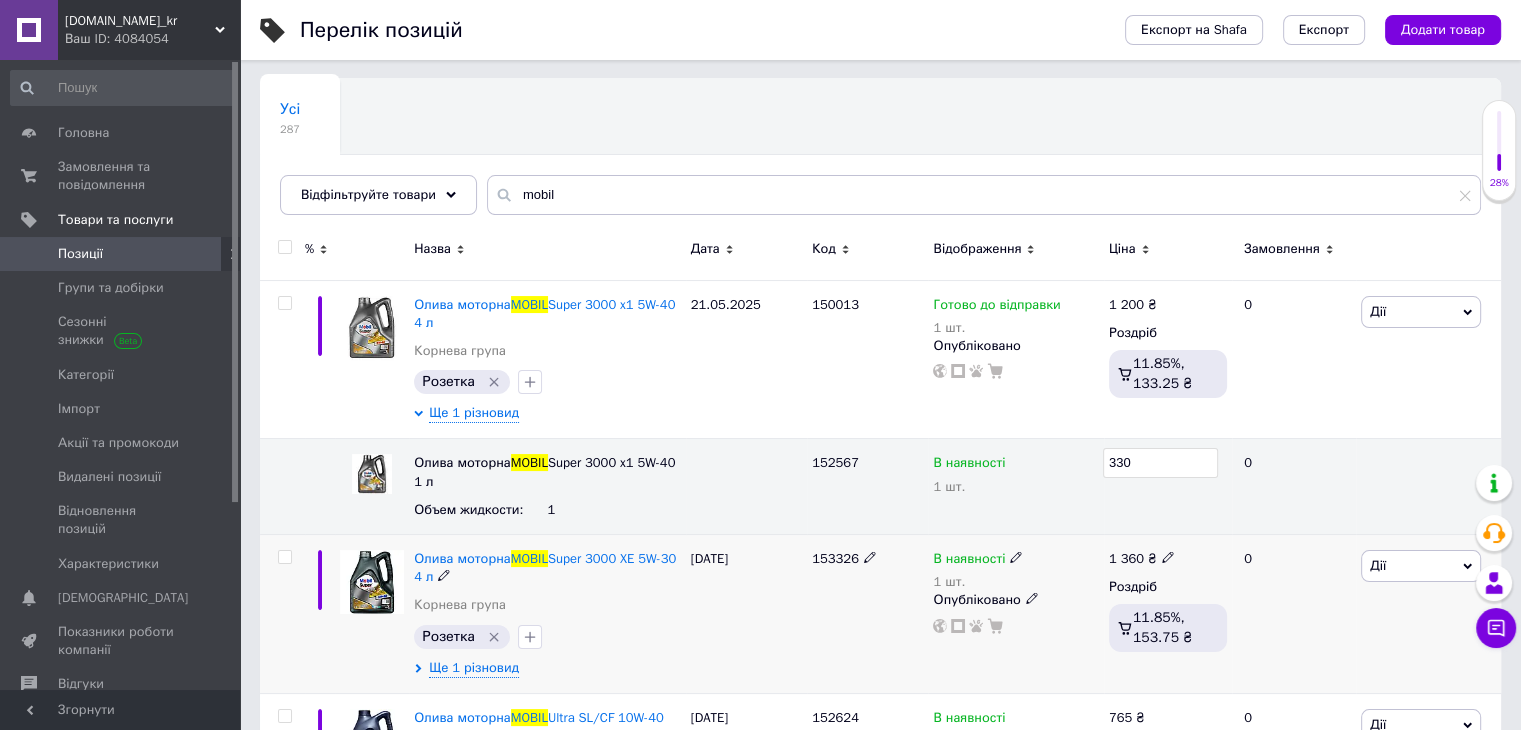 click on "0" at bounding box center [1294, 613] 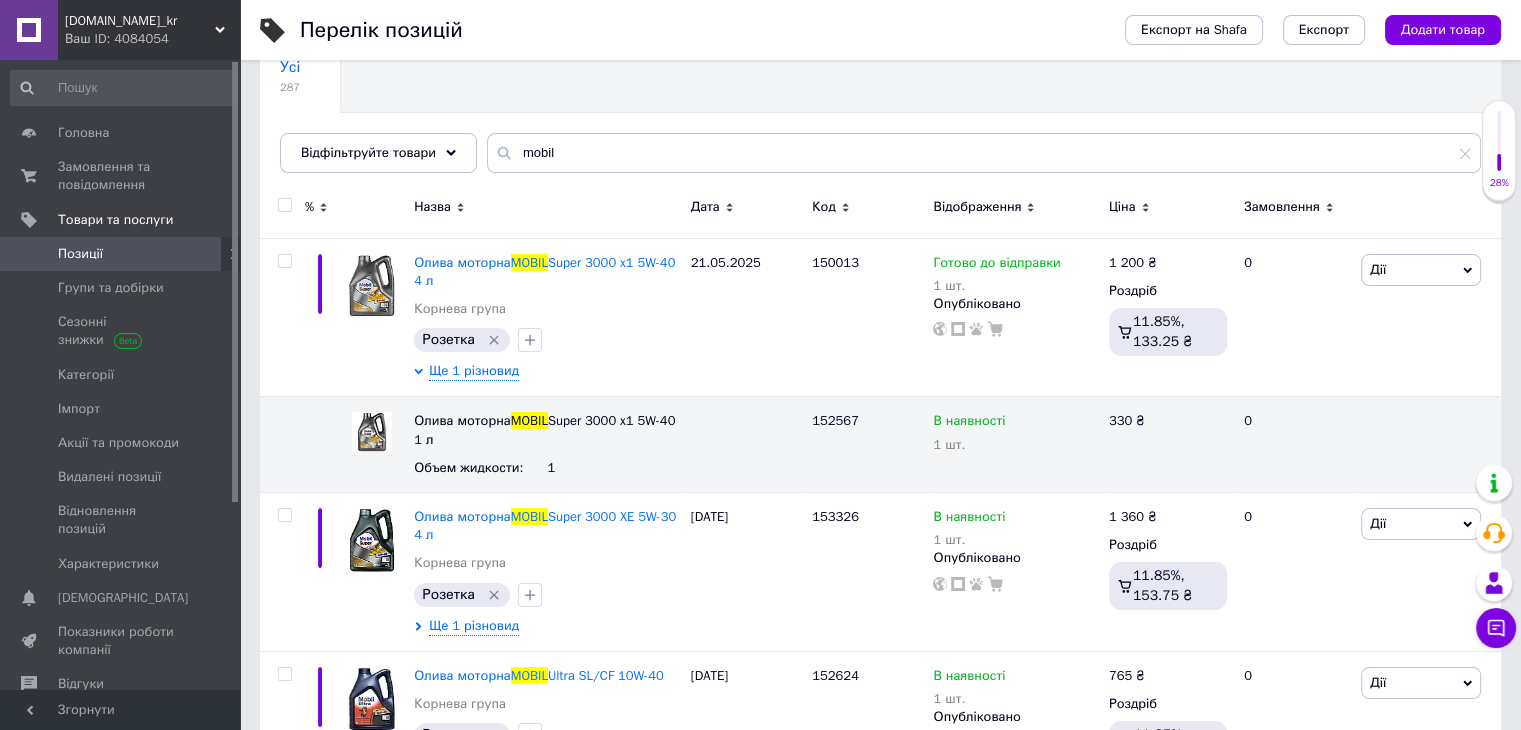 scroll, scrollTop: 273, scrollLeft: 0, axis: vertical 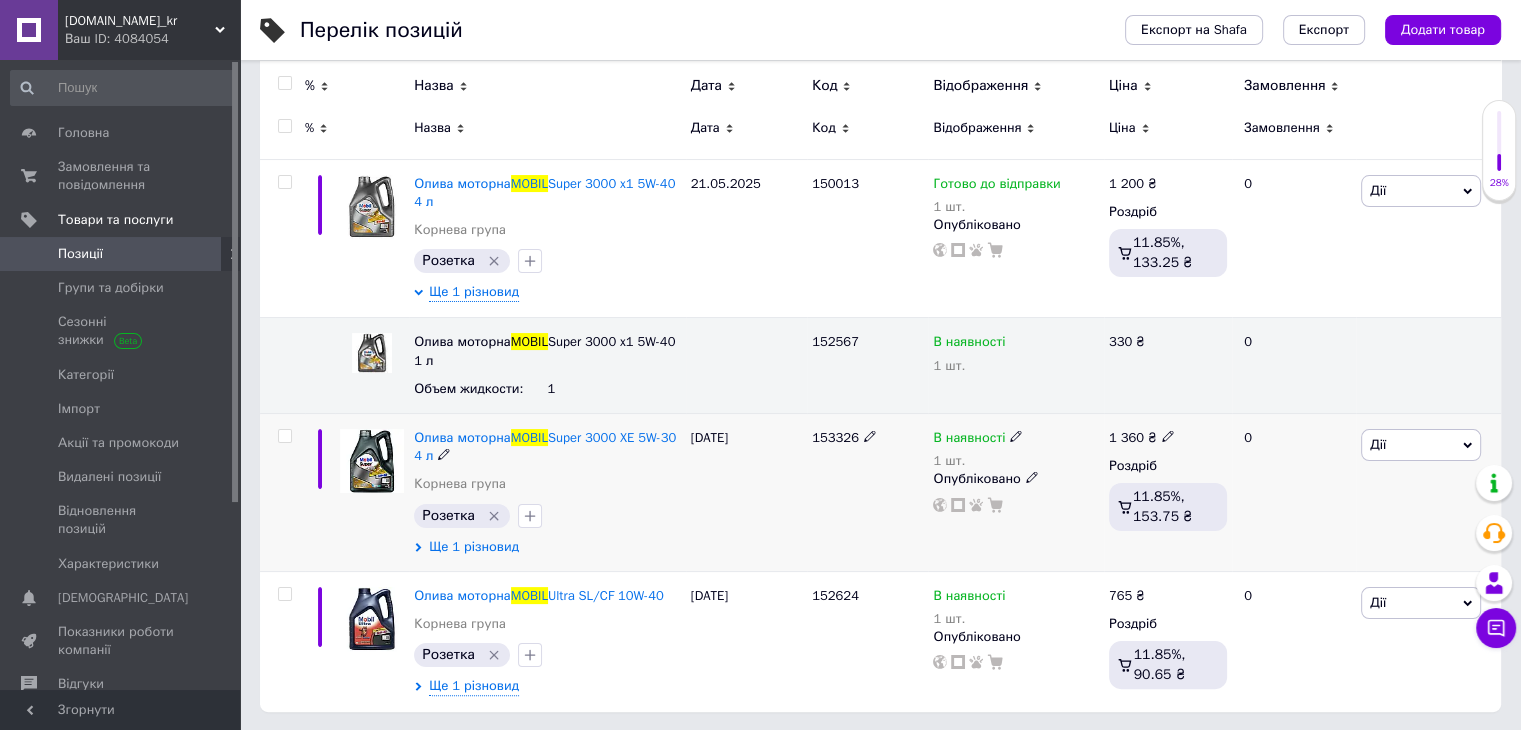 click on "Ще 1 різновид" at bounding box center [474, 547] 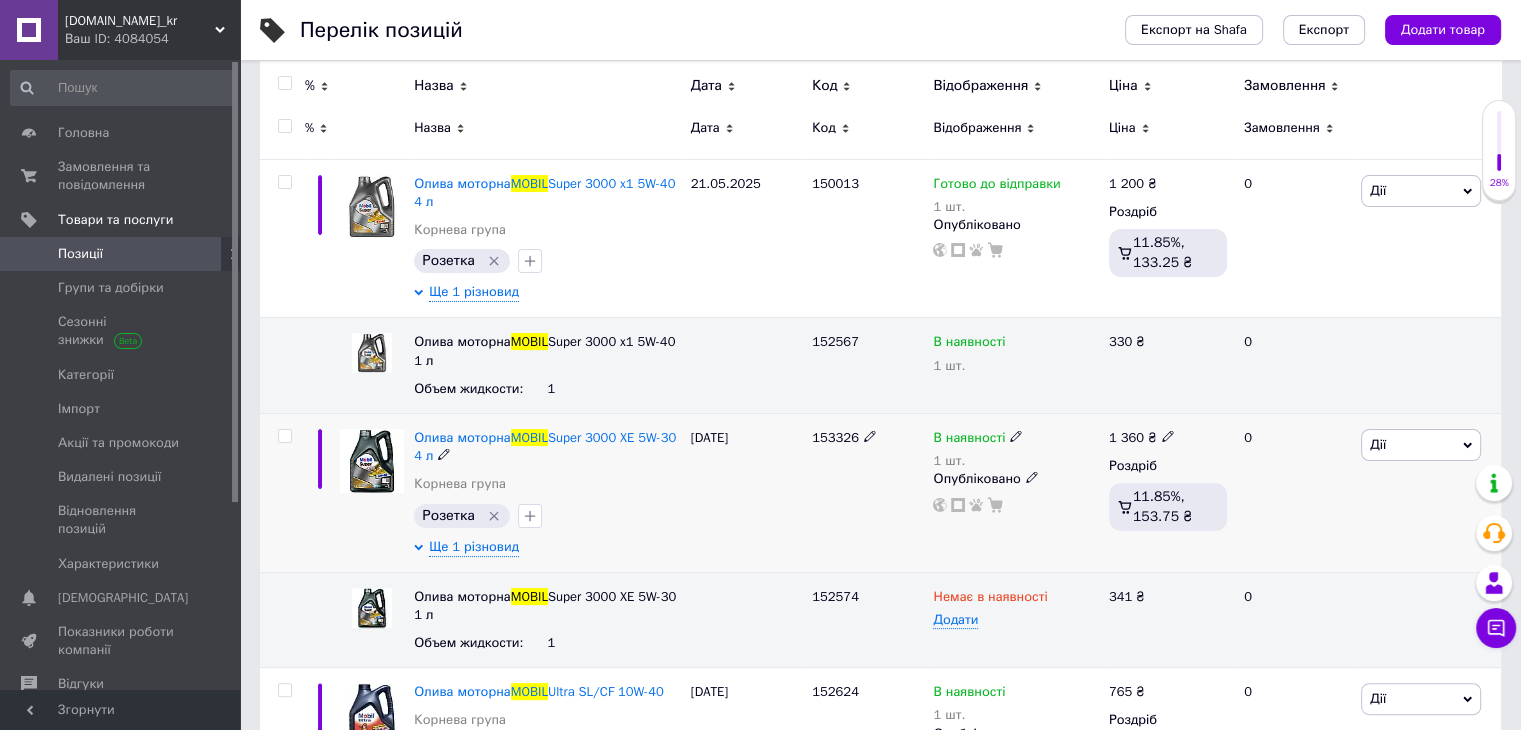 scroll, scrollTop: 273, scrollLeft: 0, axis: vertical 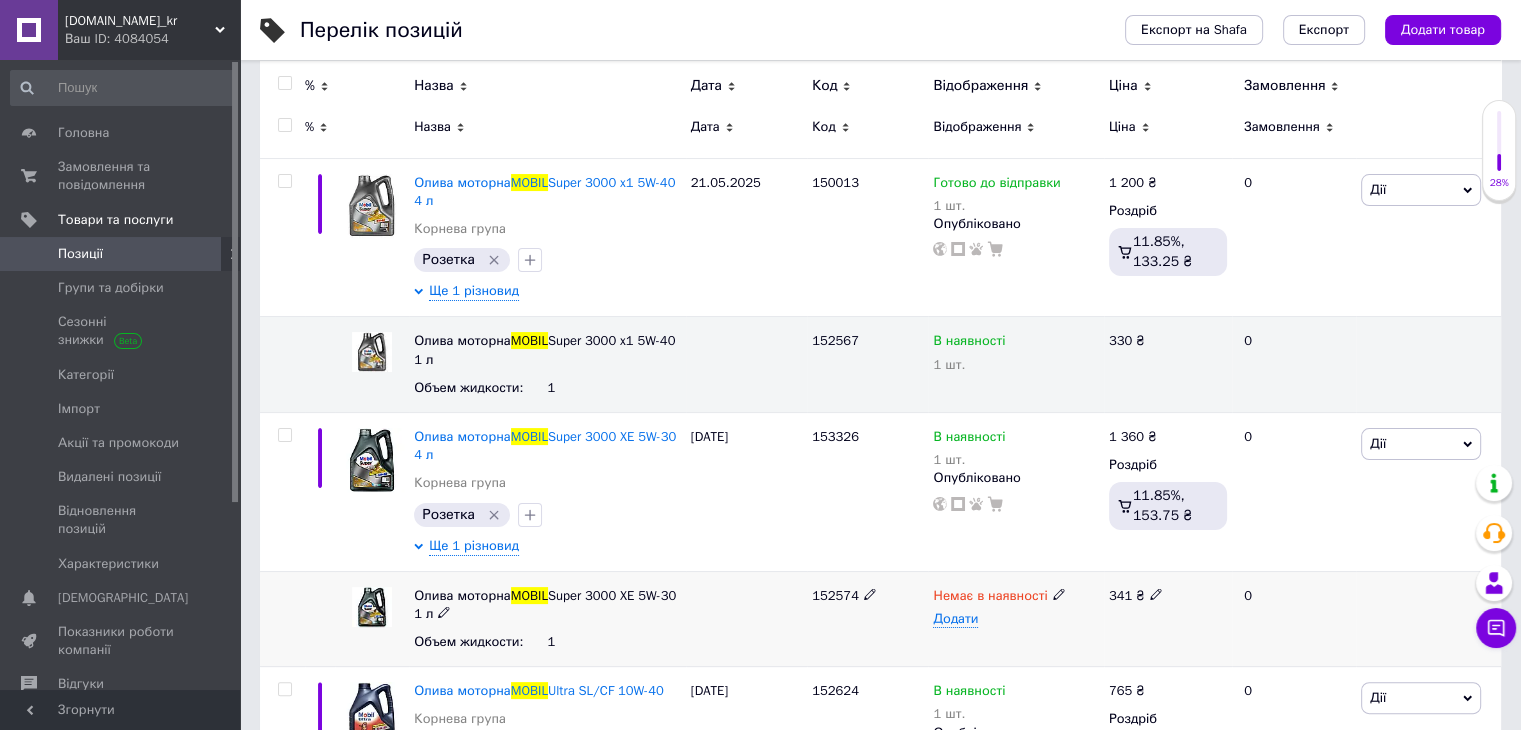 click 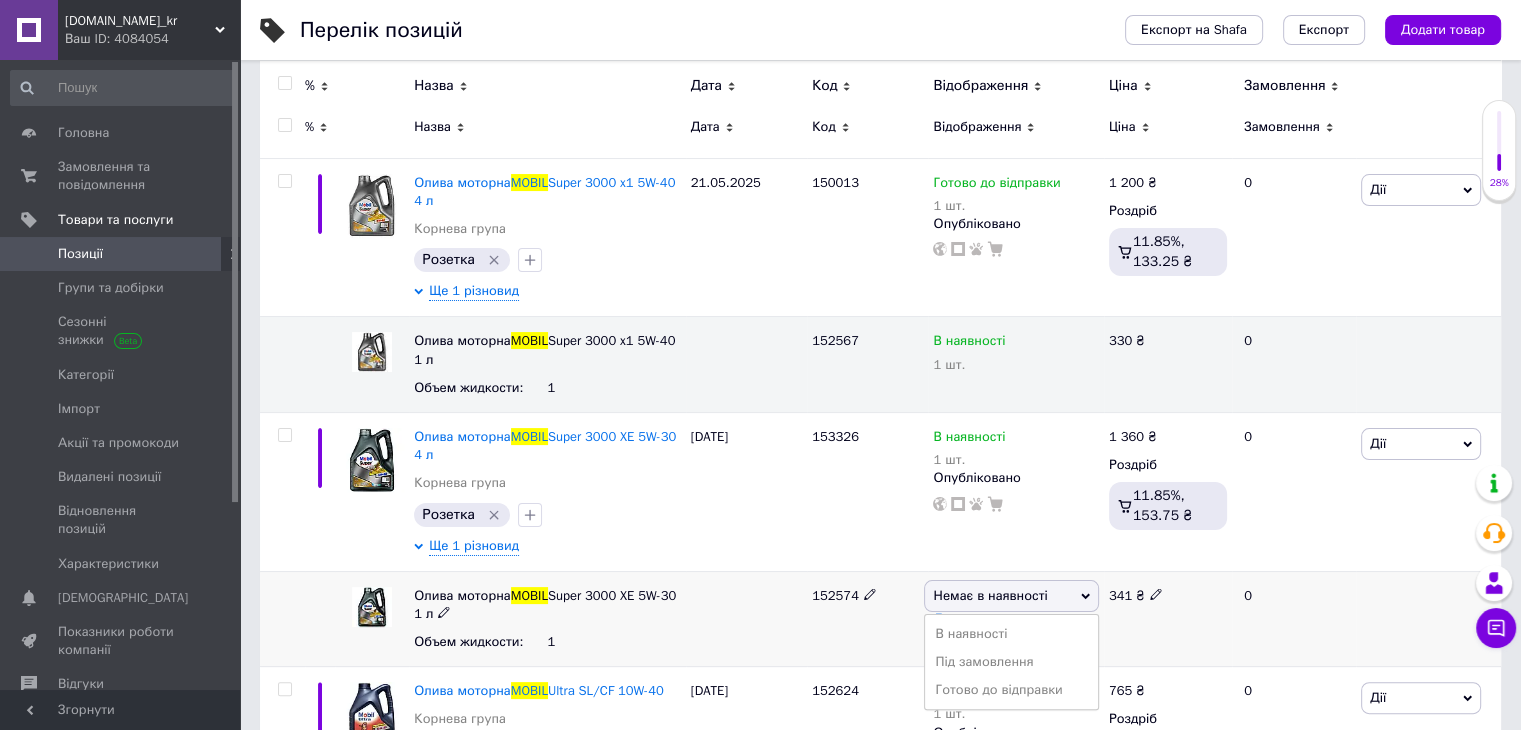 click on "В наявності" at bounding box center [1011, 634] 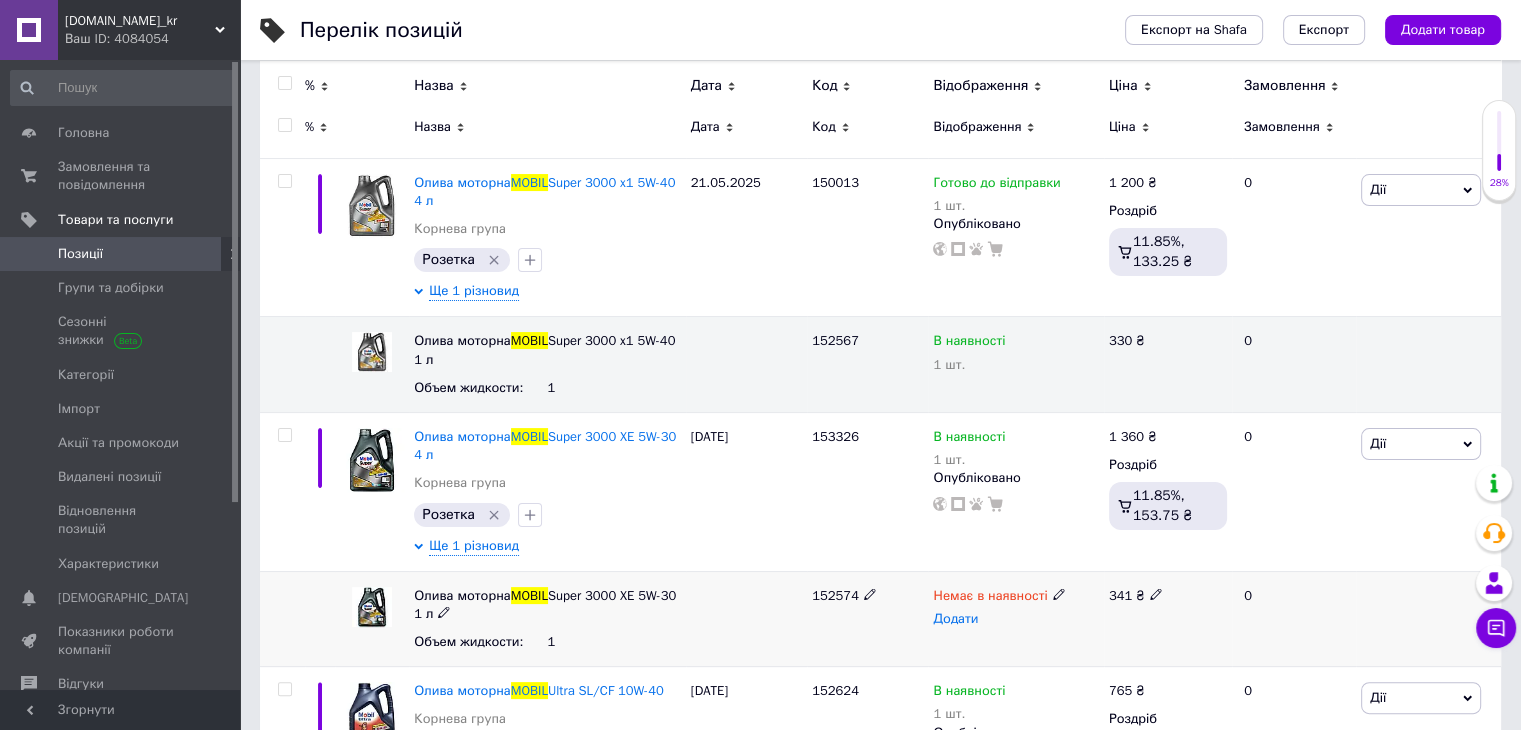 click on "Додати" at bounding box center (955, 619) 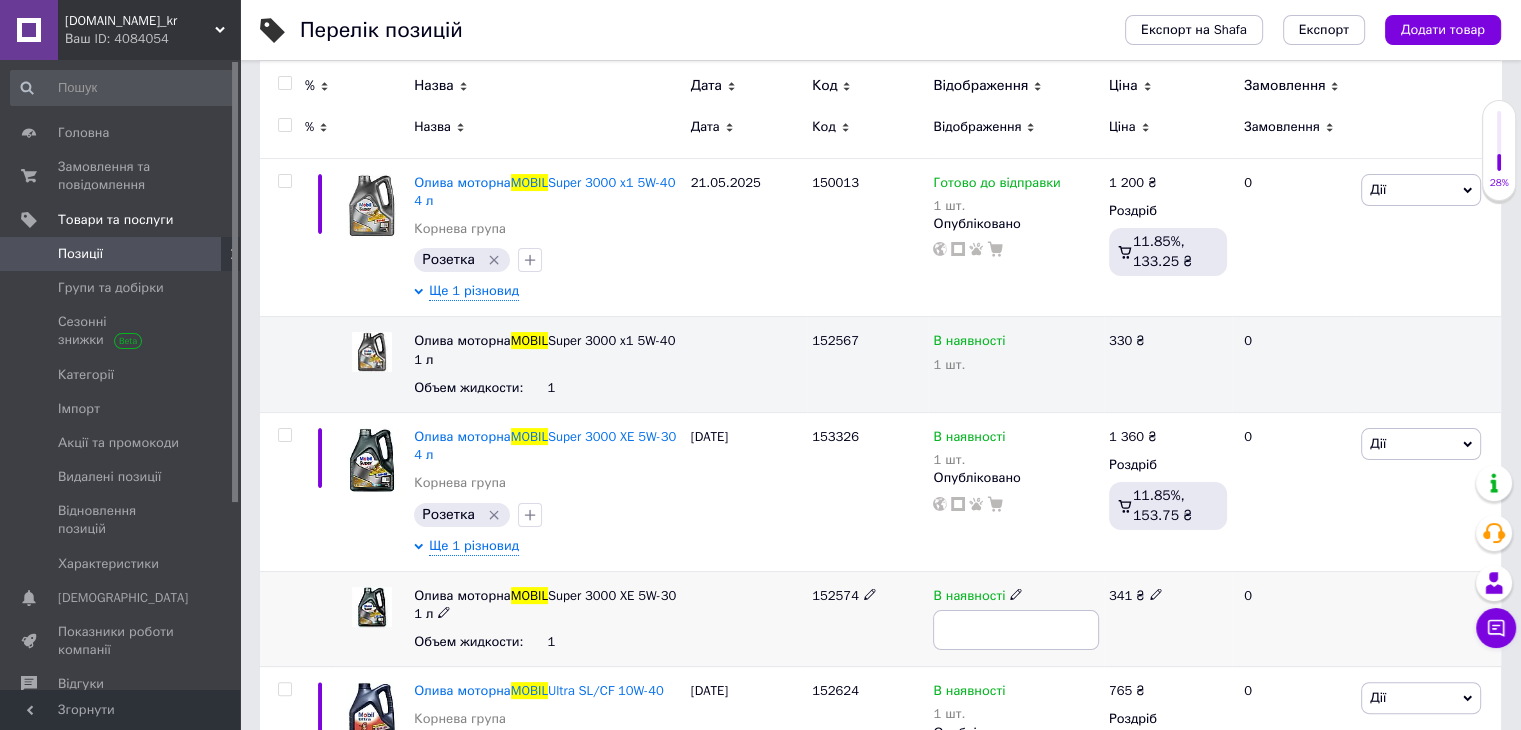 type on "1" 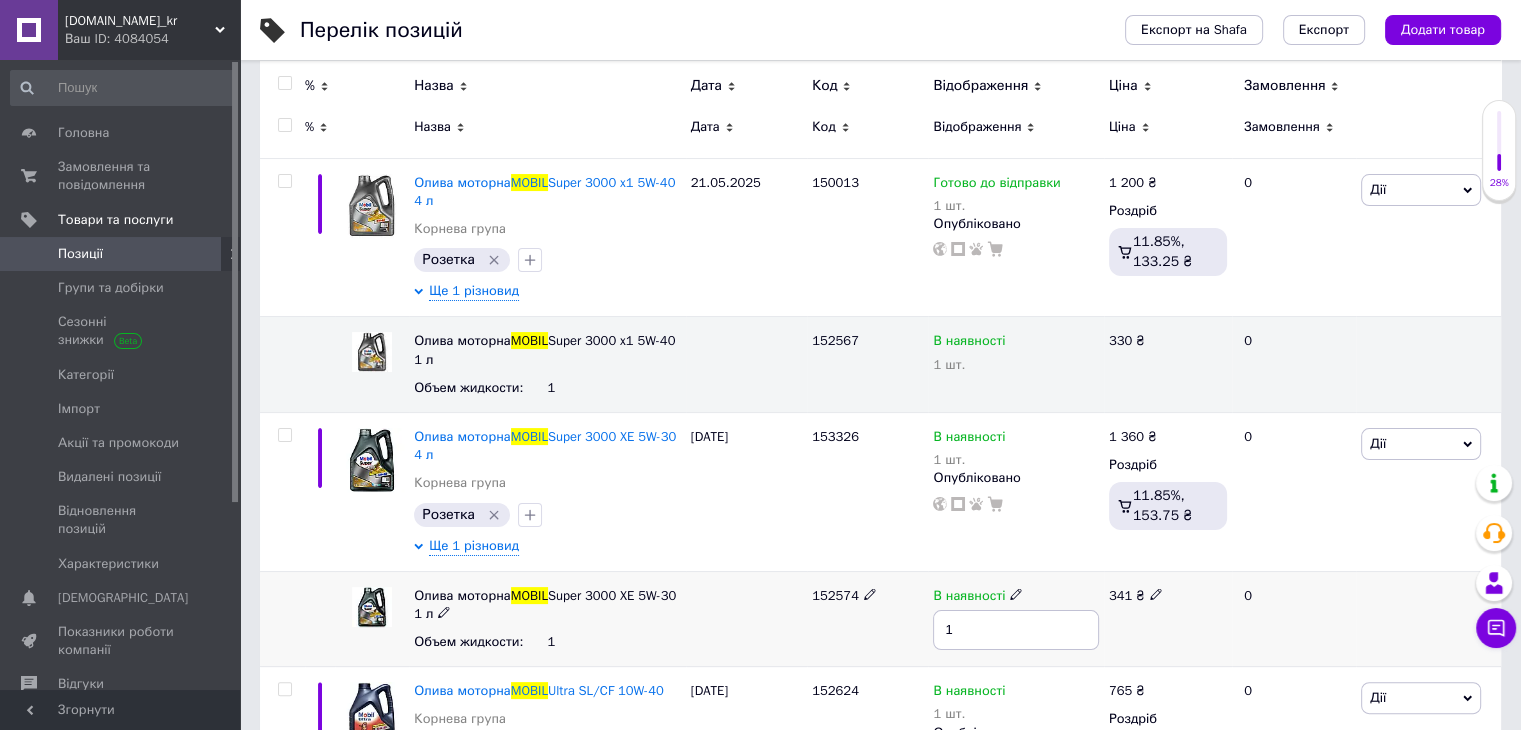 click on "341   ₴" at bounding box center [1168, 619] 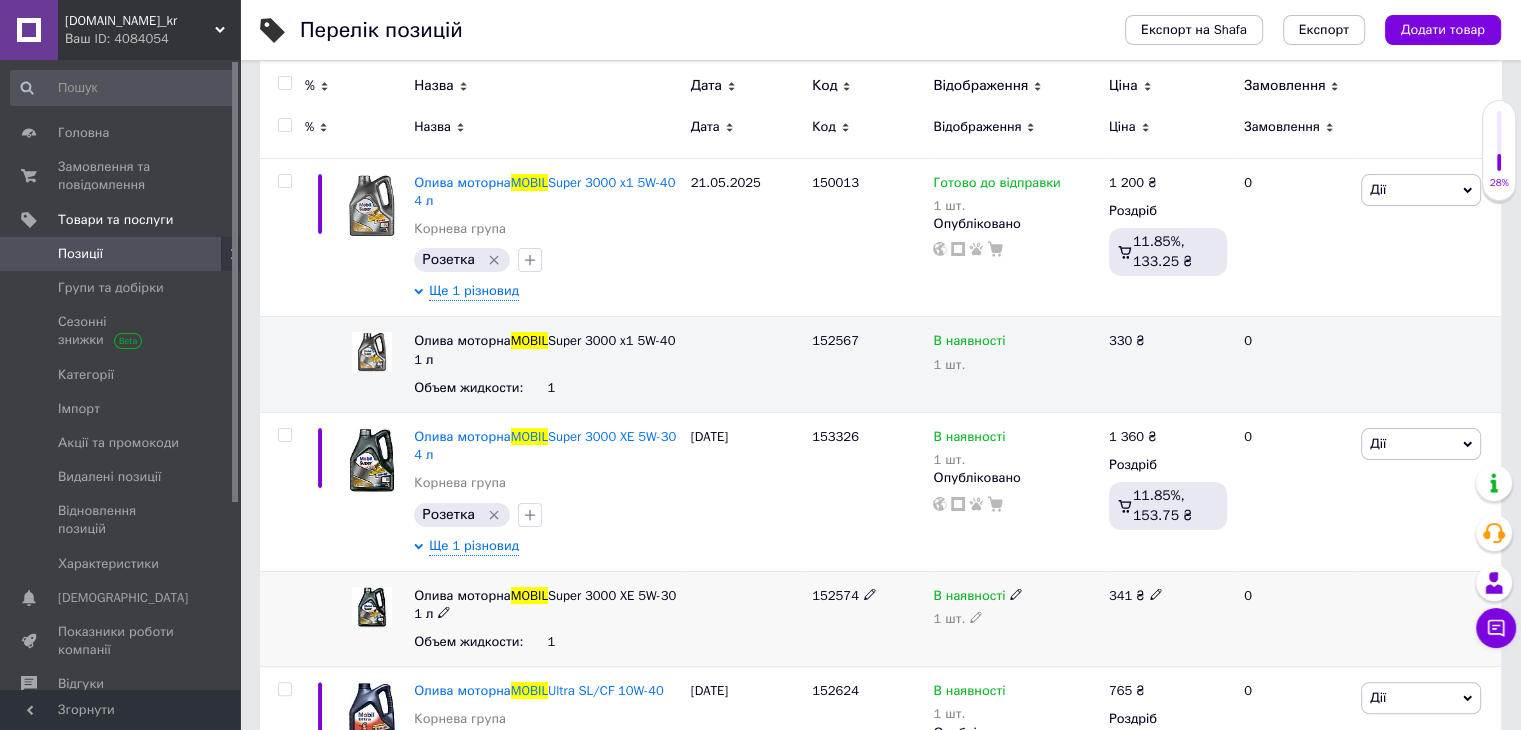 click 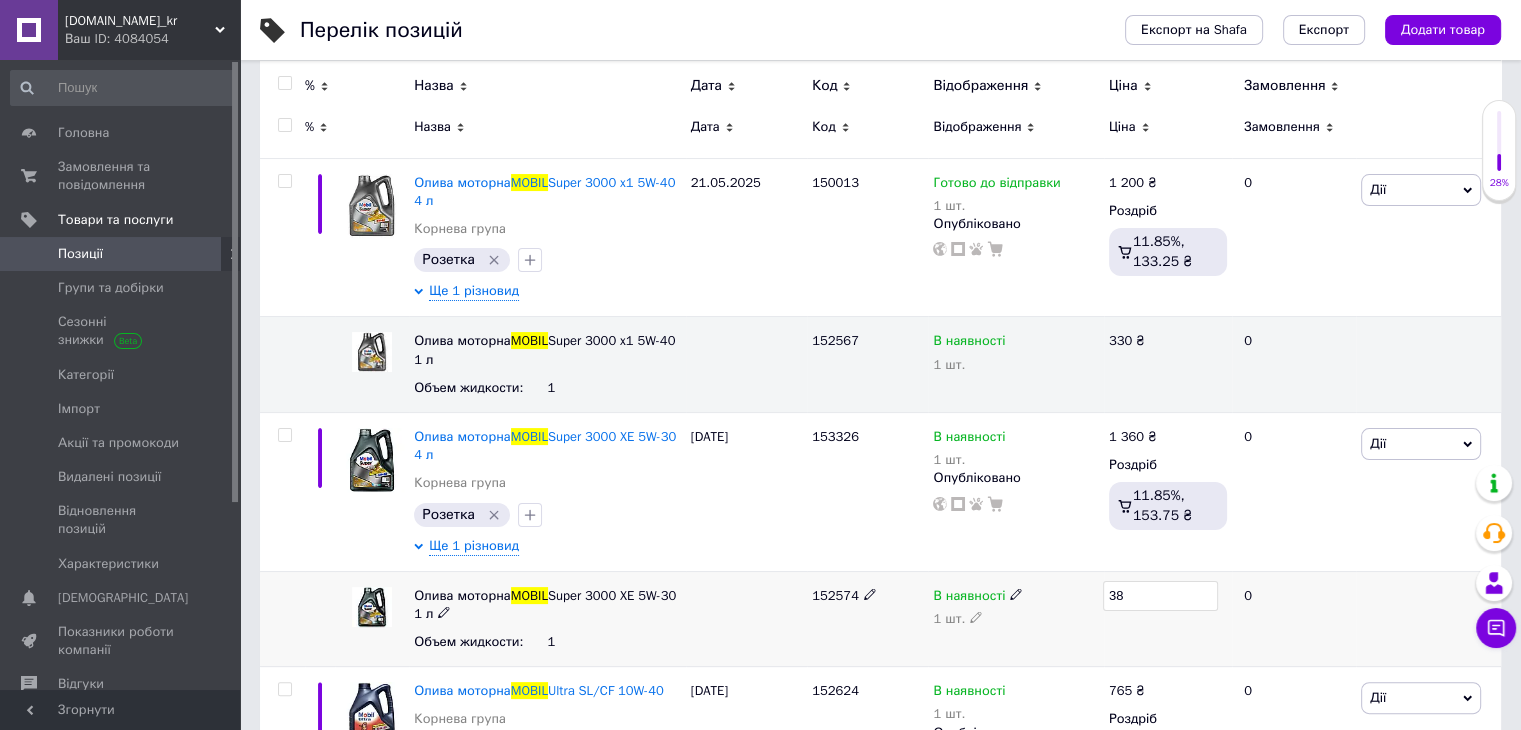 type on "385" 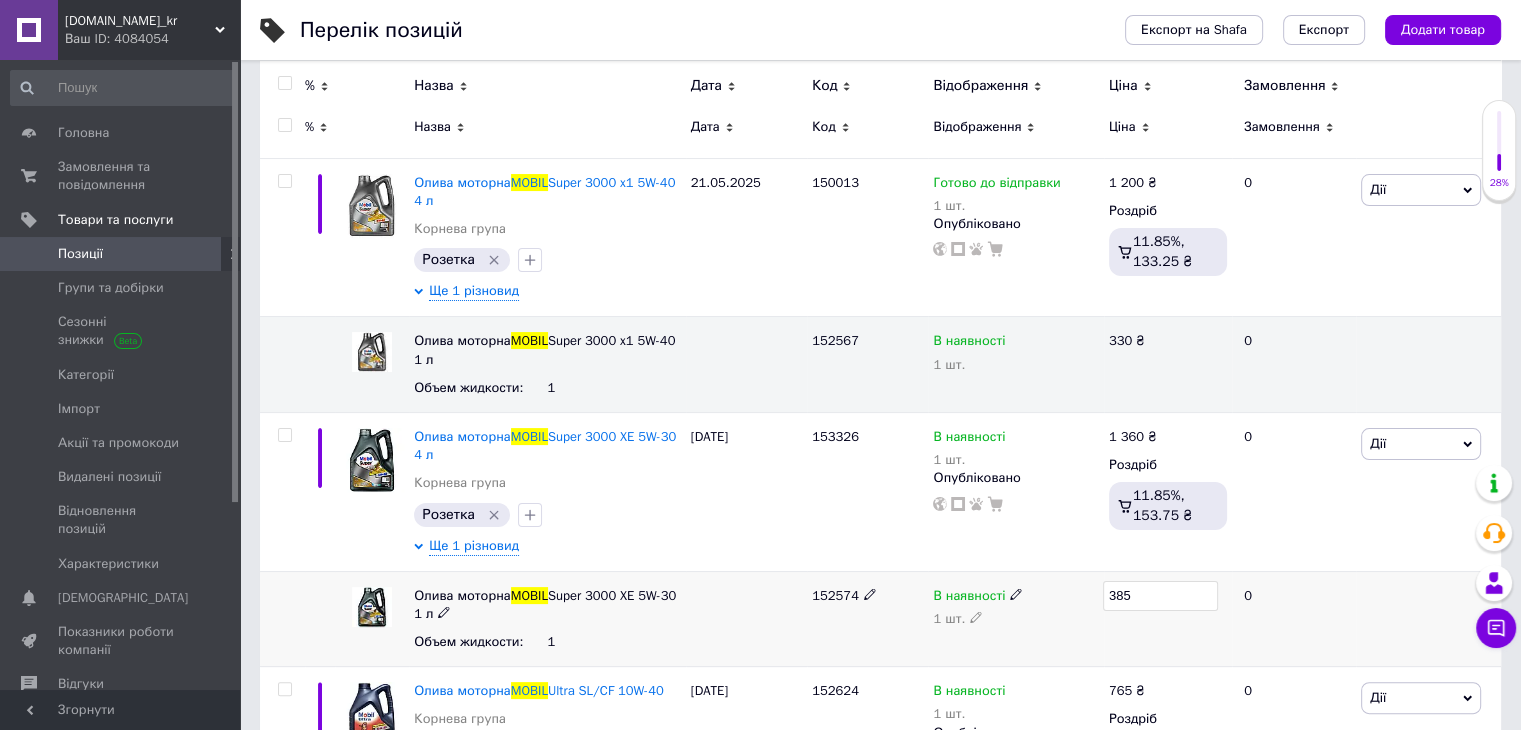 click on "0" at bounding box center (1294, 619) 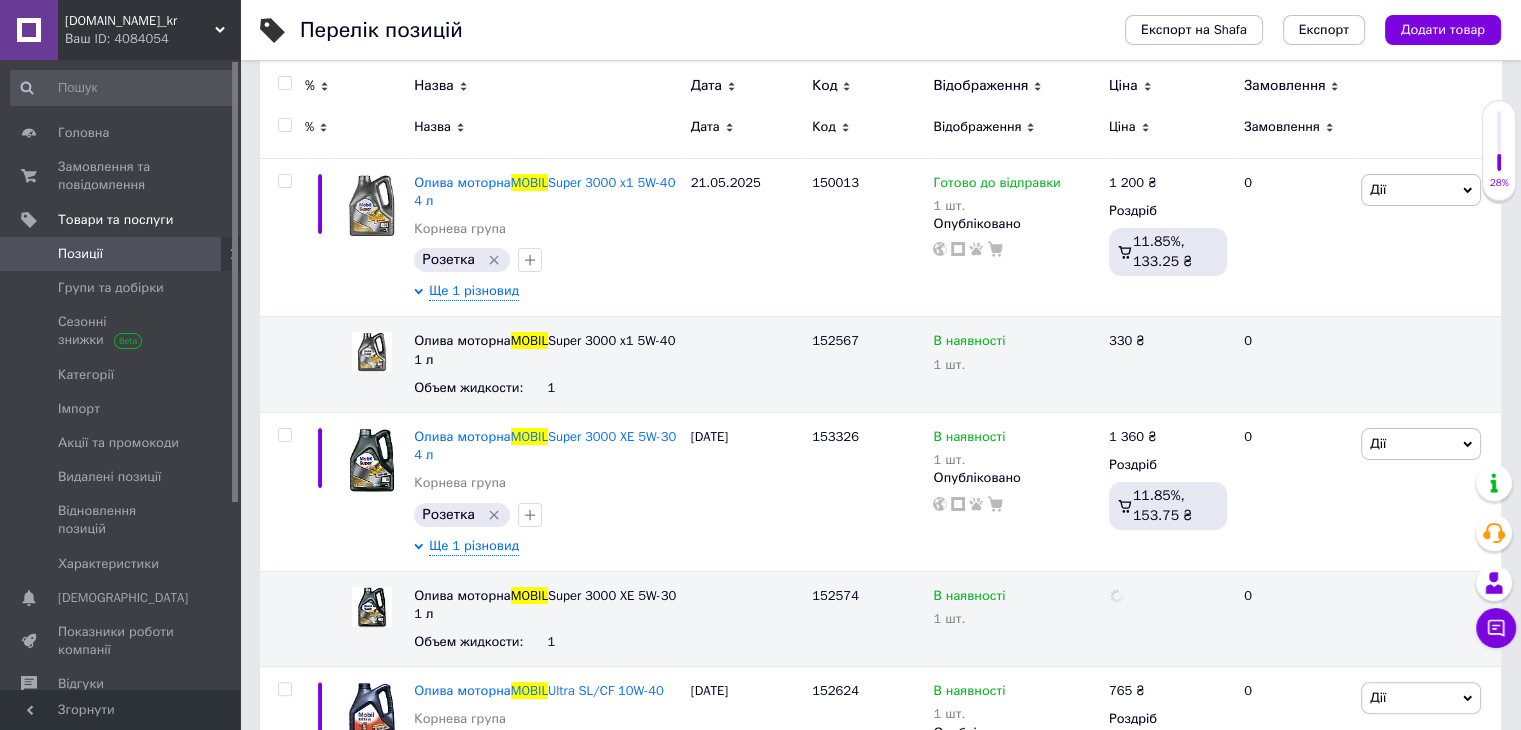 scroll, scrollTop: 368, scrollLeft: 0, axis: vertical 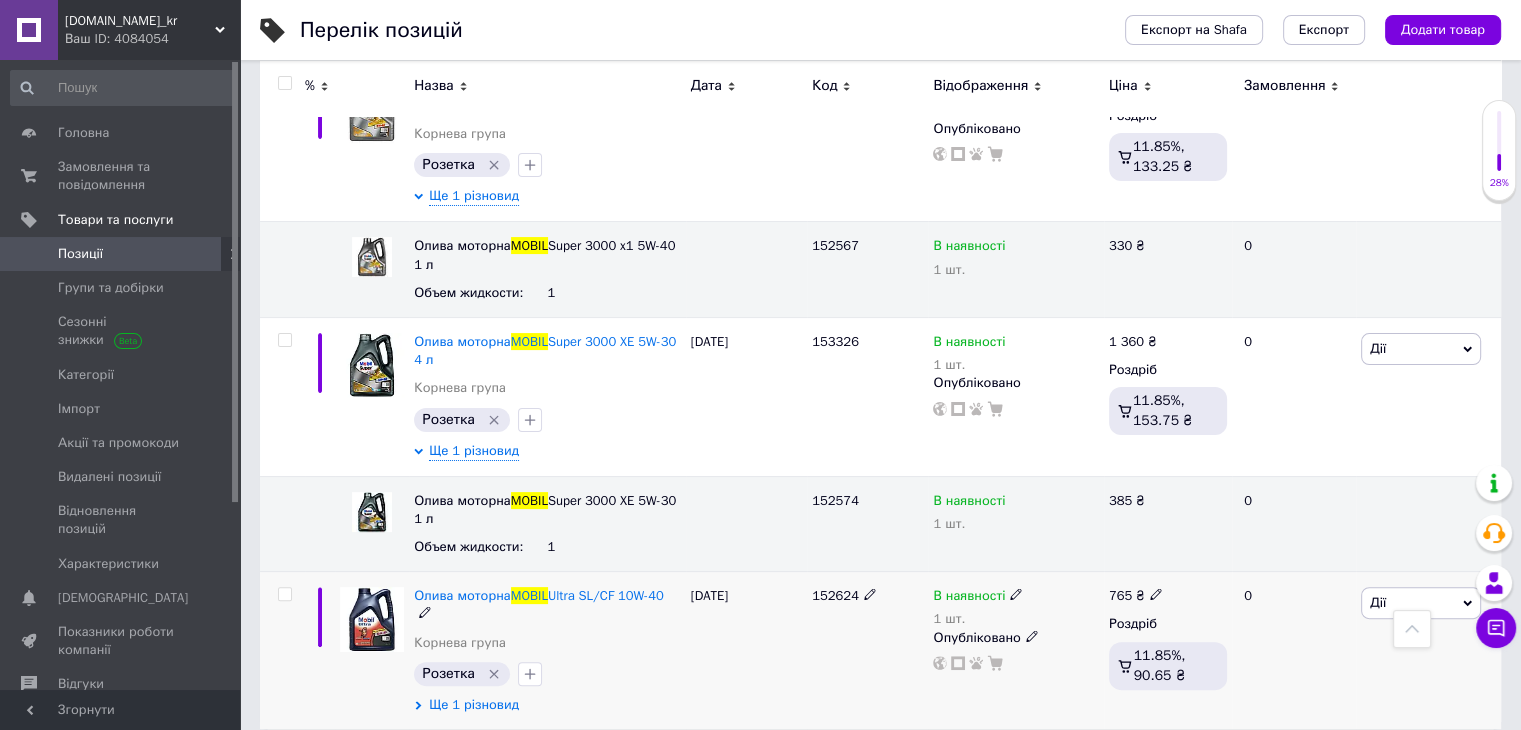 click on "Ще 1 різновид" at bounding box center (474, 705) 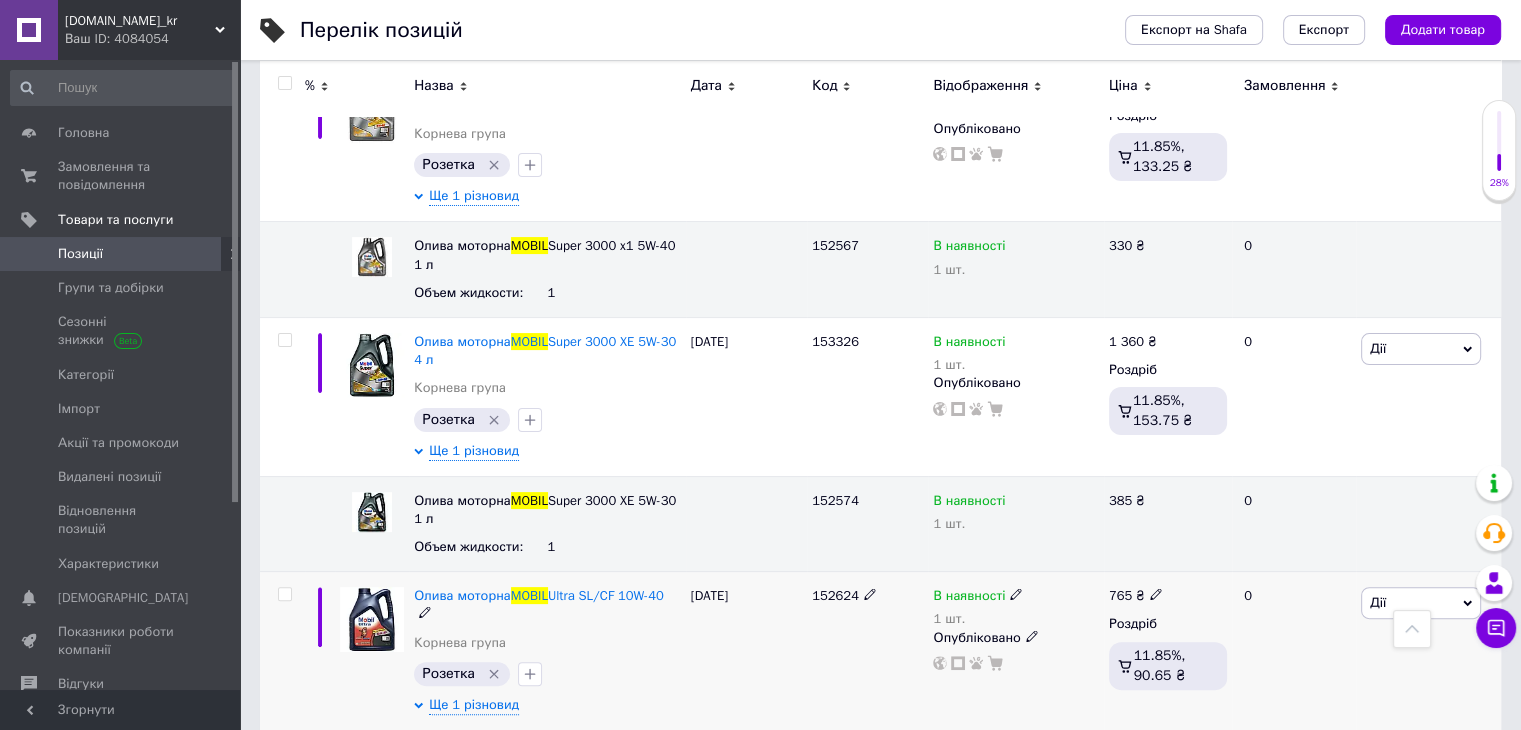 click 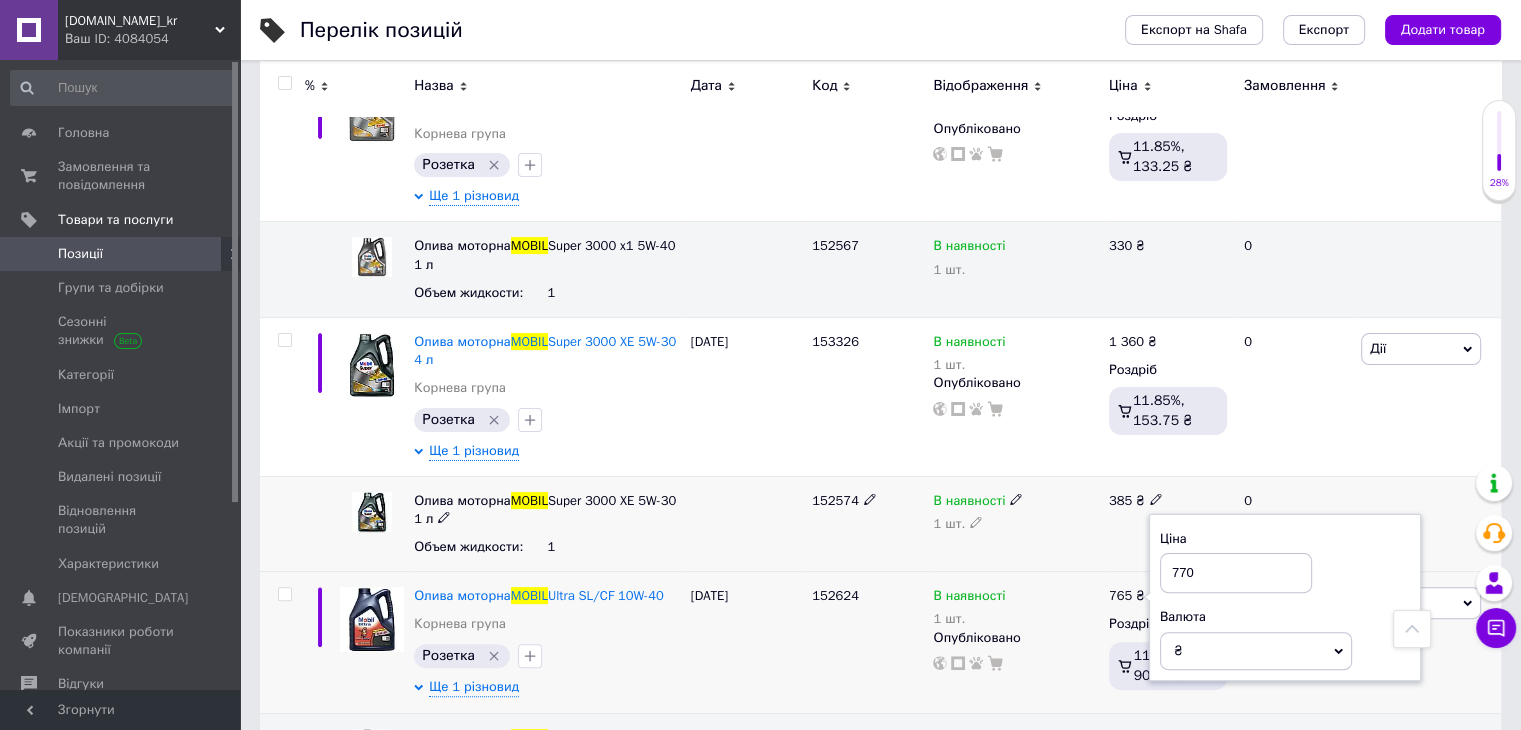type on "770" 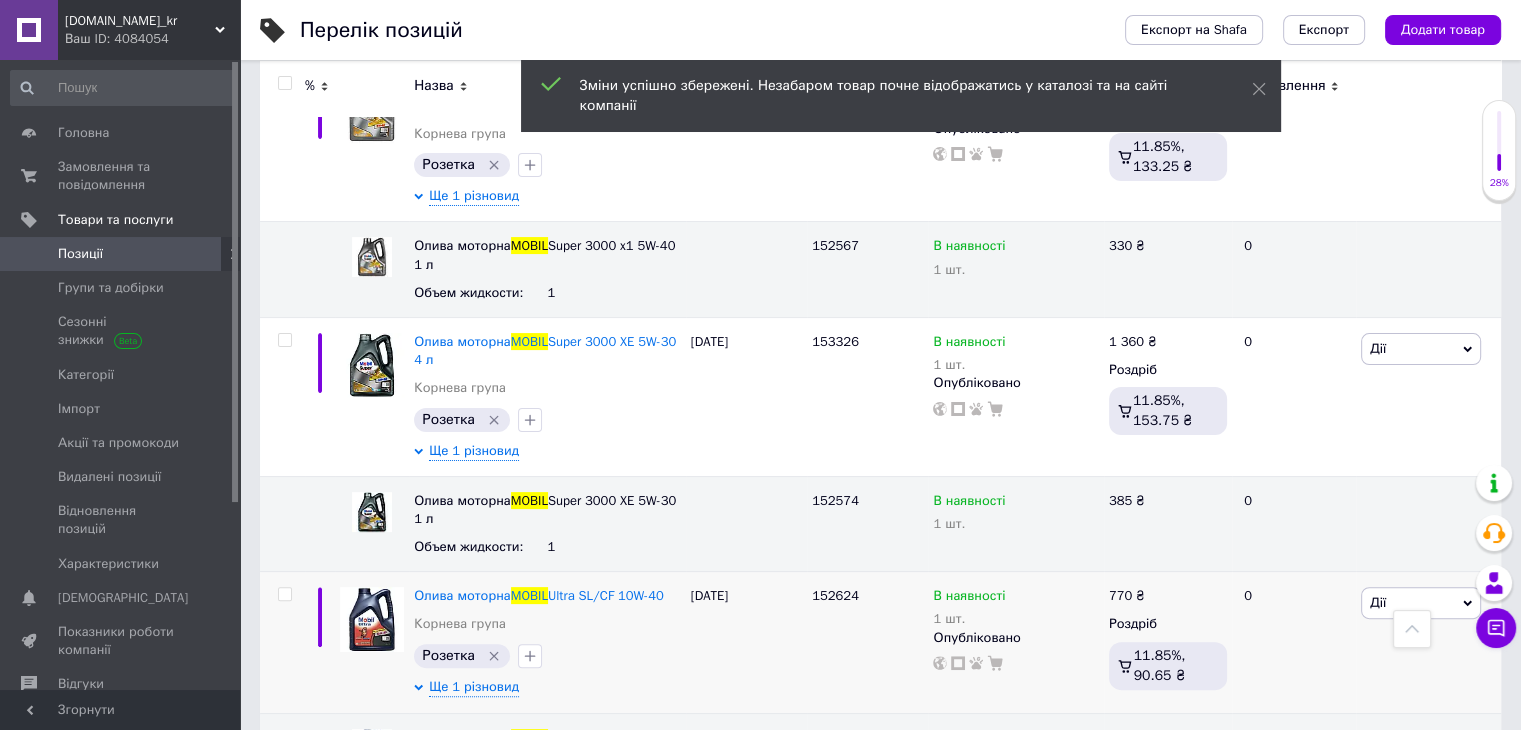 scroll, scrollTop: 464, scrollLeft: 0, axis: vertical 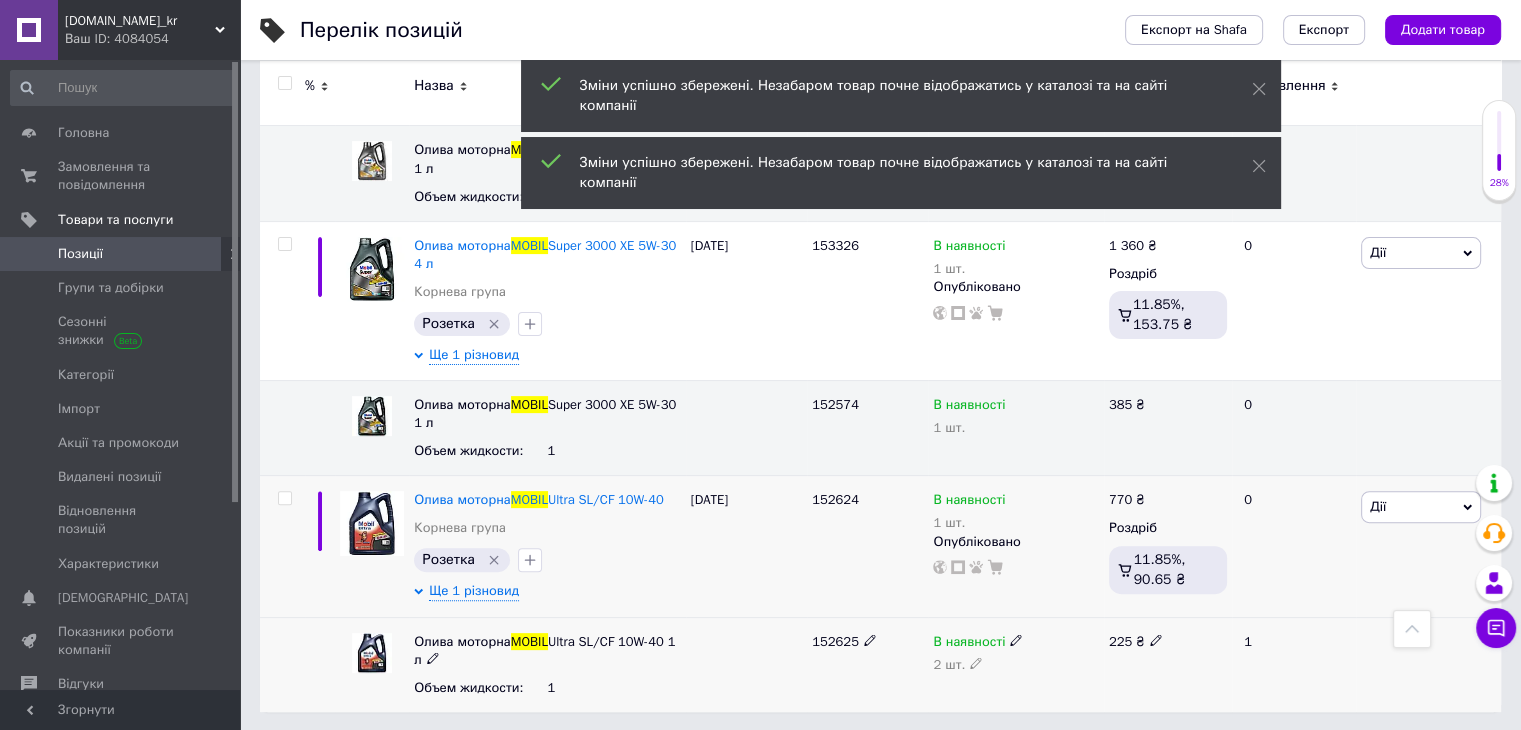 click on "225   ₴" at bounding box center (1168, 664) 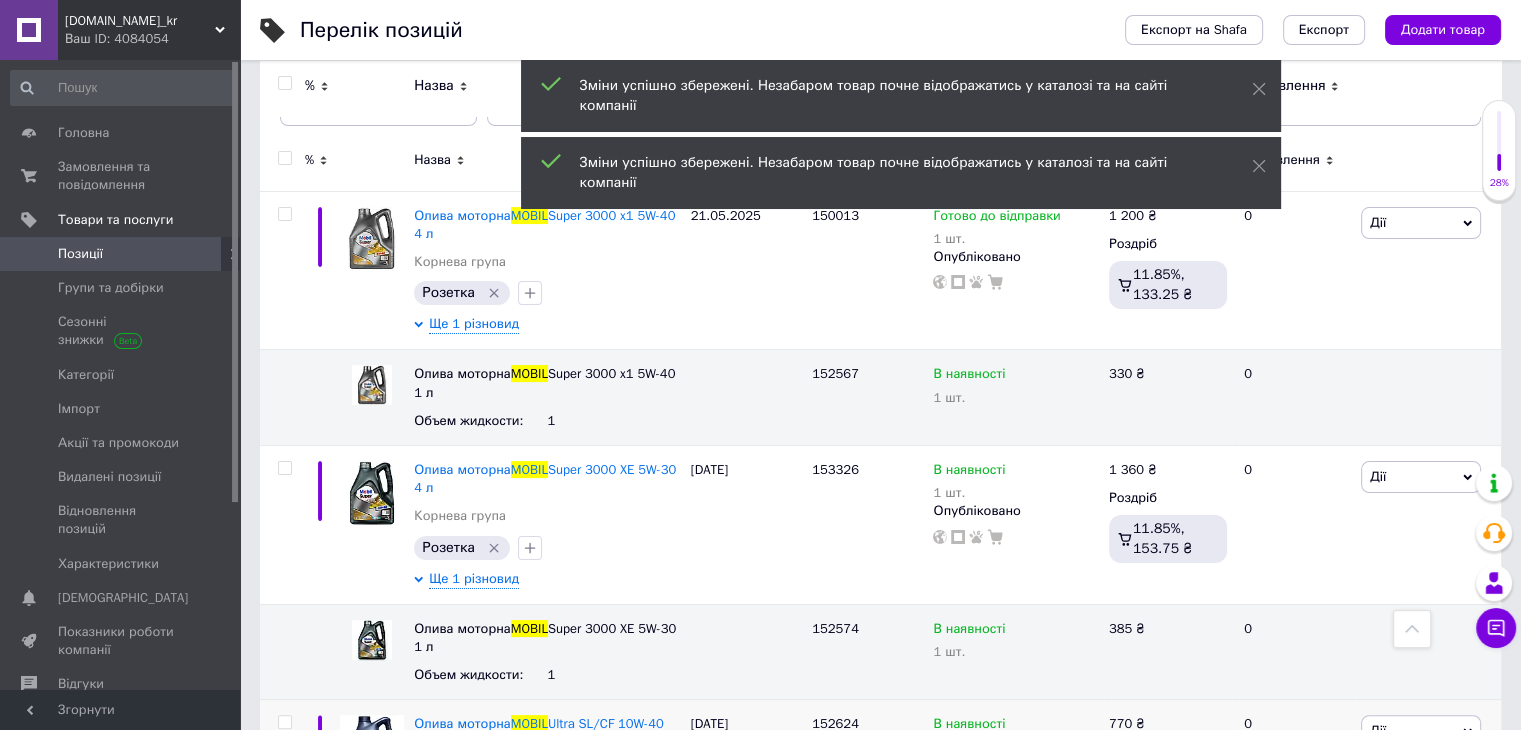 scroll, scrollTop: 0, scrollLeft: 0, axis: both 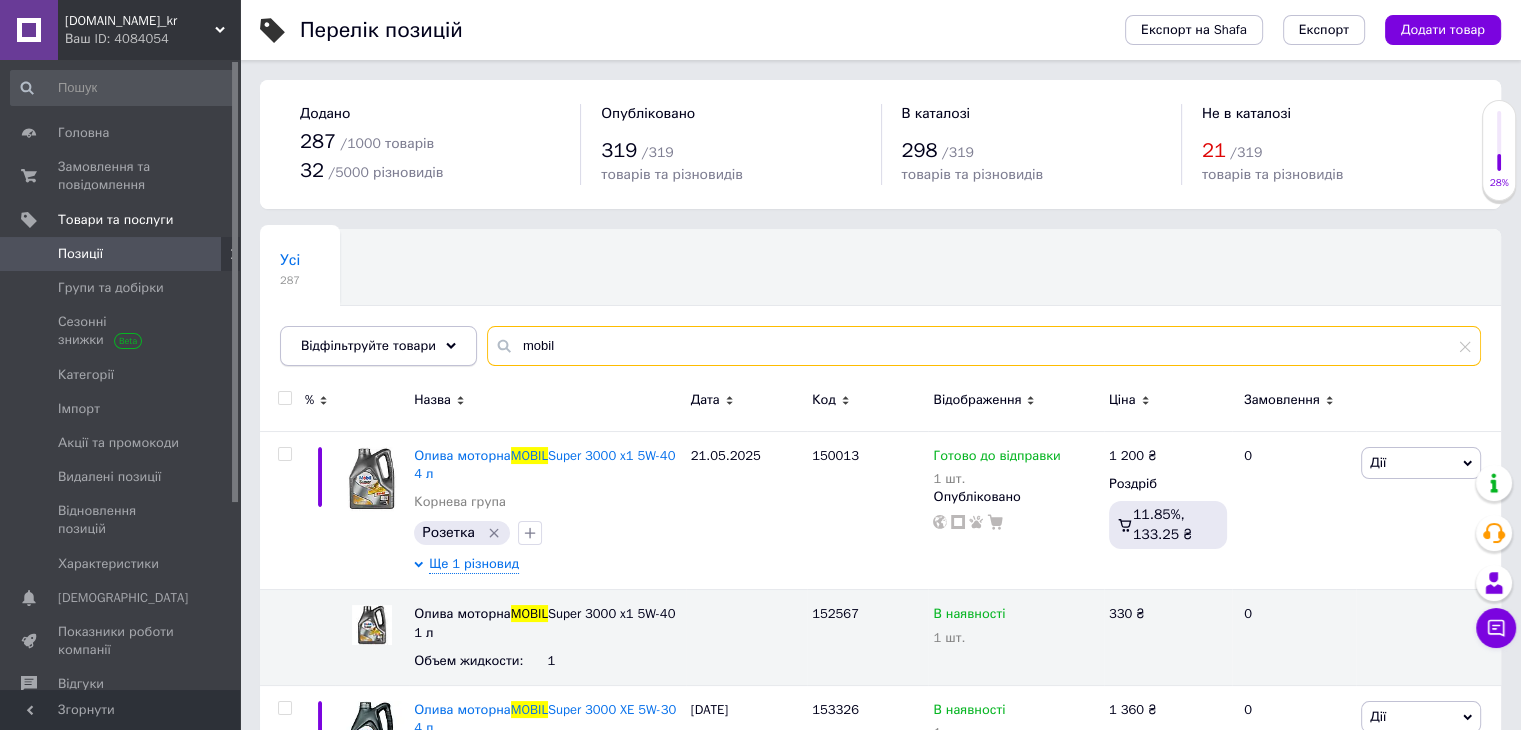 drag, startPoint x: 564, startPoint y: 346, endPoint x: 400, endPoint y: 349, distance: 164.02744 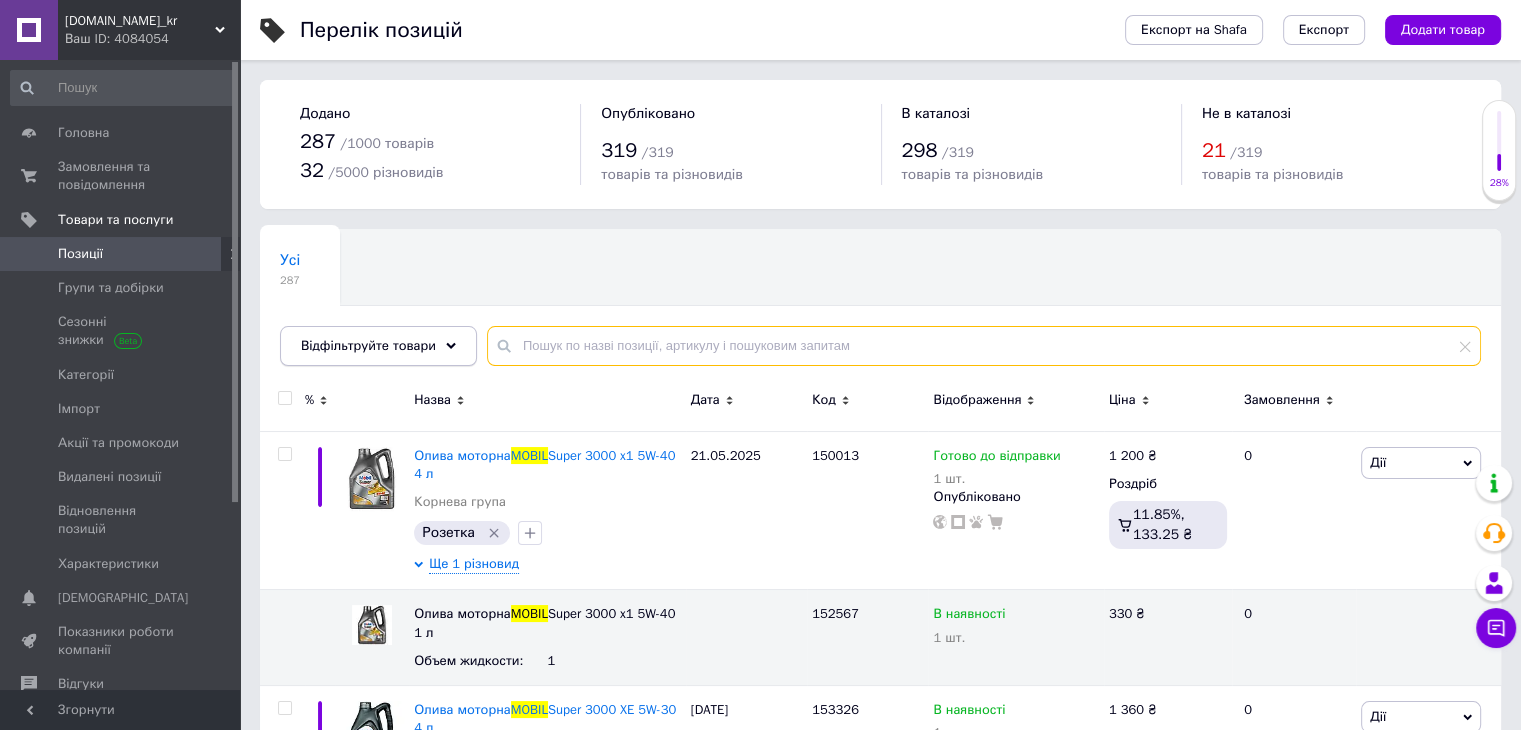 type on "\" 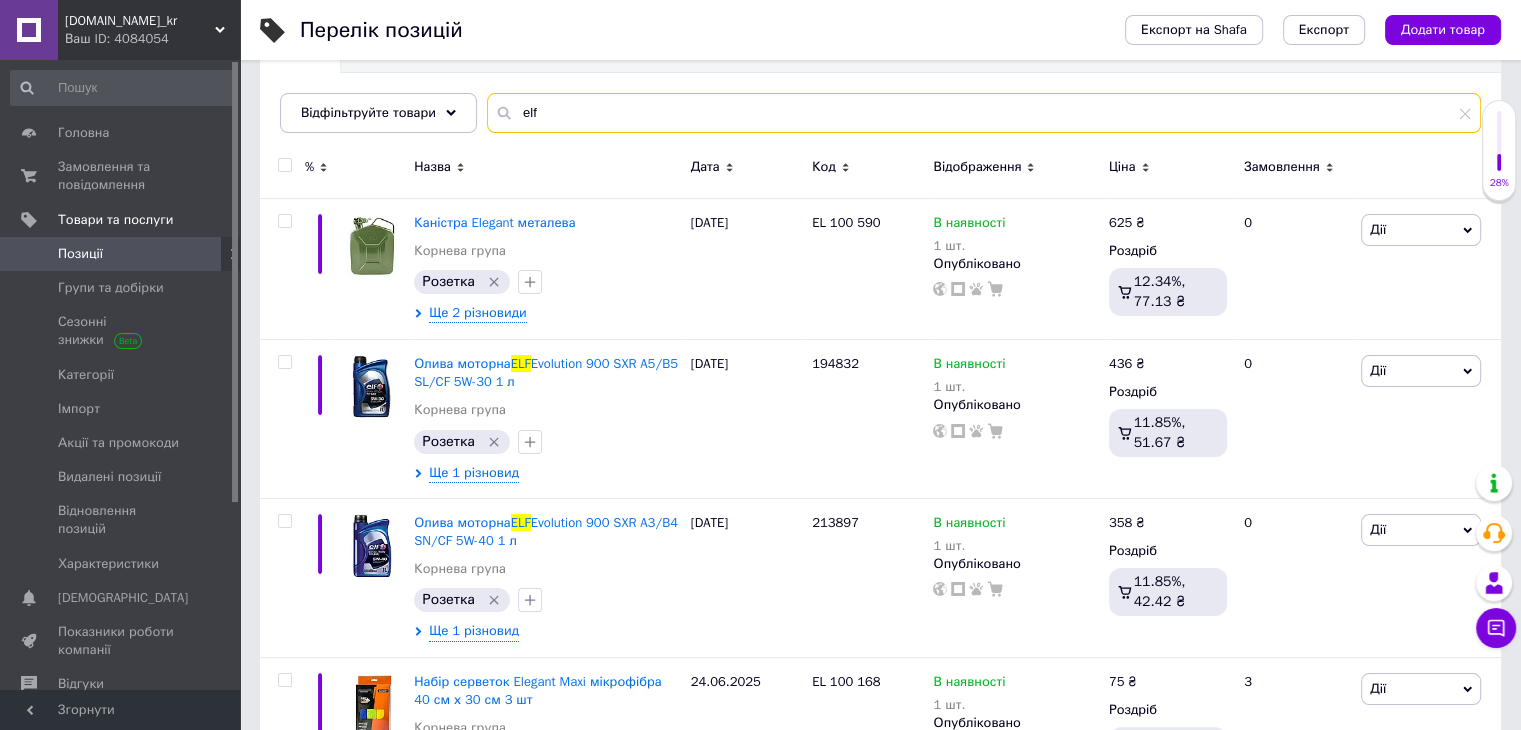 scroll, scrollTop: 300, scrollLeft: 0, axis: vertical 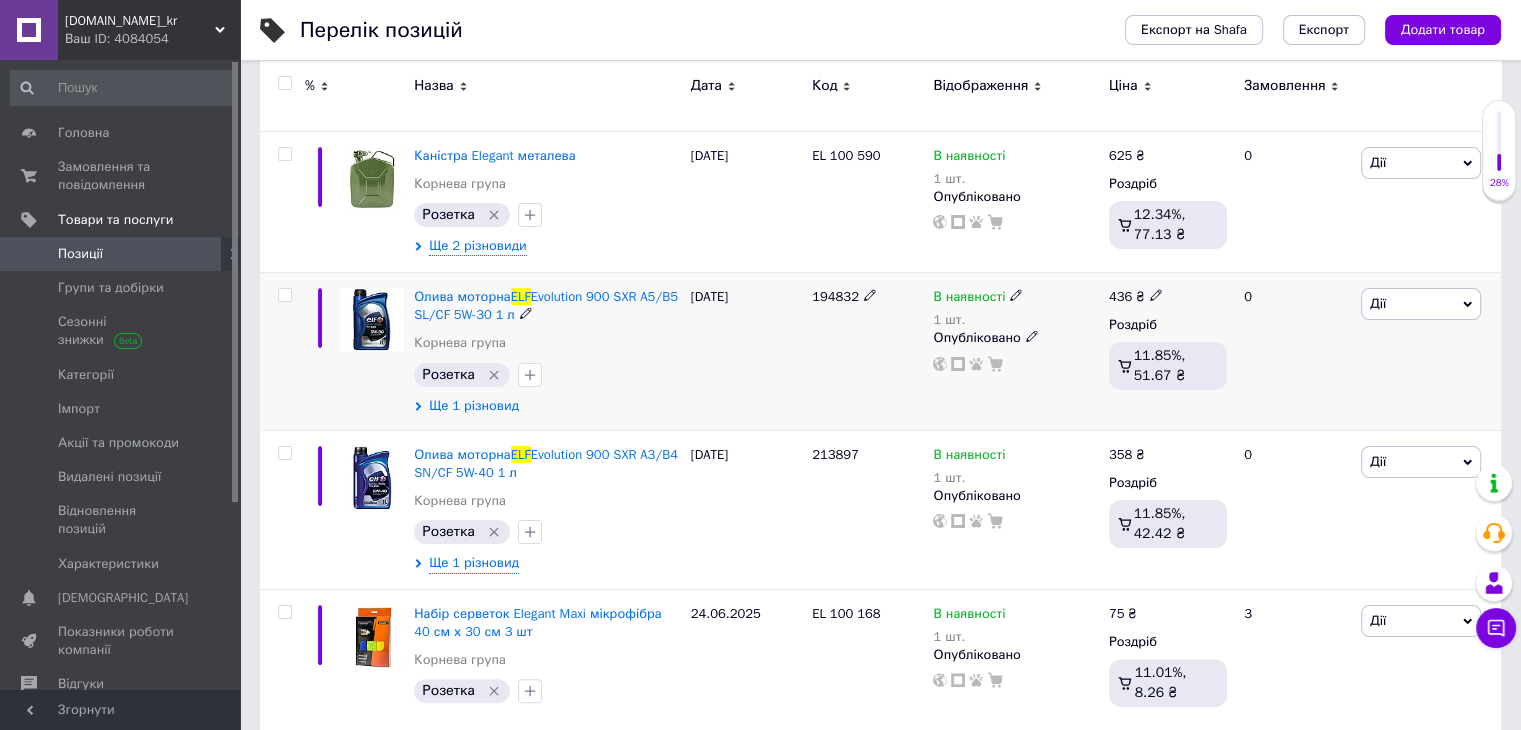 type on "elf" 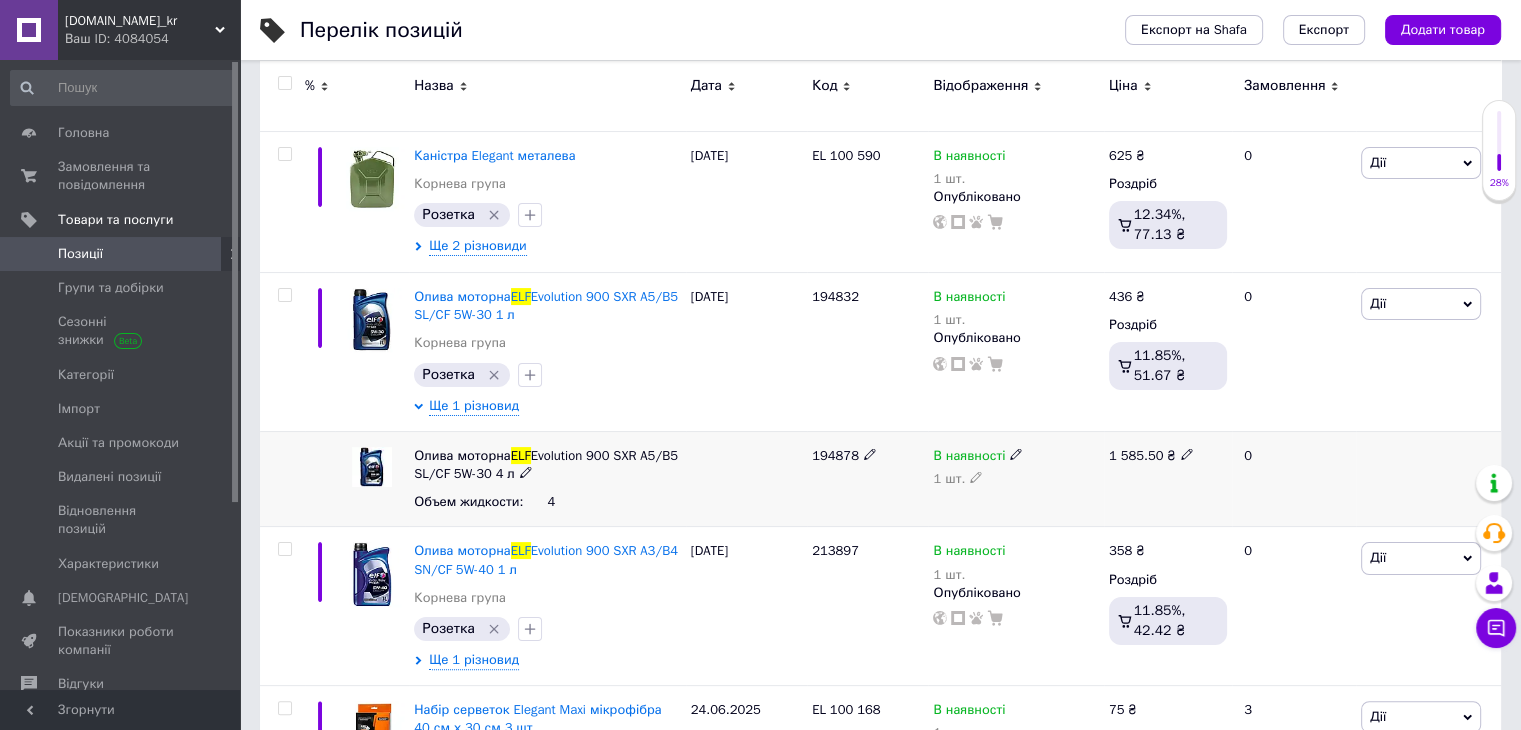 click 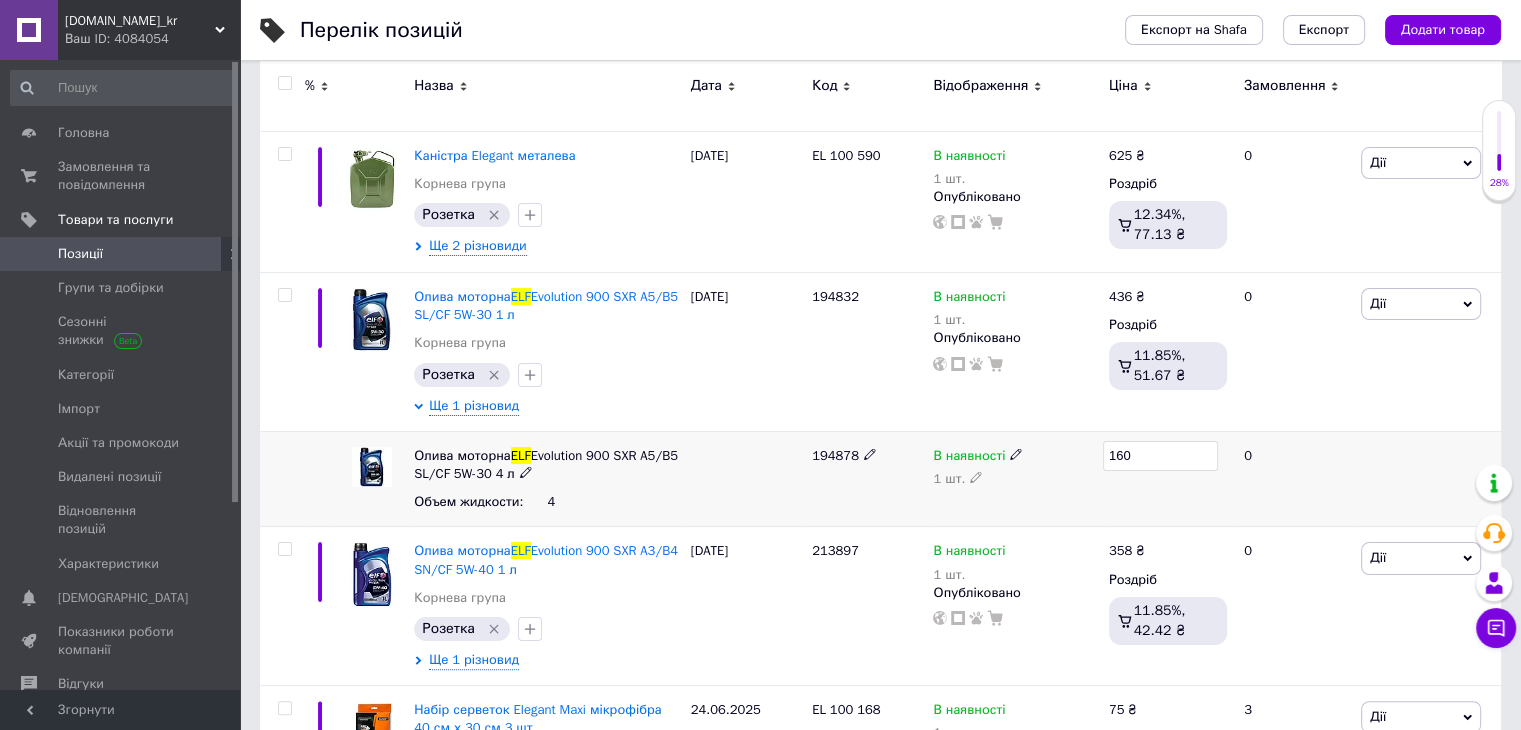 type on "1600" 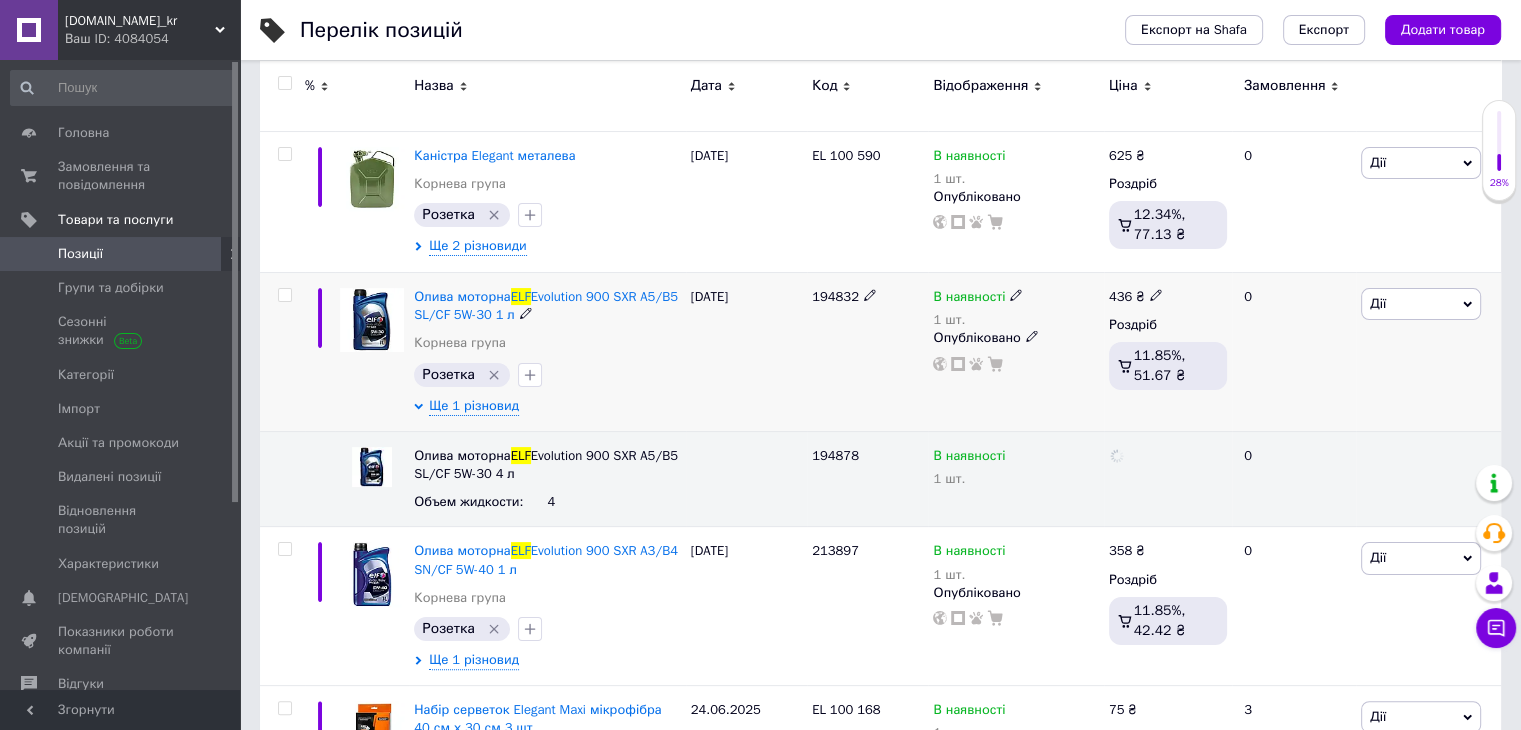 click 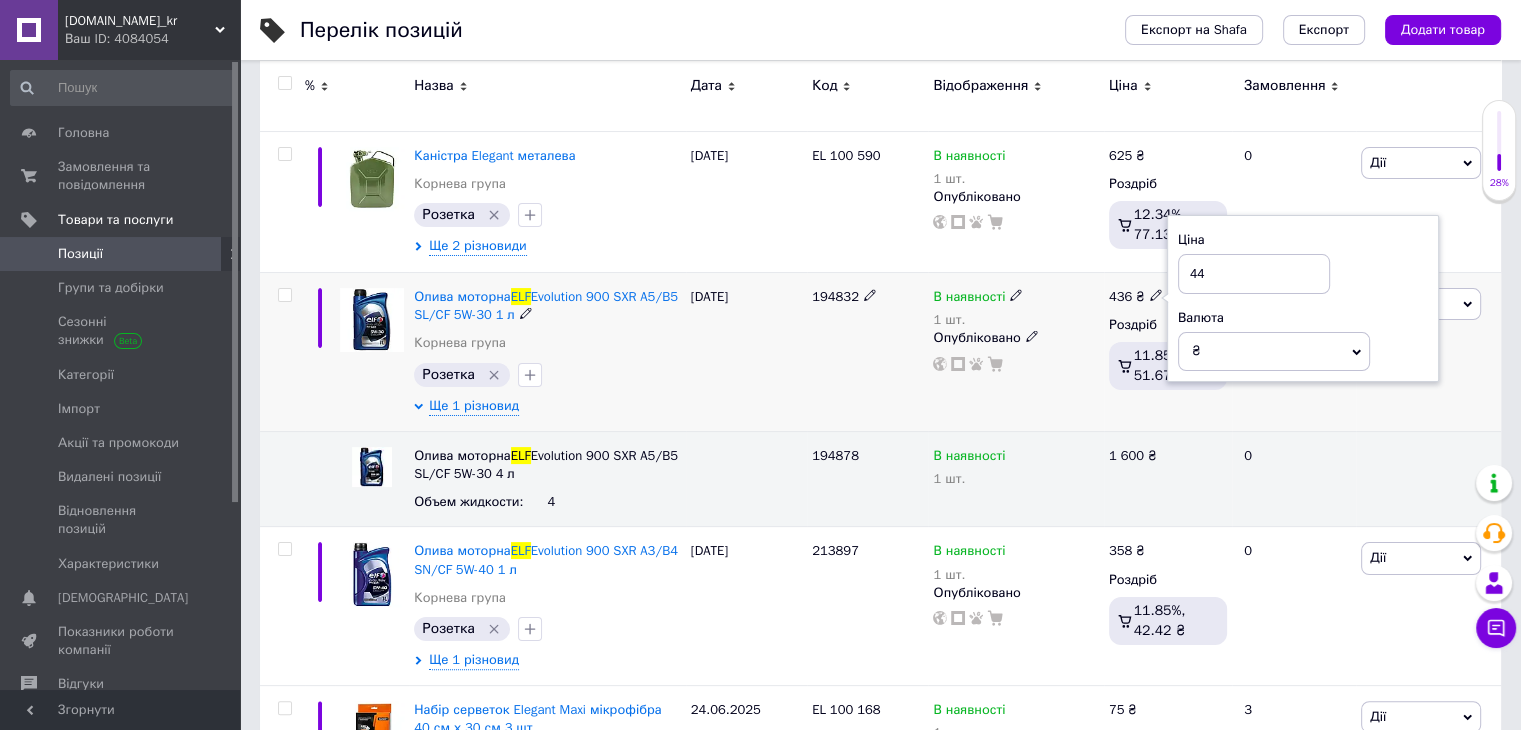 type on "445" 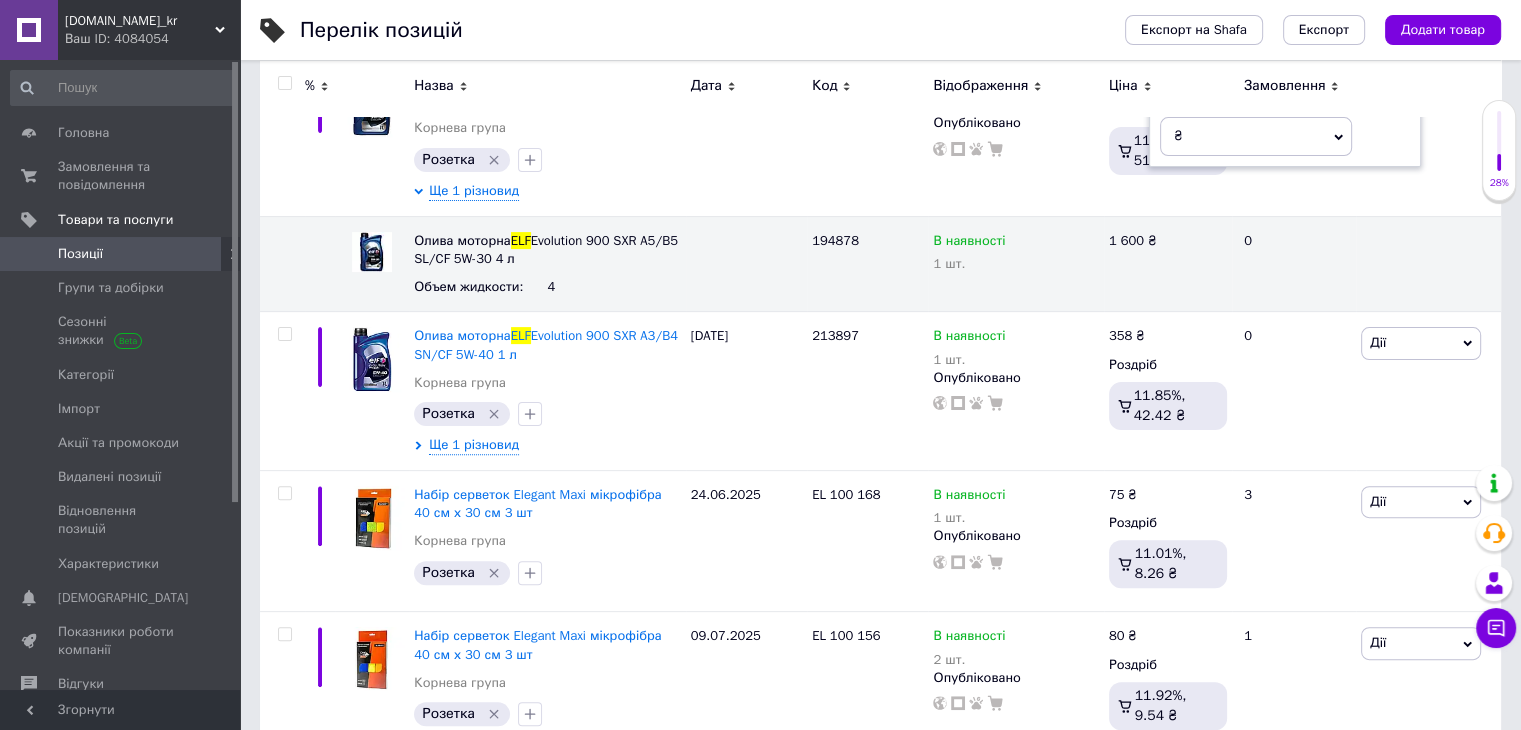 scroll, scrollTop: 568, scrollLeft: 0, axis: vertical 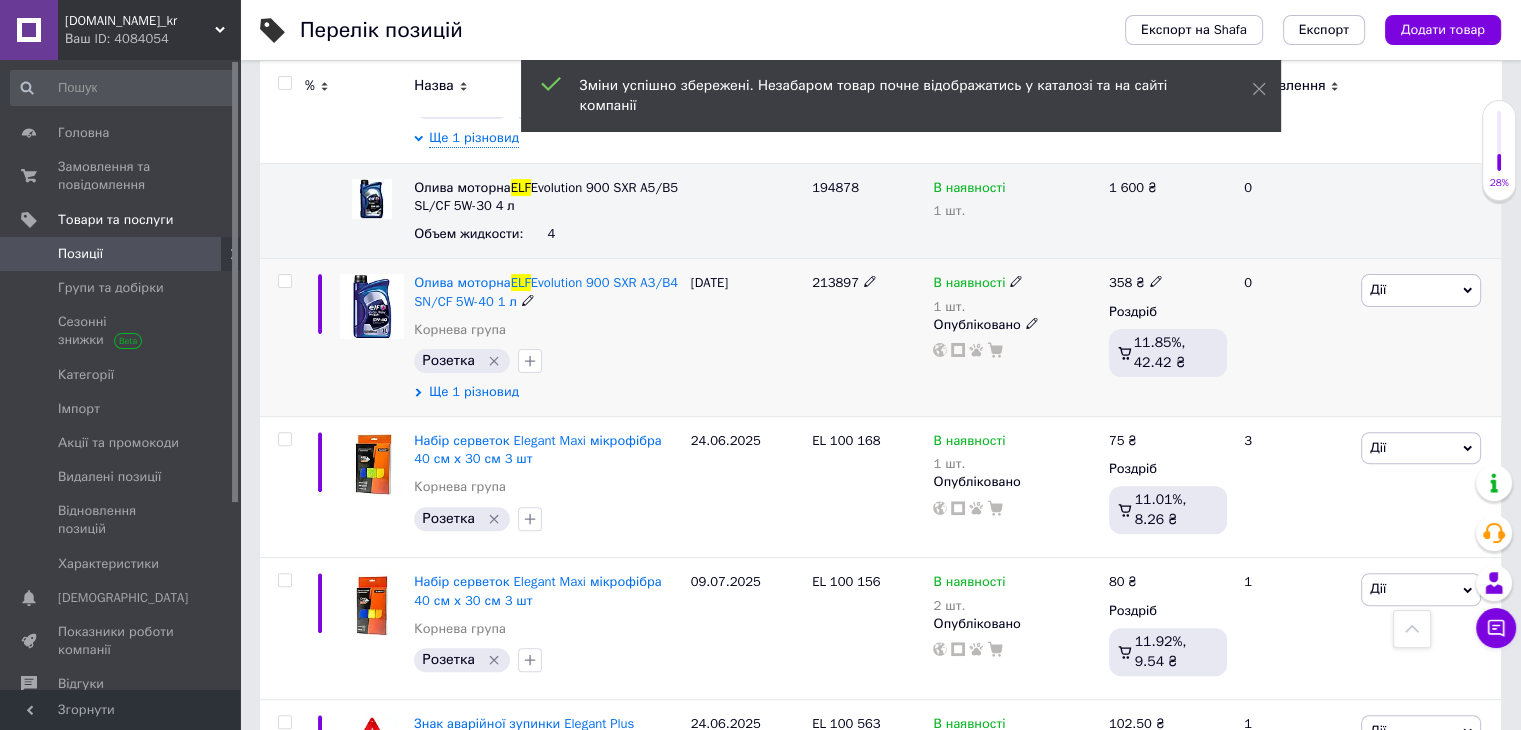 click on "Ще 1 різновид" at bounding box center [474, 392] 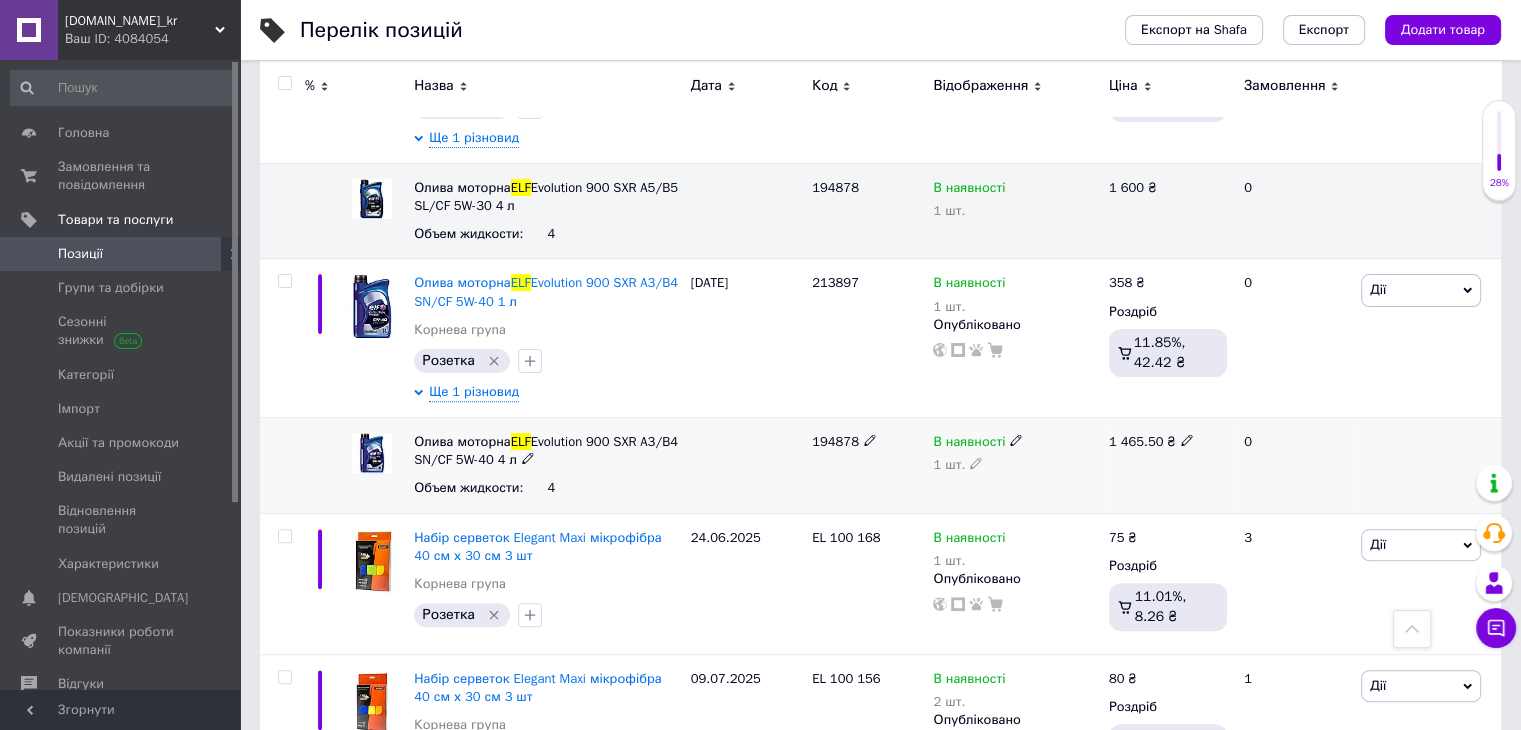 click 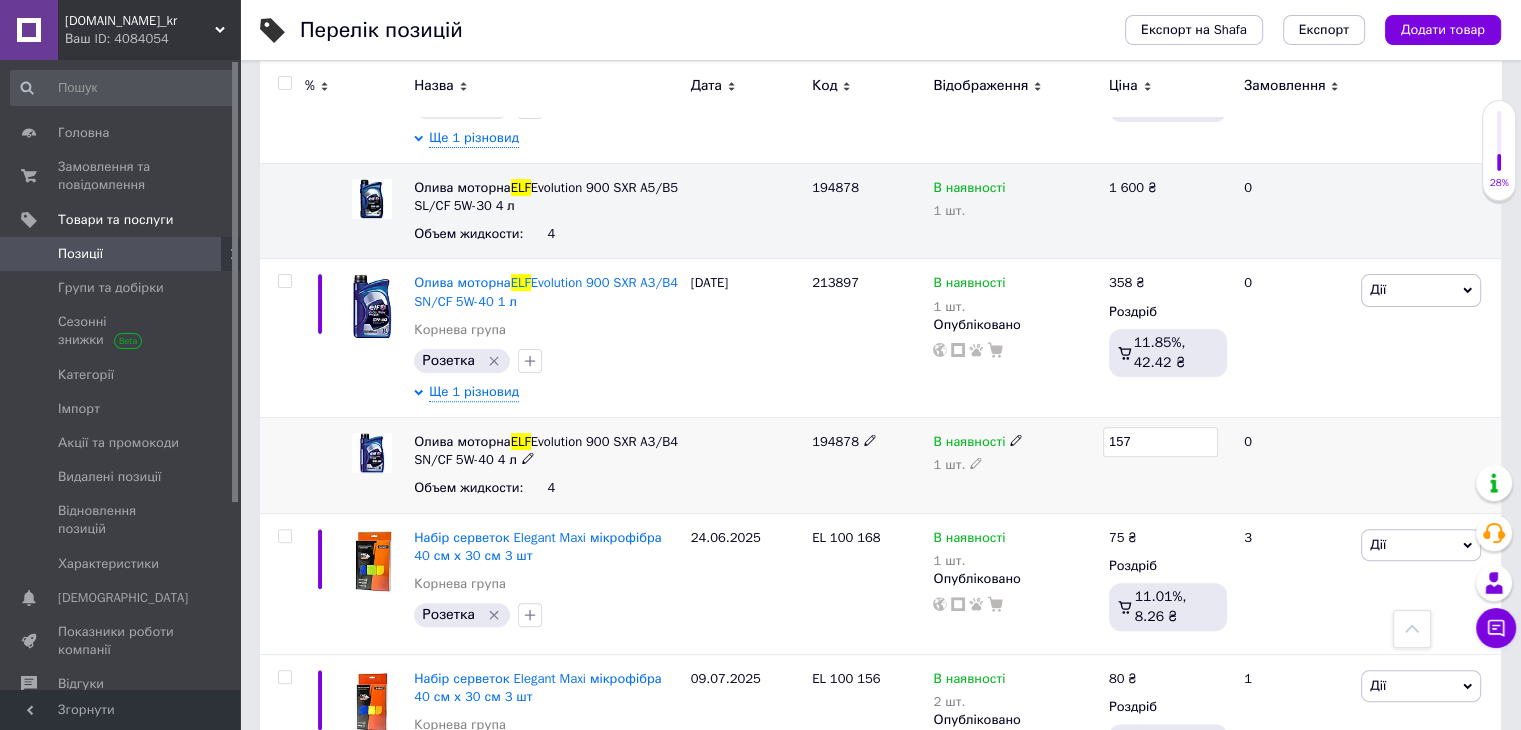 type on "1571" 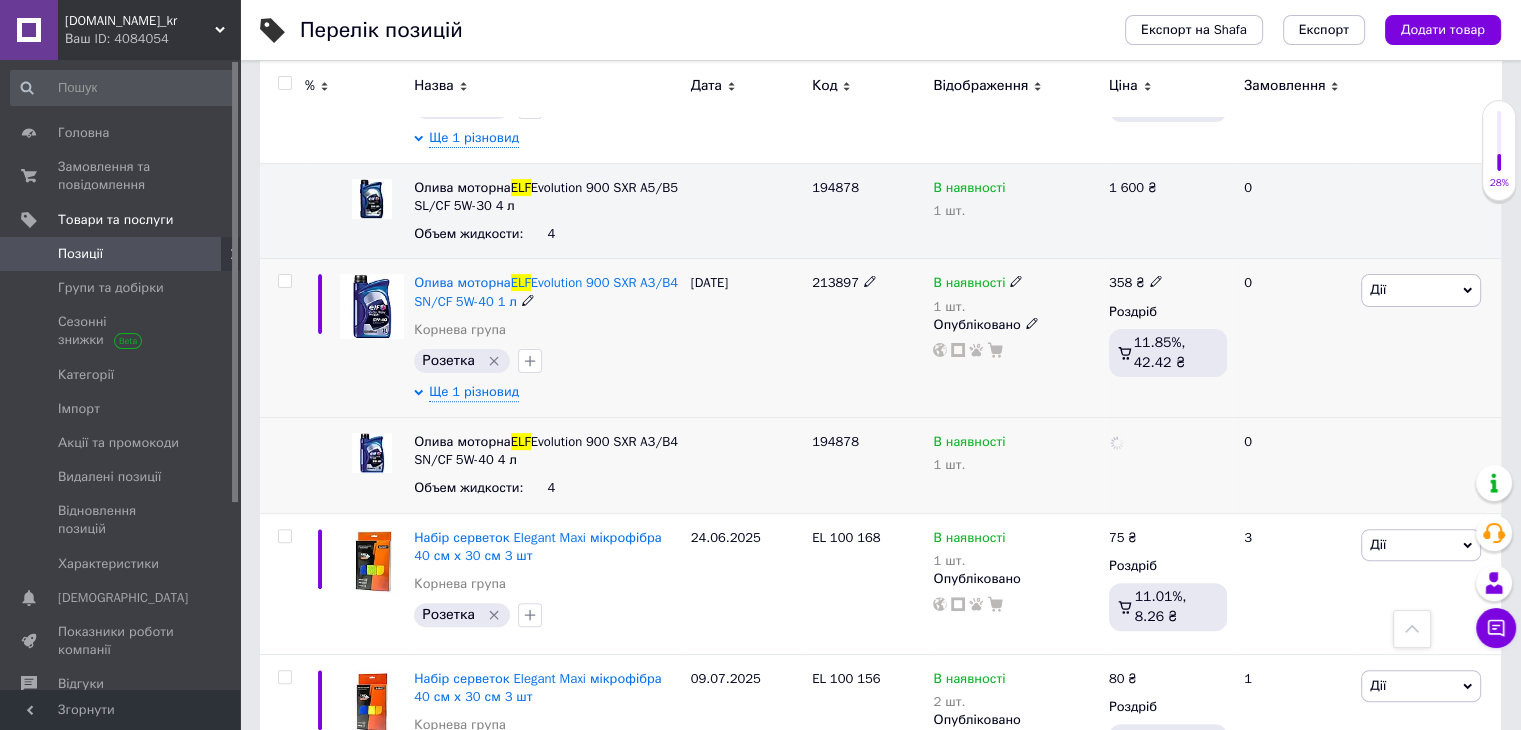 click 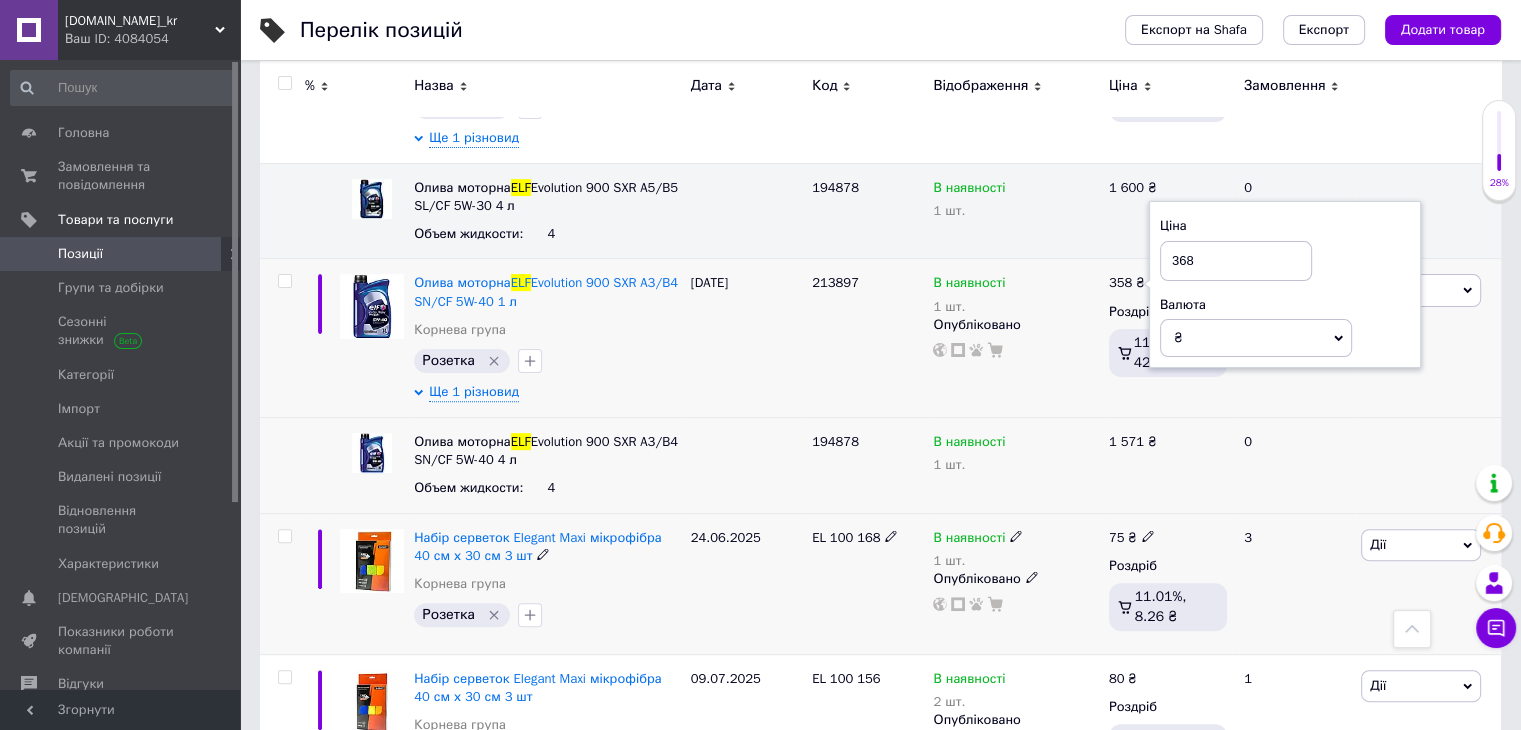 type on "368" 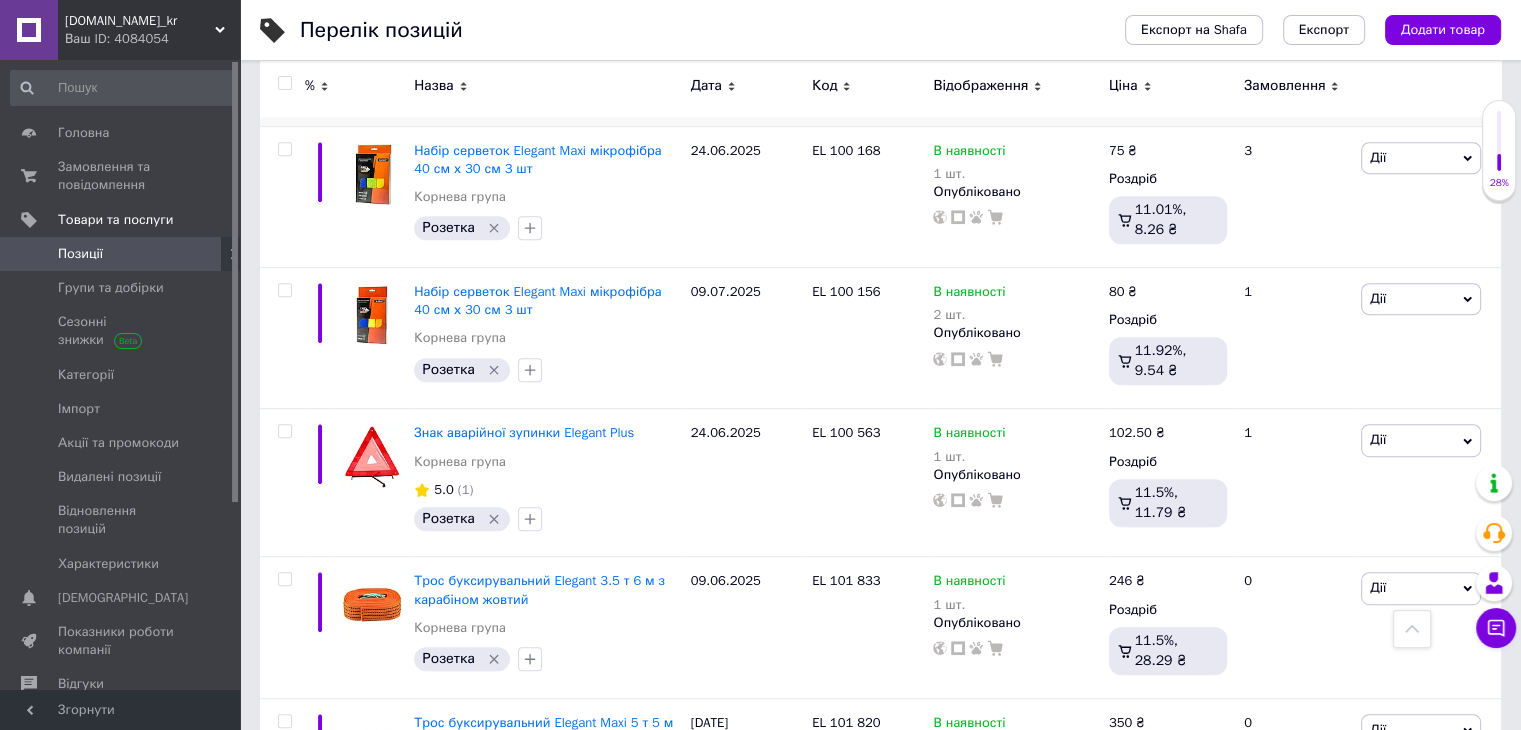 scroll, scrollTop: 959, scrollLeft: 0, axis: vertical 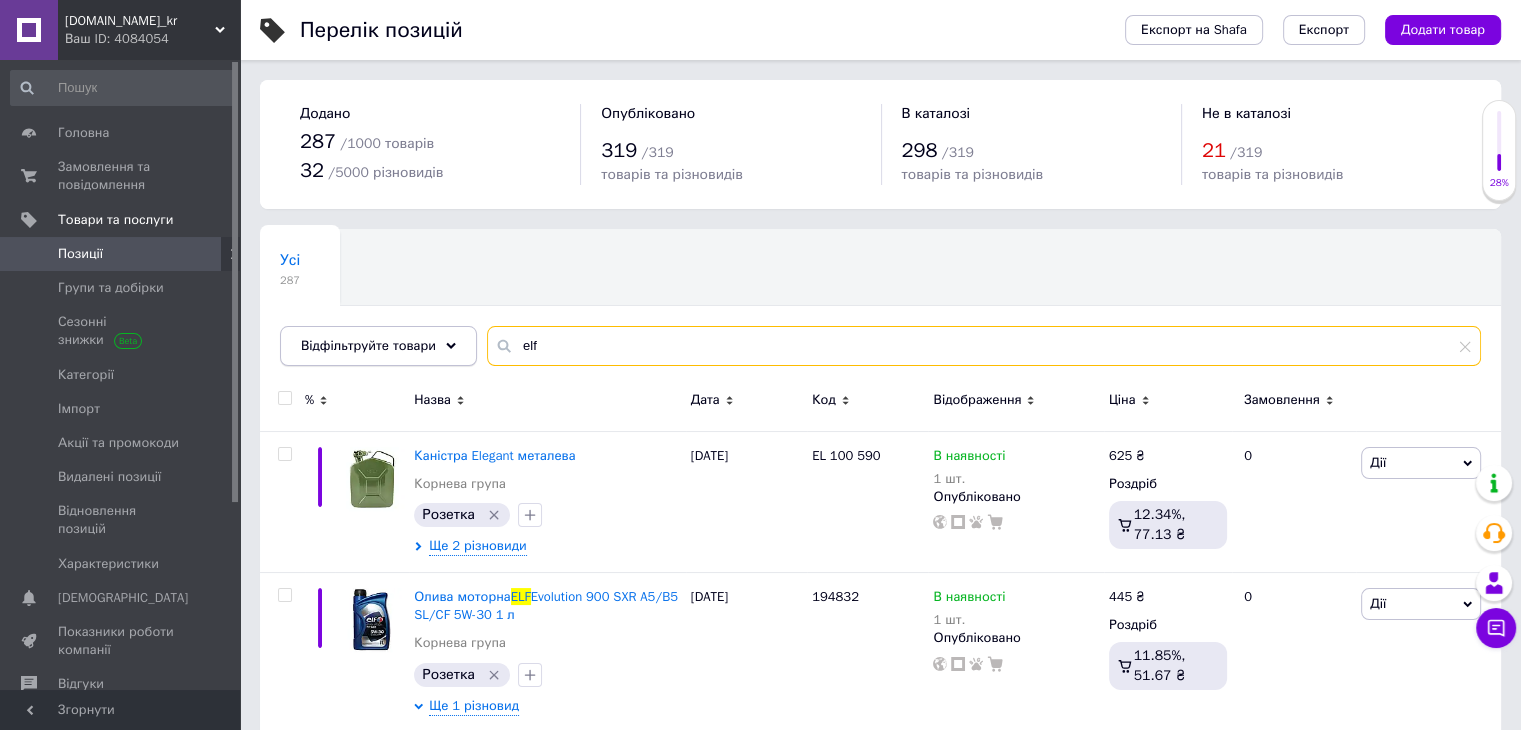 drag, startPoint x: 543, startPoint y: 342, endPoint x: 351, endPoint y: 349, distance: 192.12756 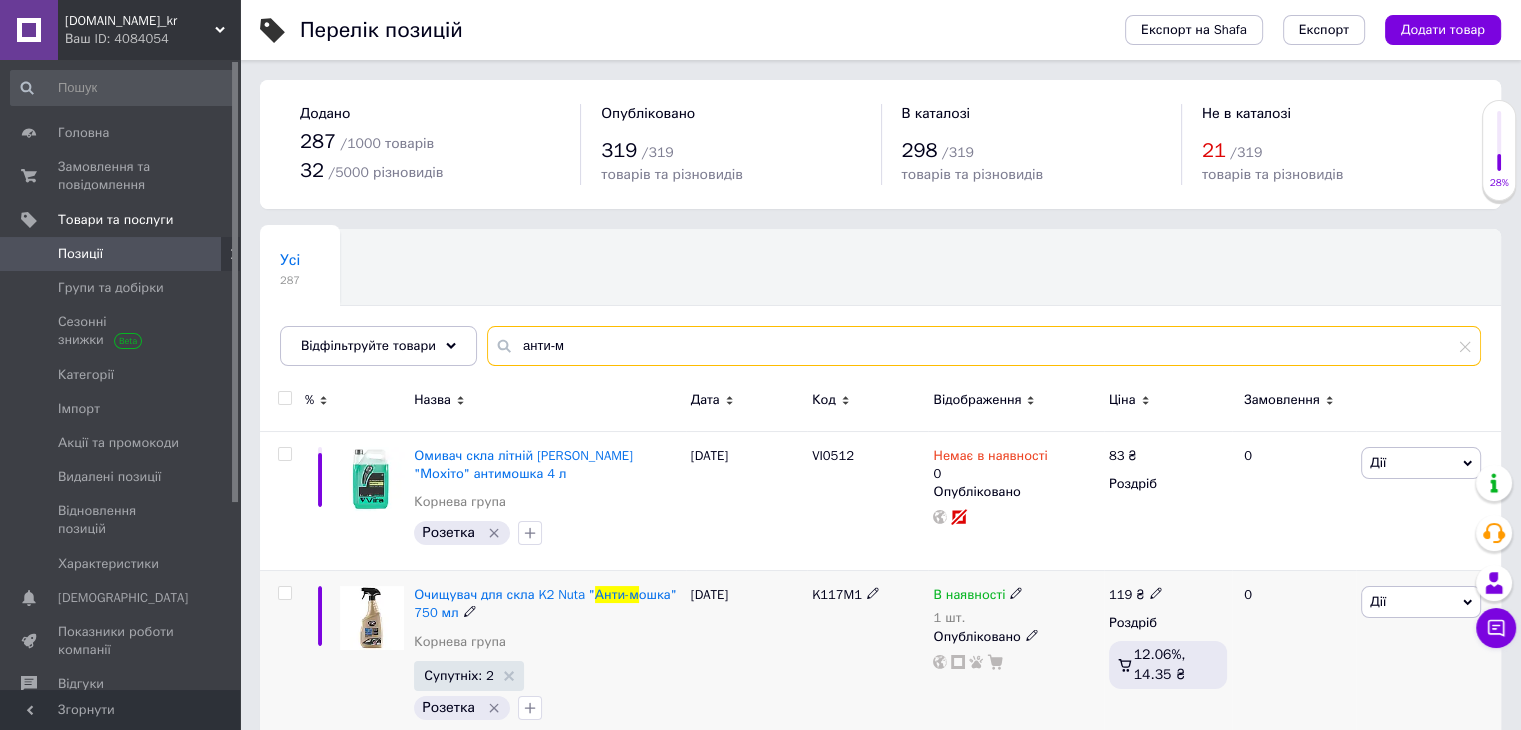 type on "анти-м" 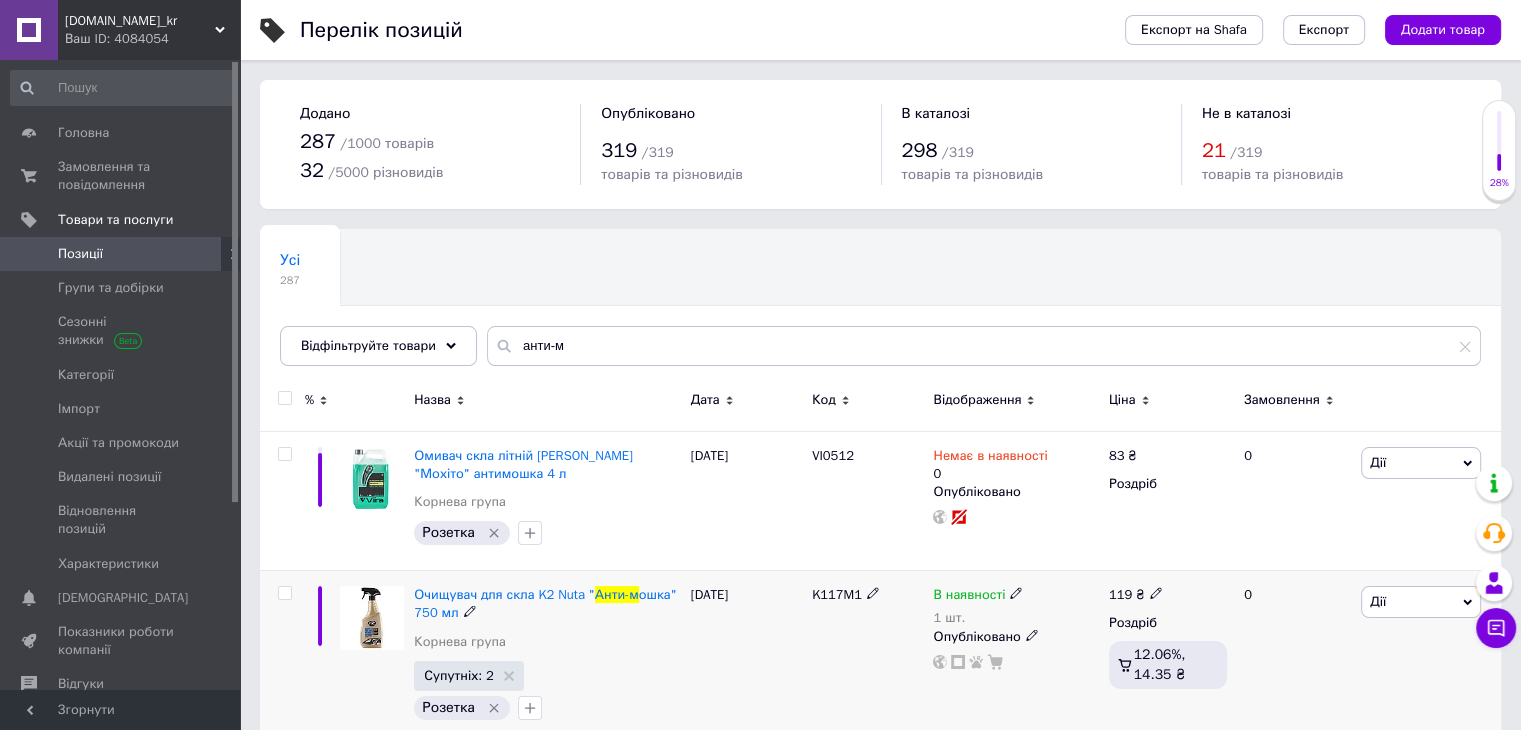 click 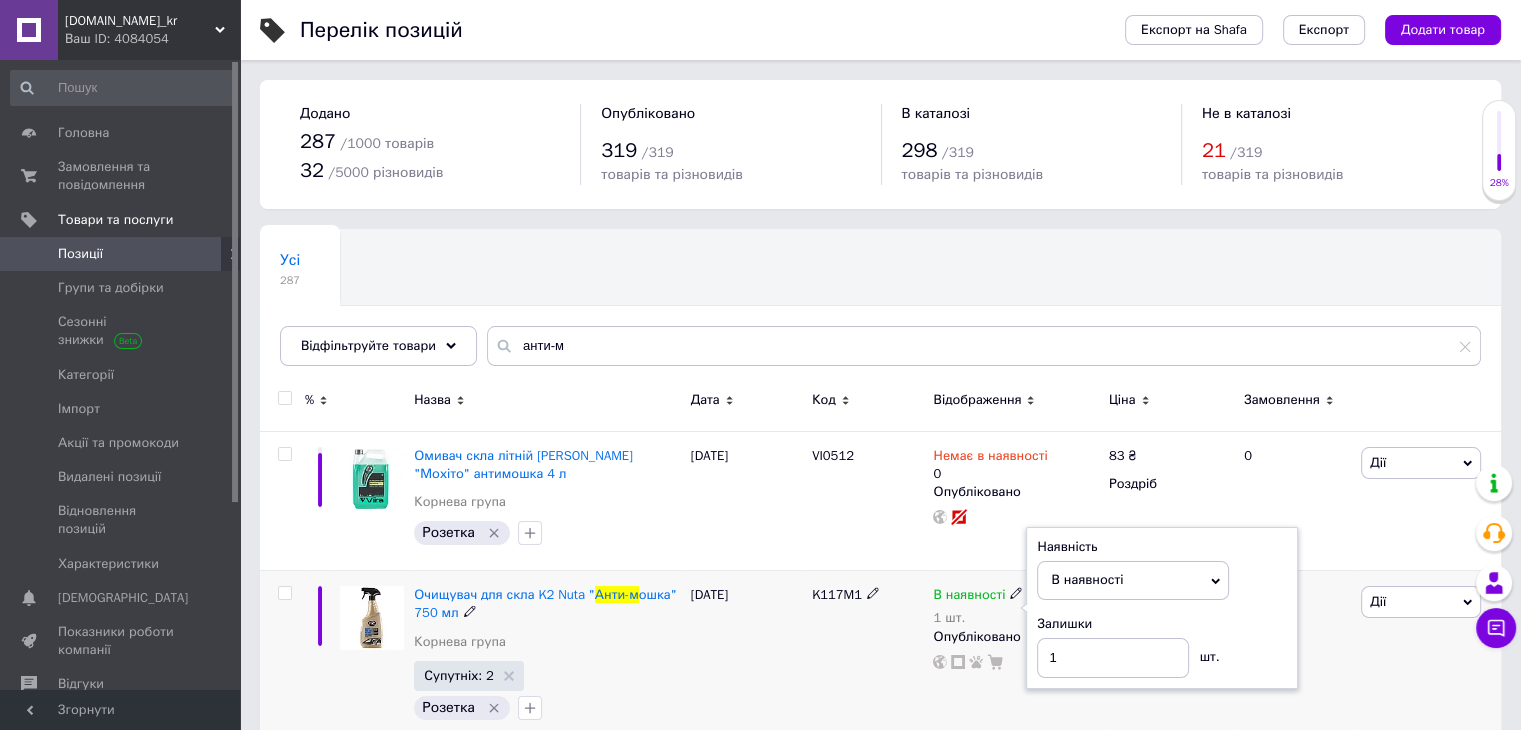 click on "Залишки 1 шт." at bounding box center [1162, 646] 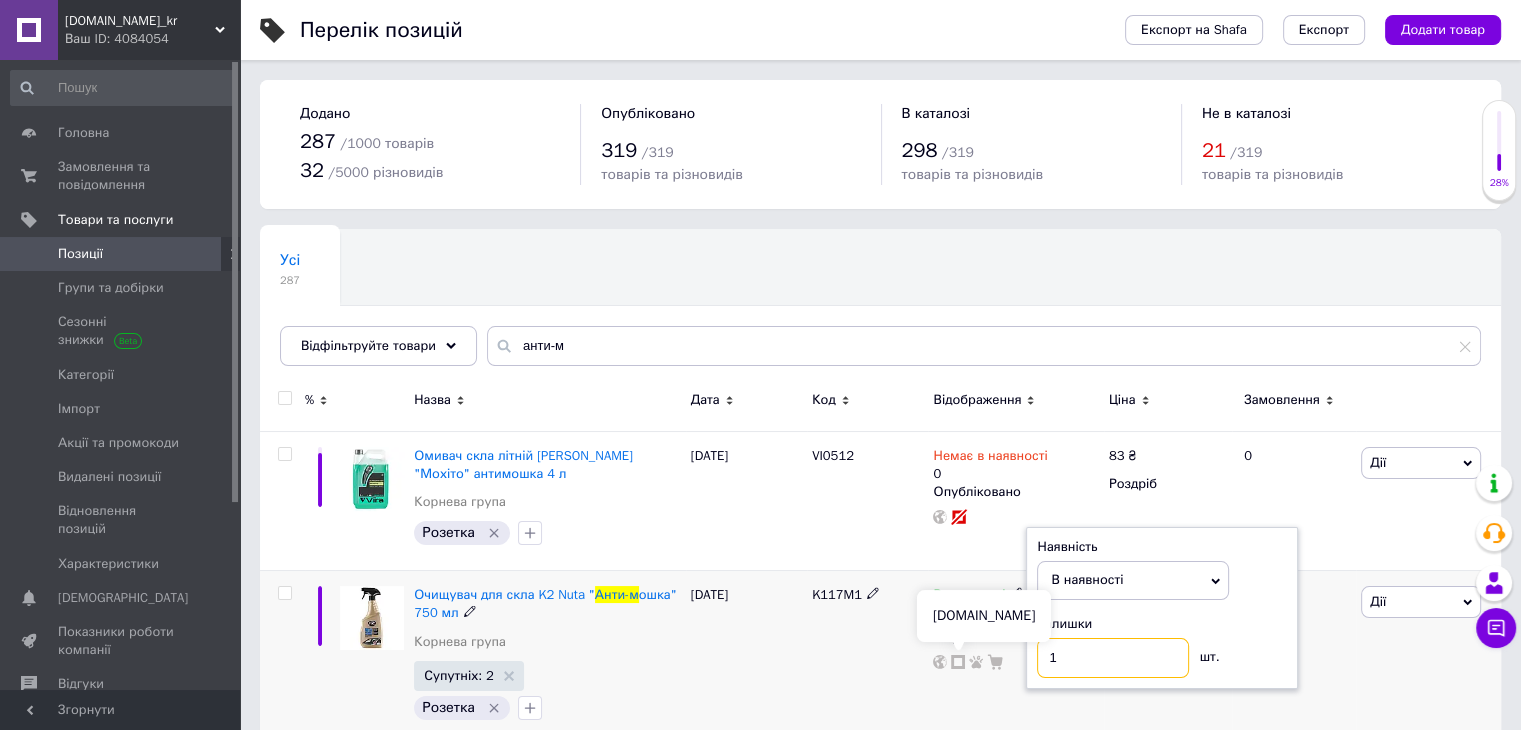 drag, startPoint x: 1137, startPoint y: 663, endPoint x: 940, endPoint y: 663, distance: 197 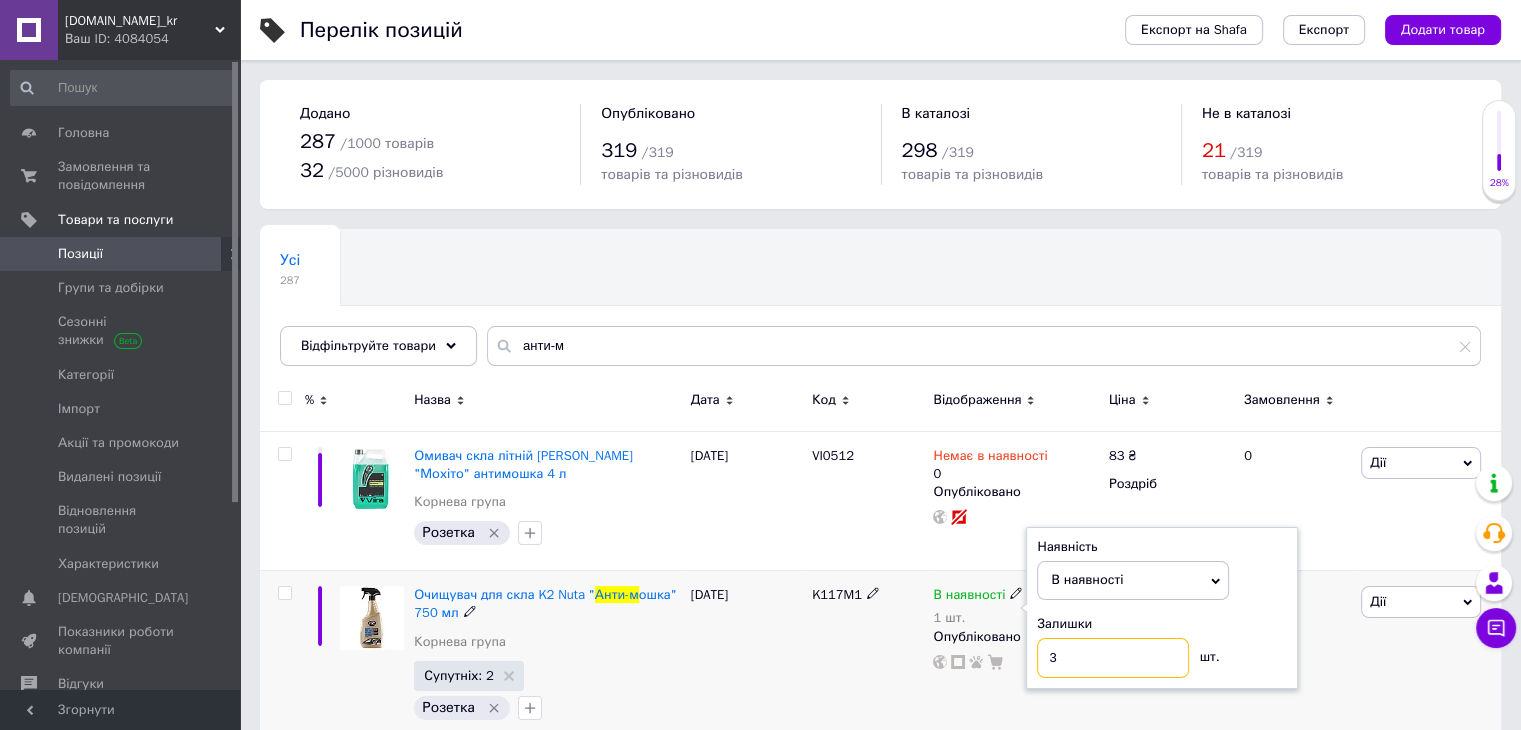 type on "3" 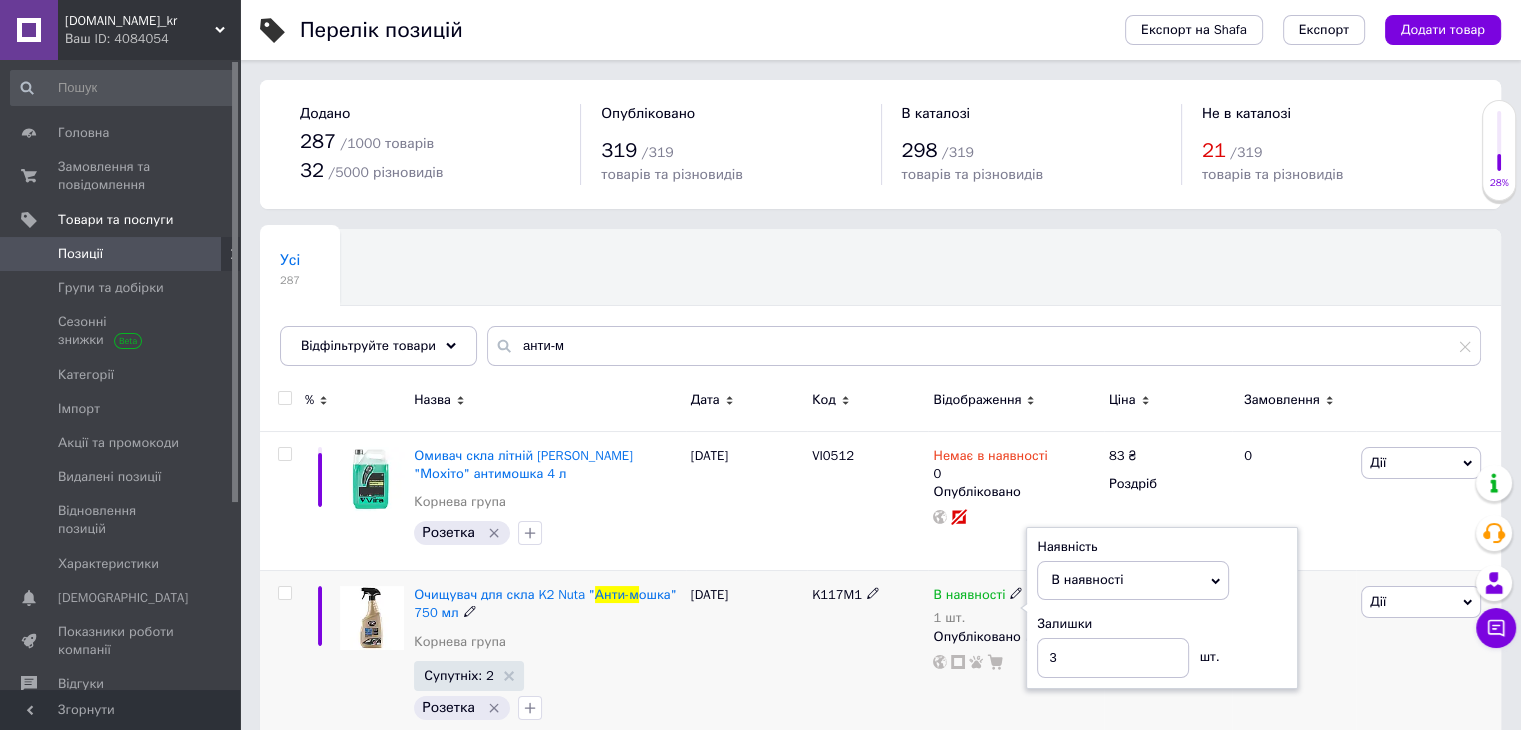 click on "K117M1" at bounding box center (867, 658) 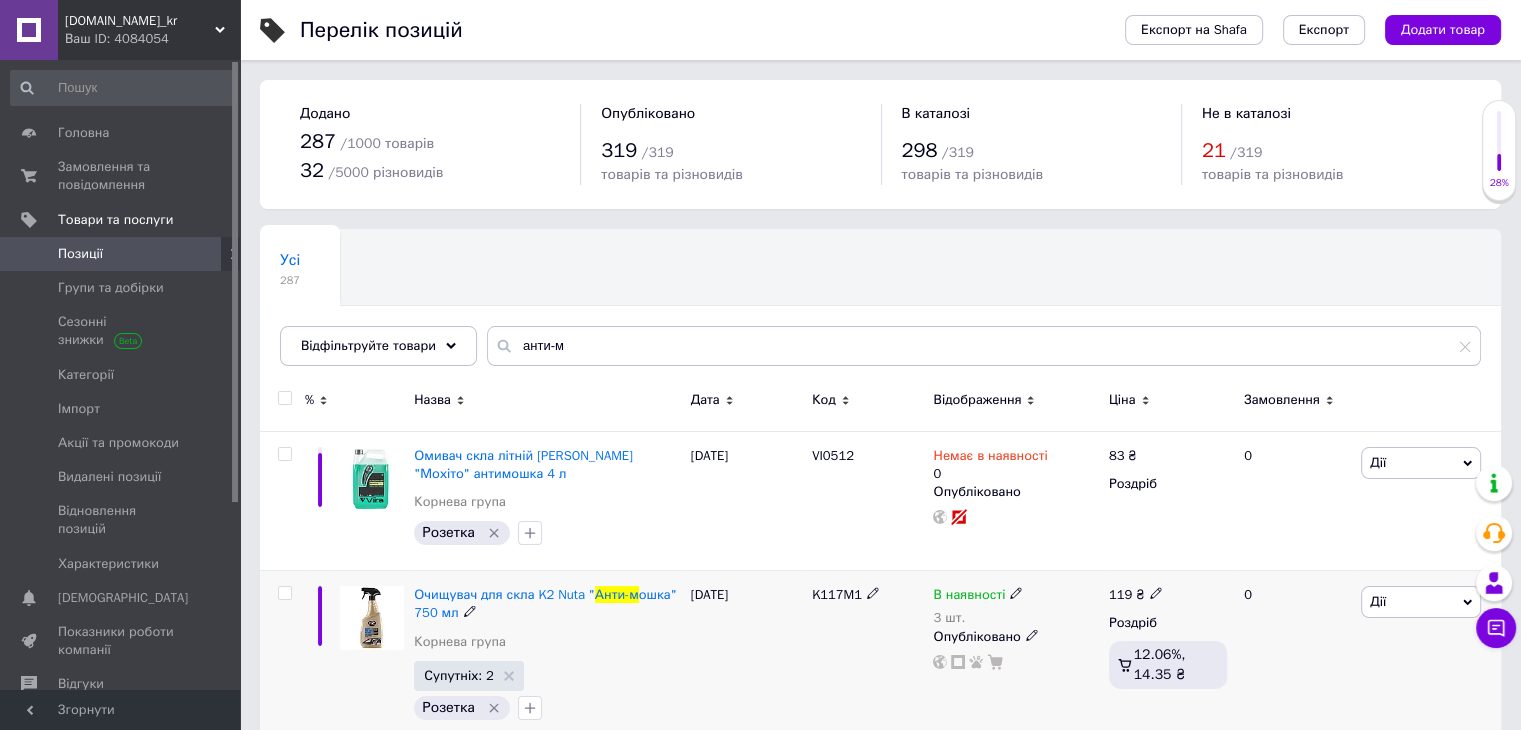 click on "119   ₴" at bounding box center [1136, 595] 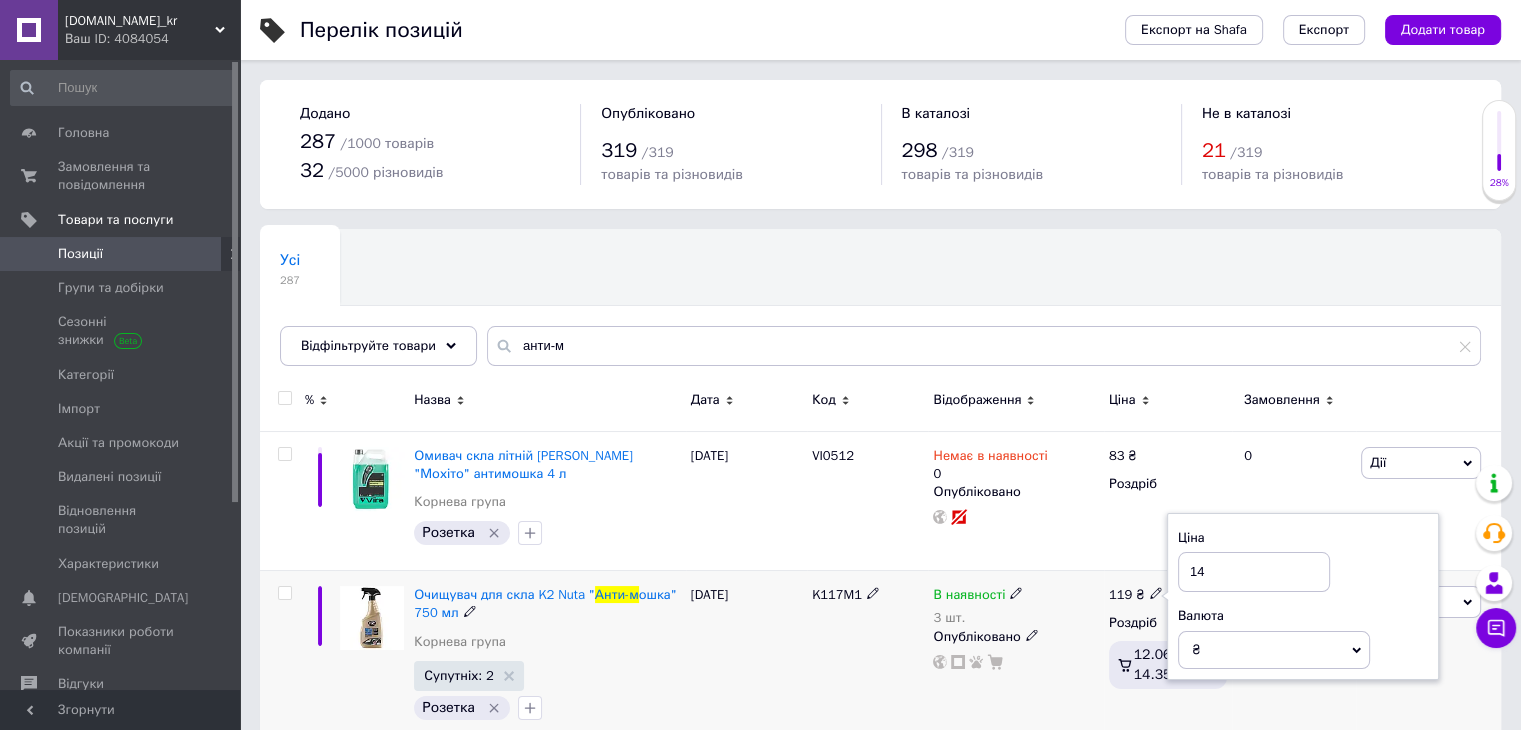 type on "142" 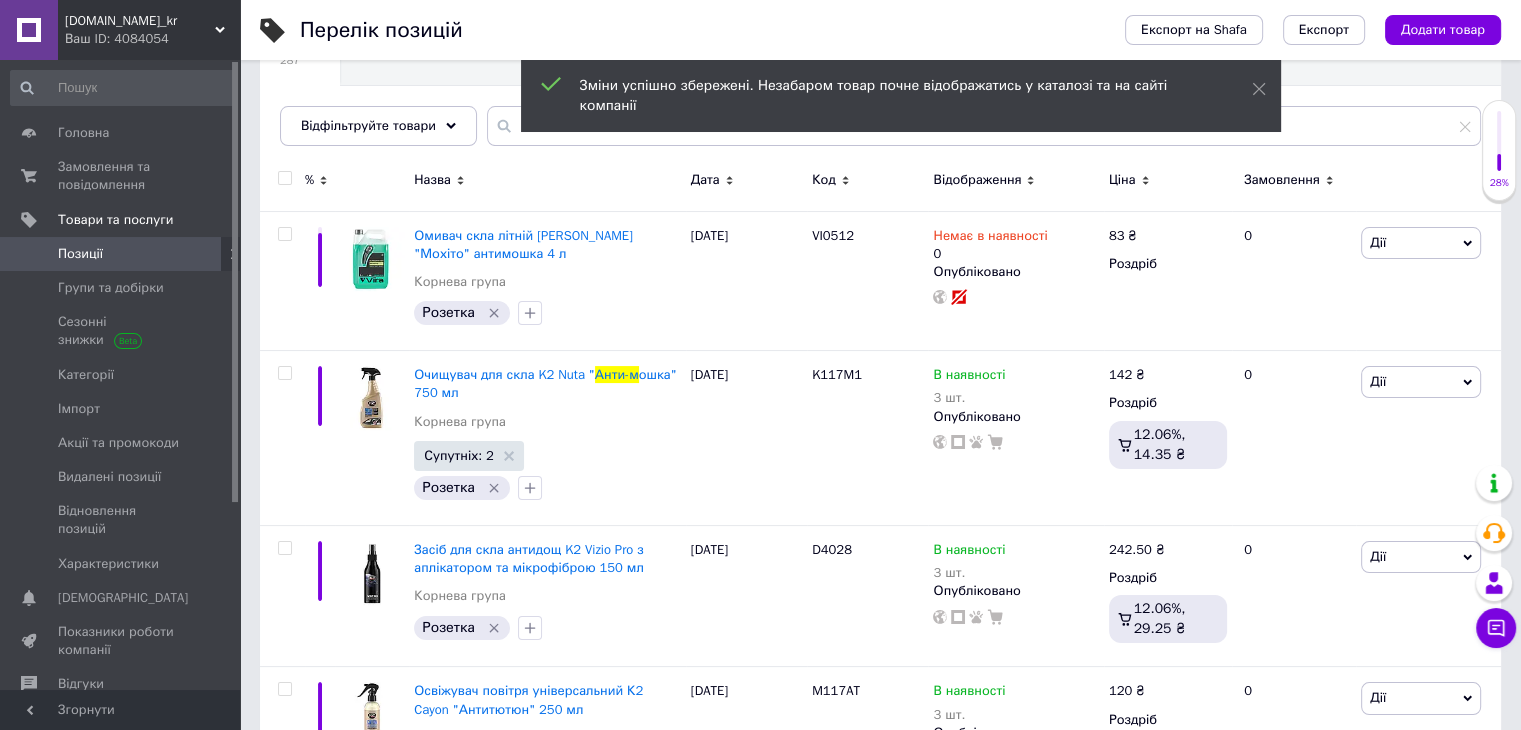 scroll, scrollTop: 228, scrollLeft: 0, axis: vertical 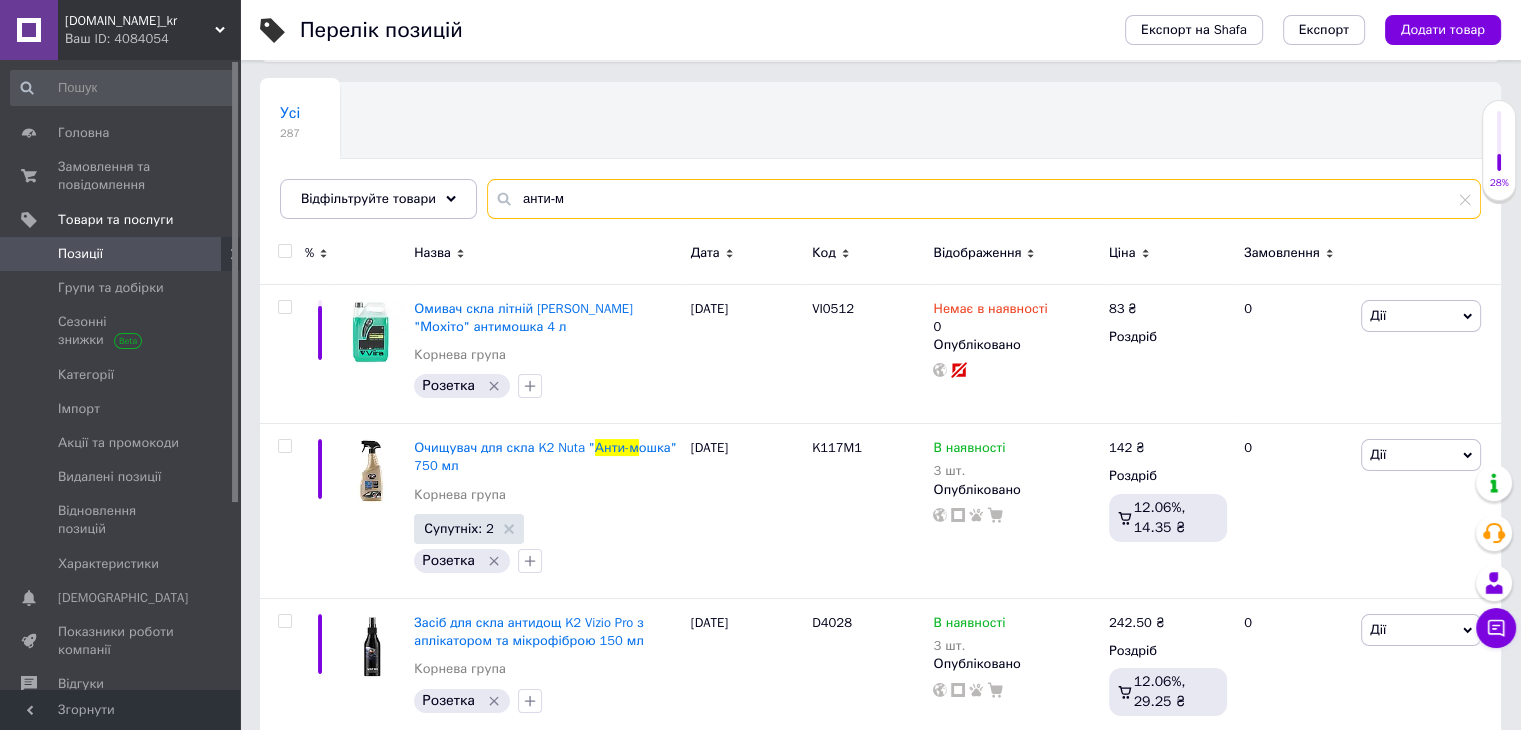 click on "анти-м" at bounding box center (984, 199) 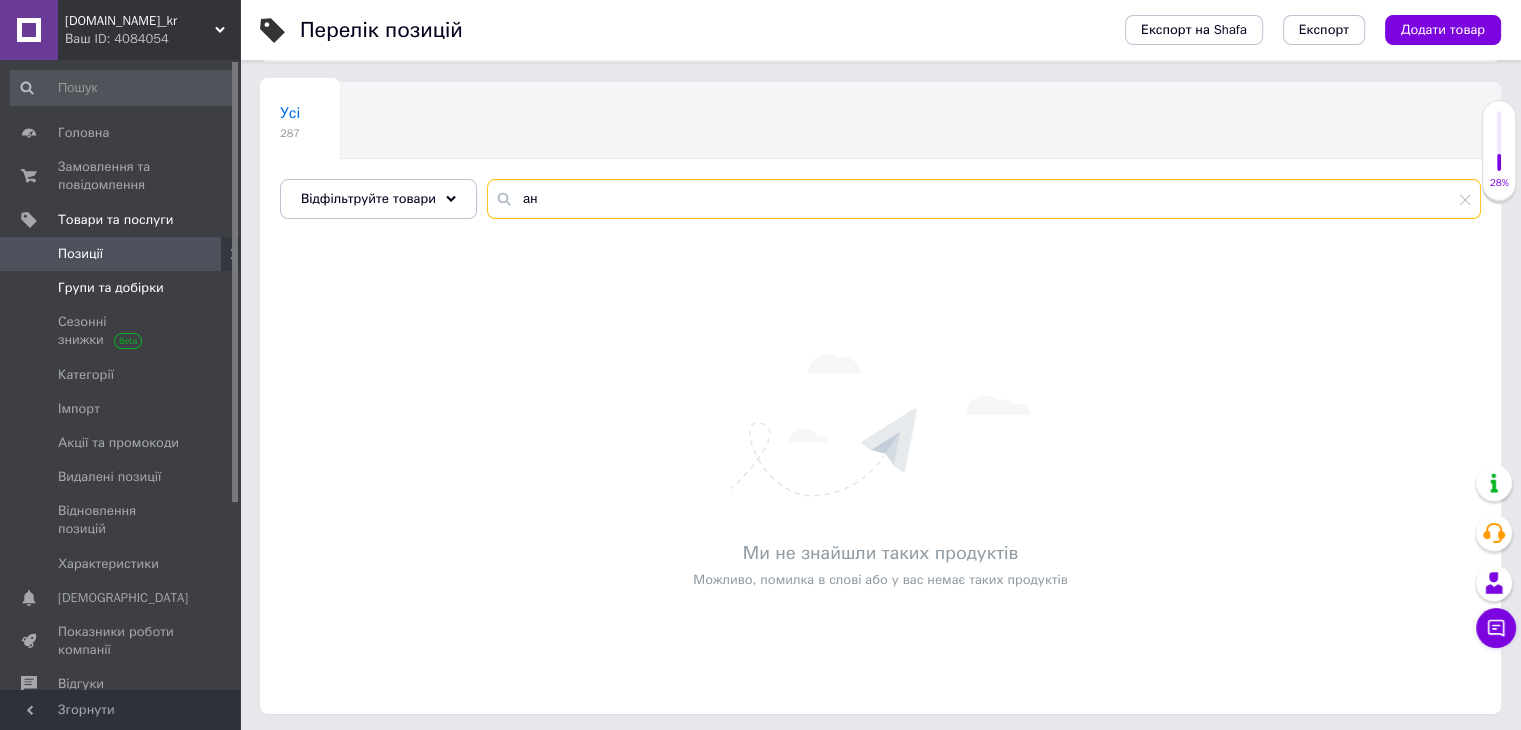 type on "а" 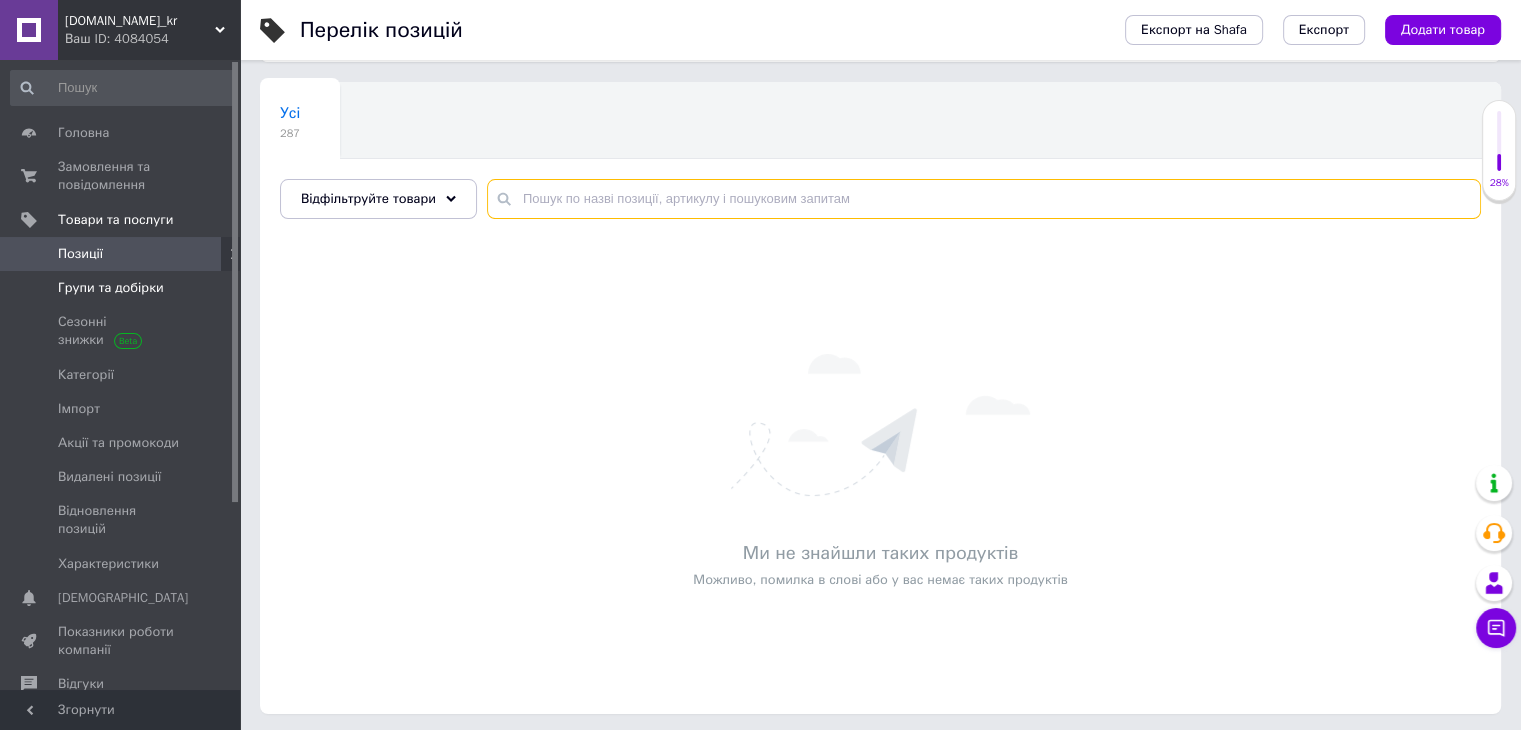 scroll, scrollTop: 0, scrollLeft: 0, axis: both 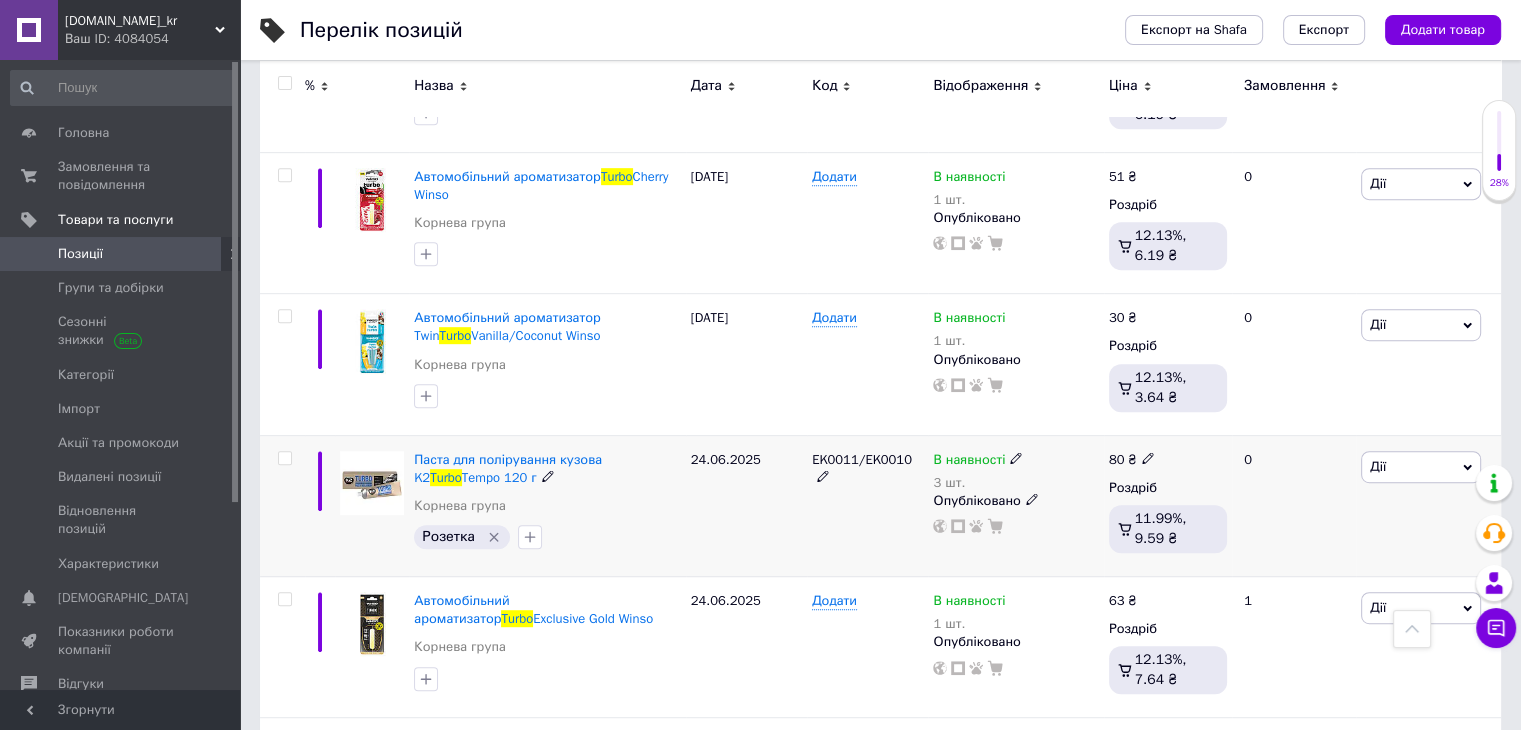 type on "turbo" 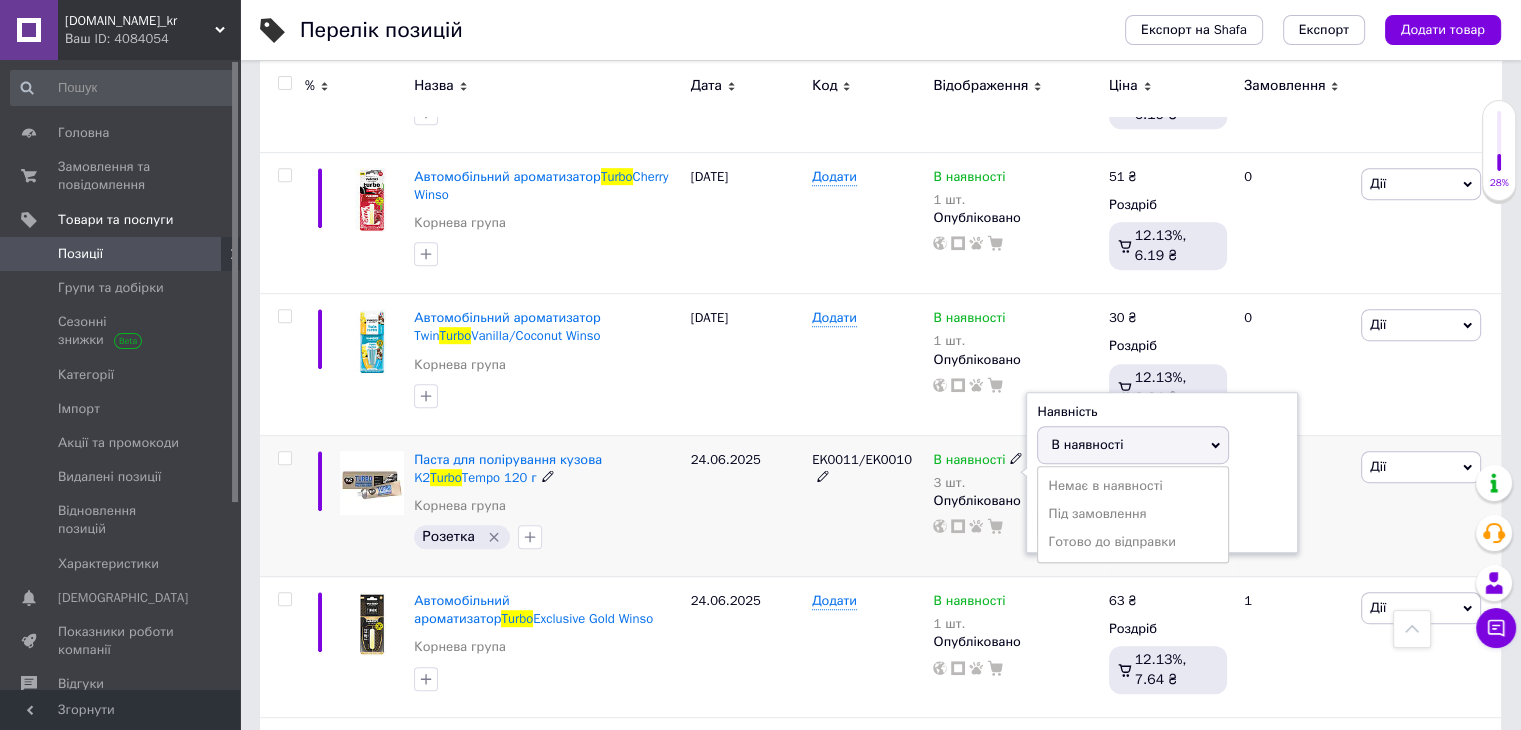 click on "Залишки" at bounding box center [1162, 488] 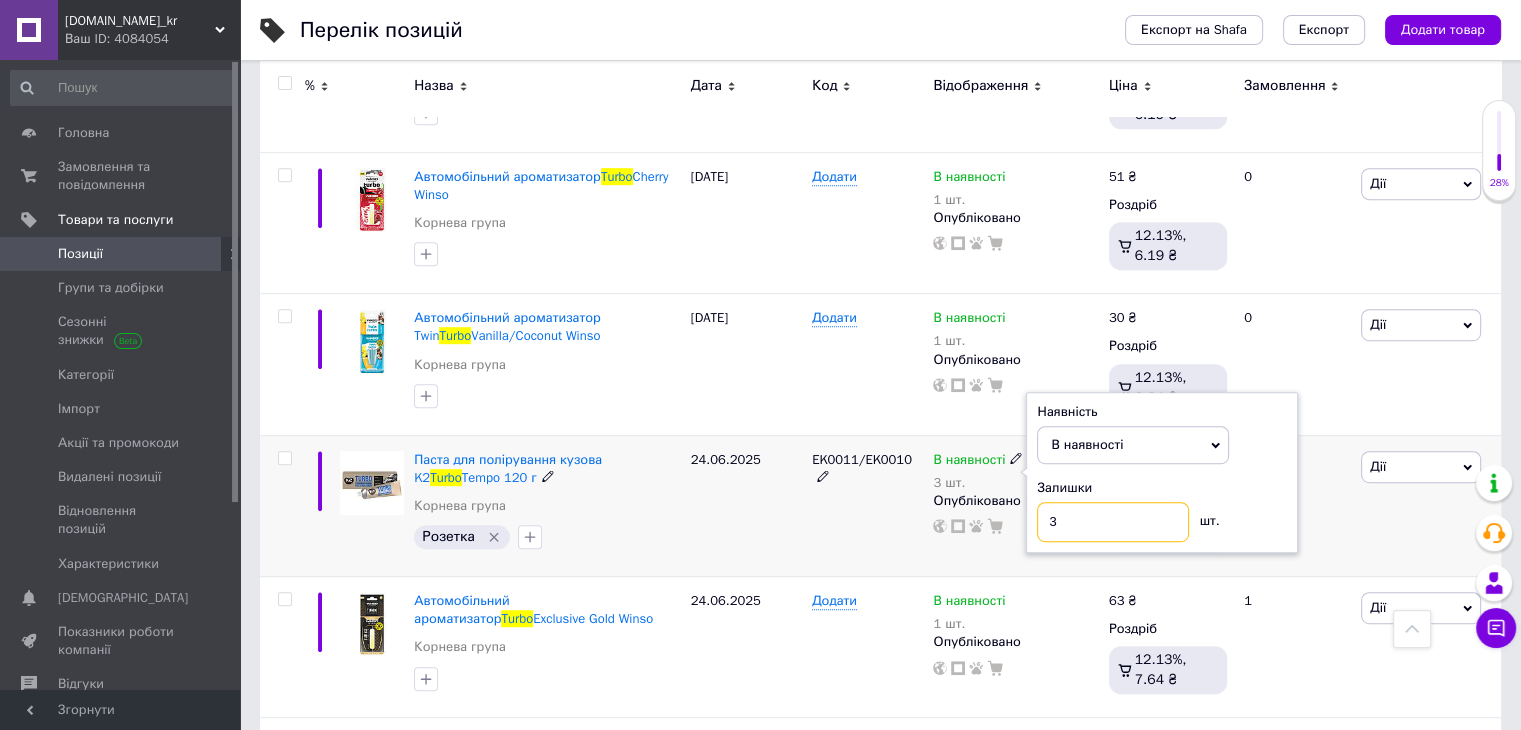 drag, startPoint x: 1111, startPoint y: 511, endPoint x: 920, endPoint y: 535, distance: 192.50195 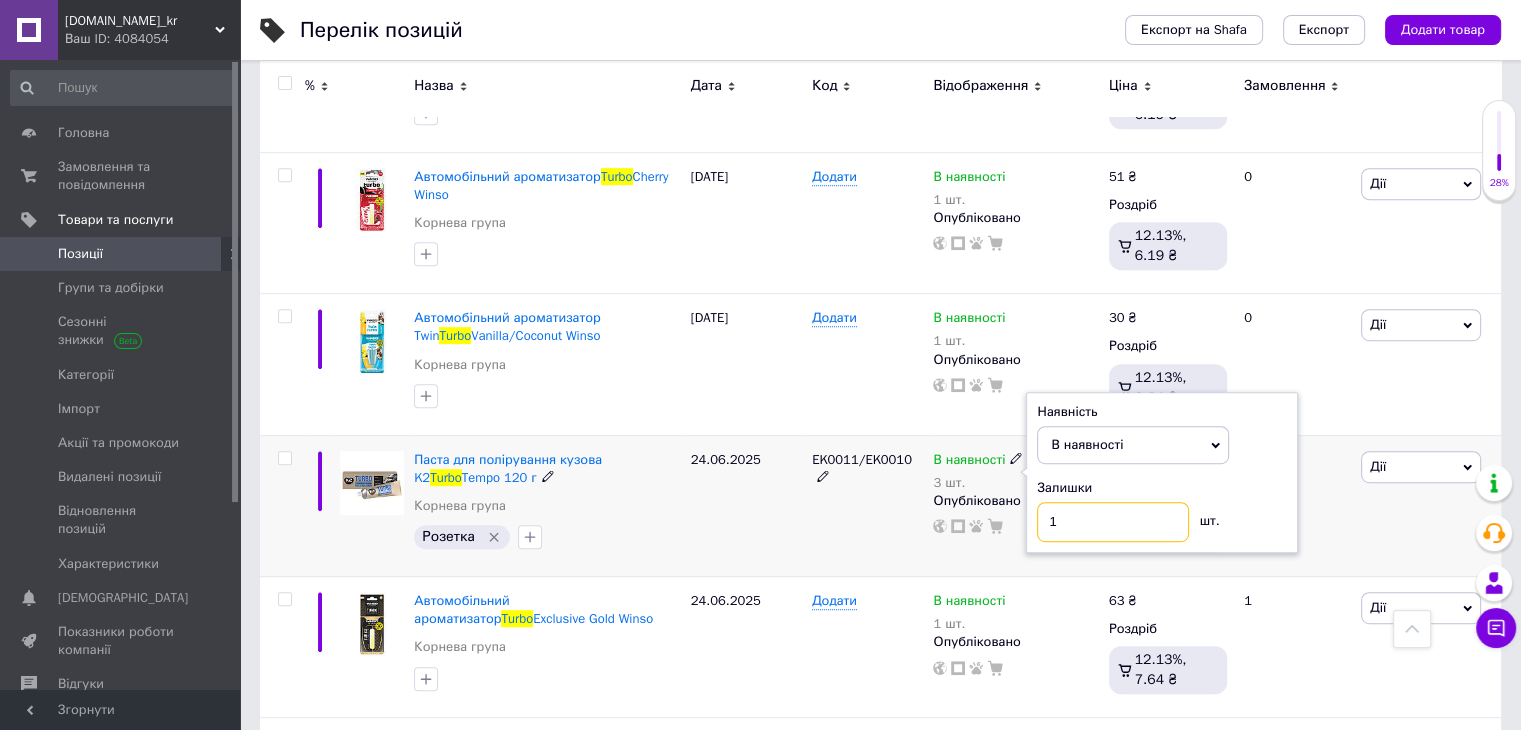 type on "1" 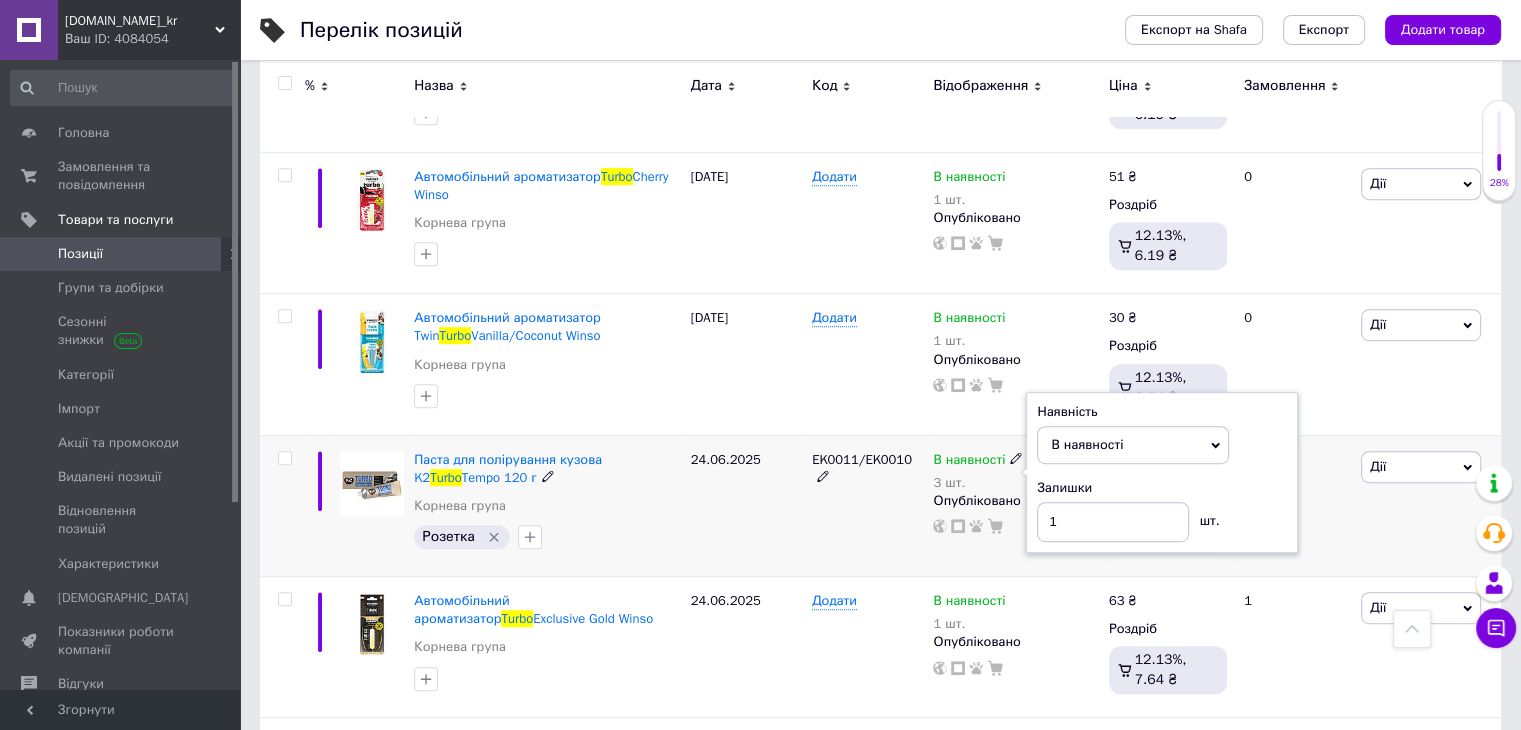 click on "EK0011/EK0010" at bounding box center [867, 505] 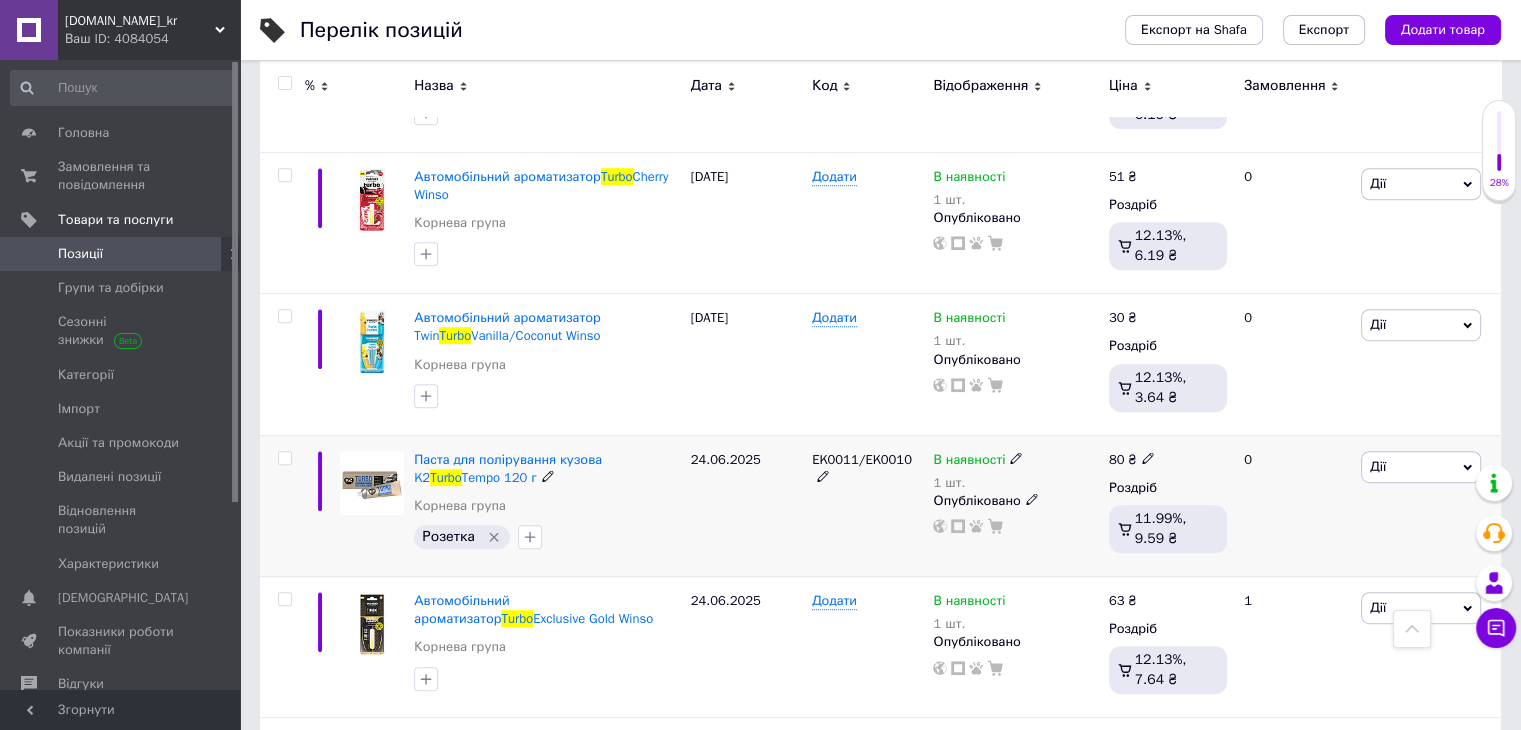click 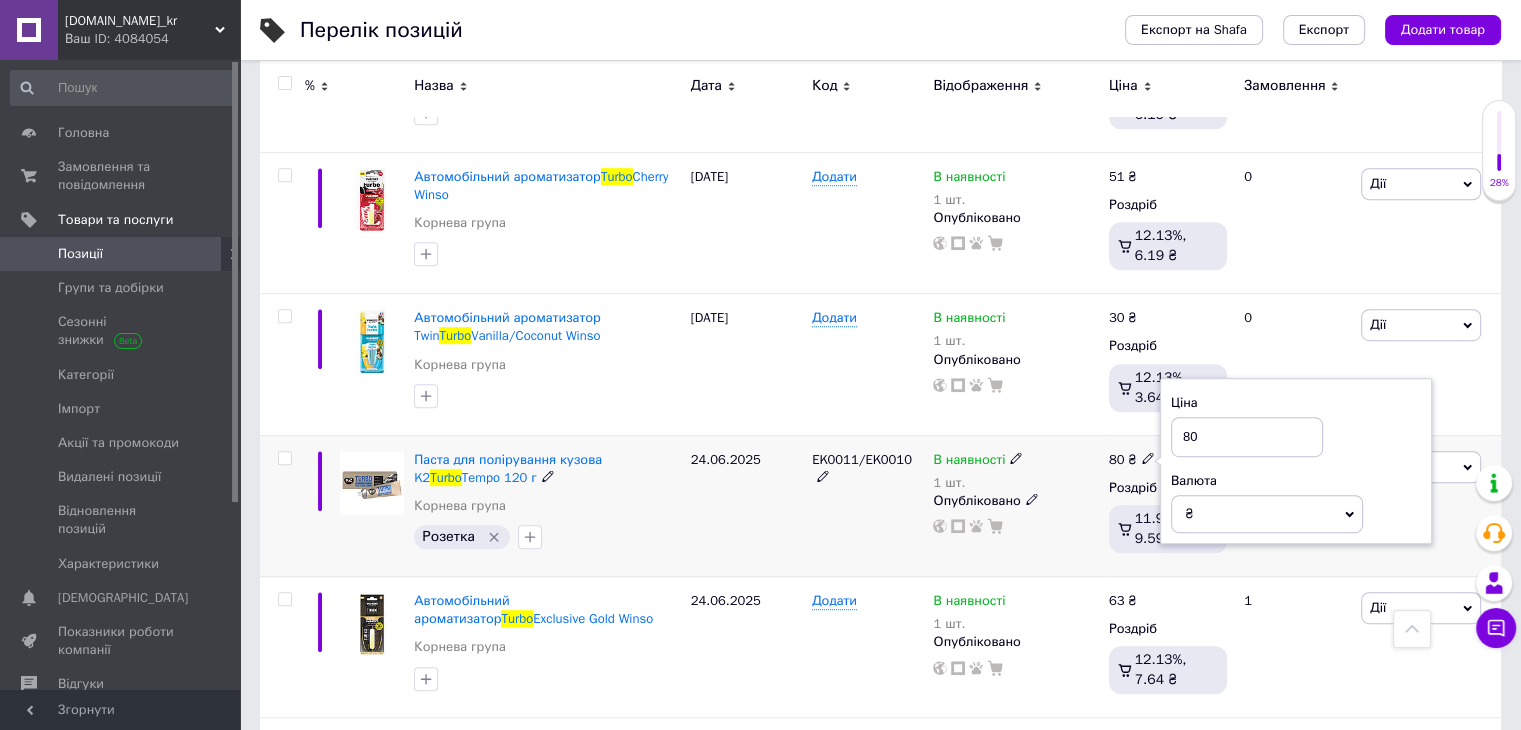 drag, startPoint x: 1230, startPoint y: 432, endPoint x: 908, endPoint y: 461, distance: 323.30325 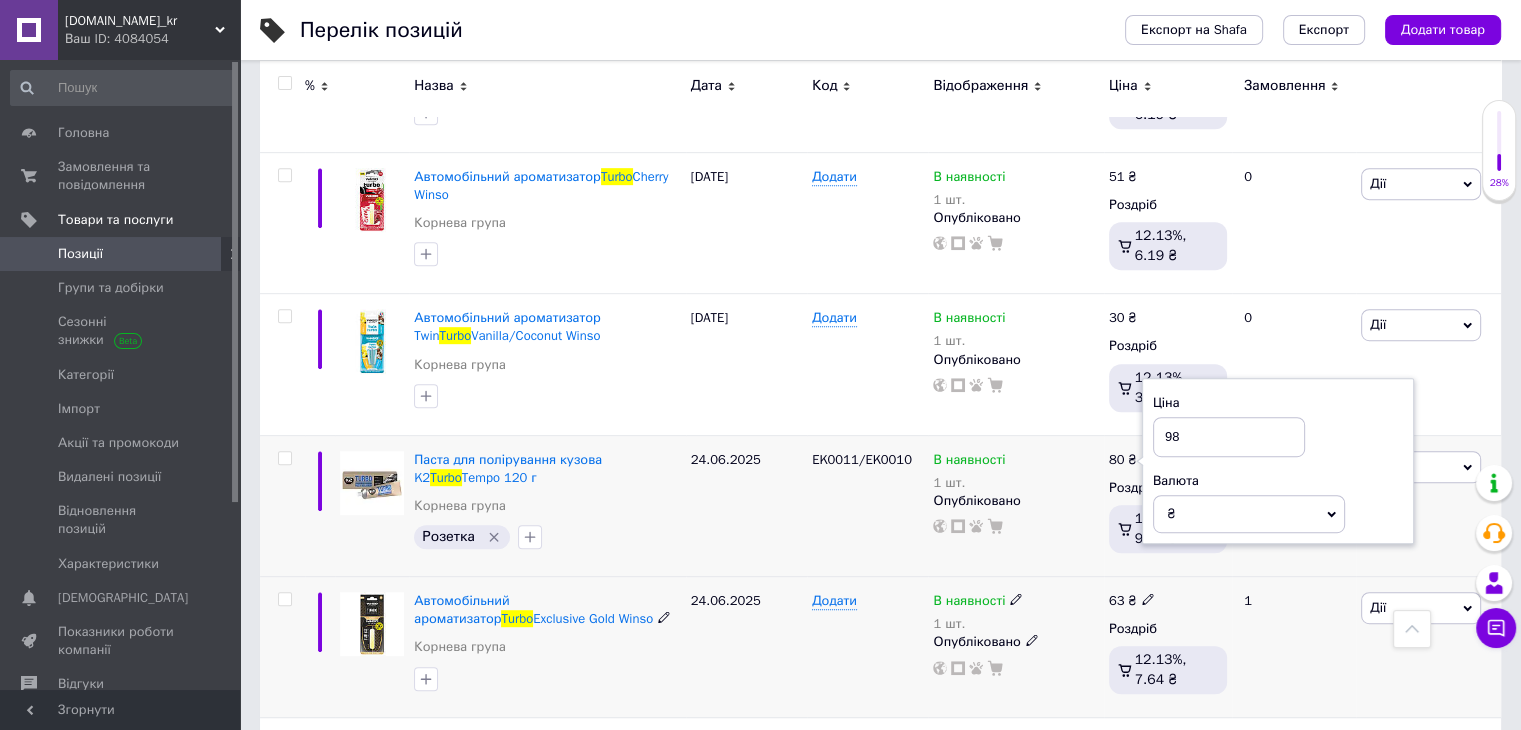 type on "98" 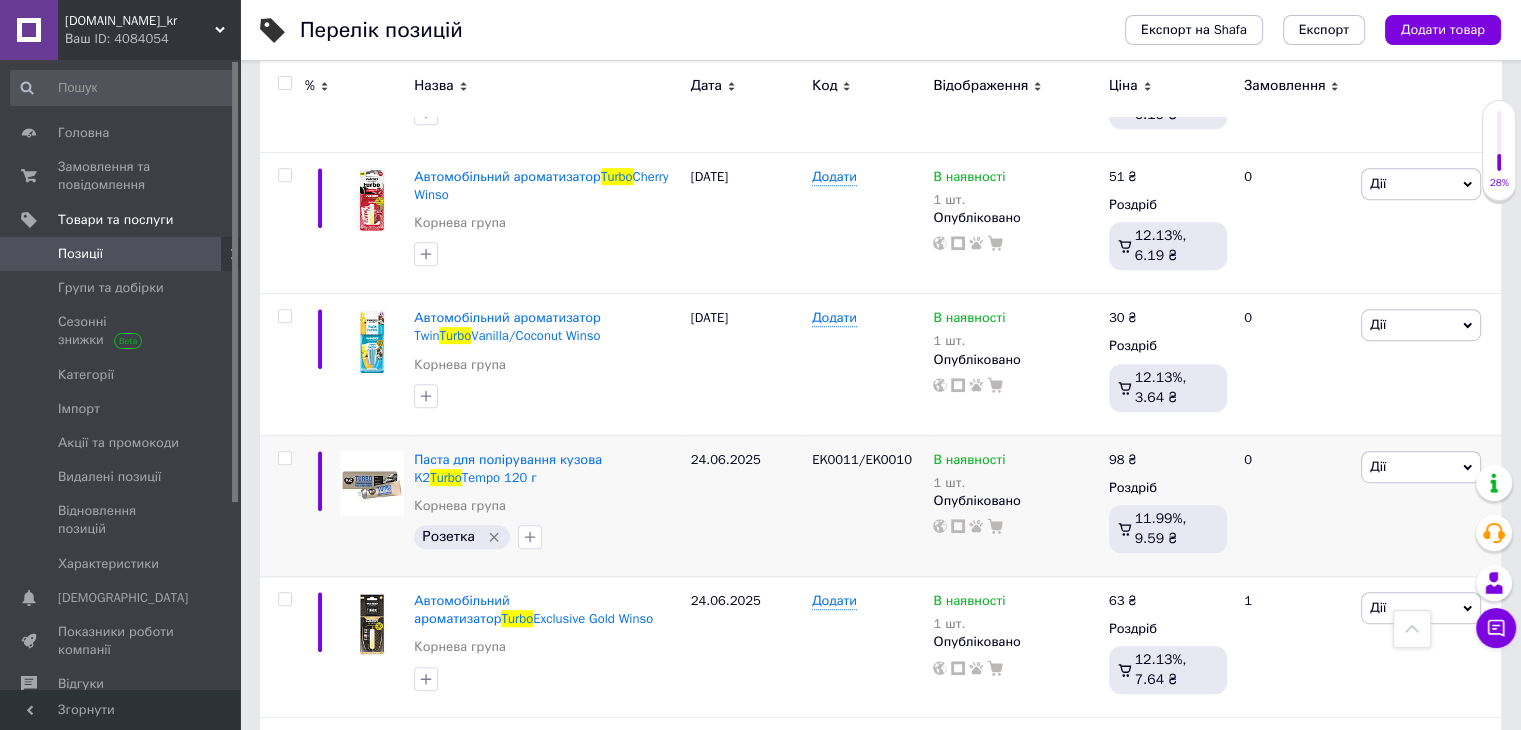 scroll, scrollTop: 61, scrollLeft: 0, axis: vertical 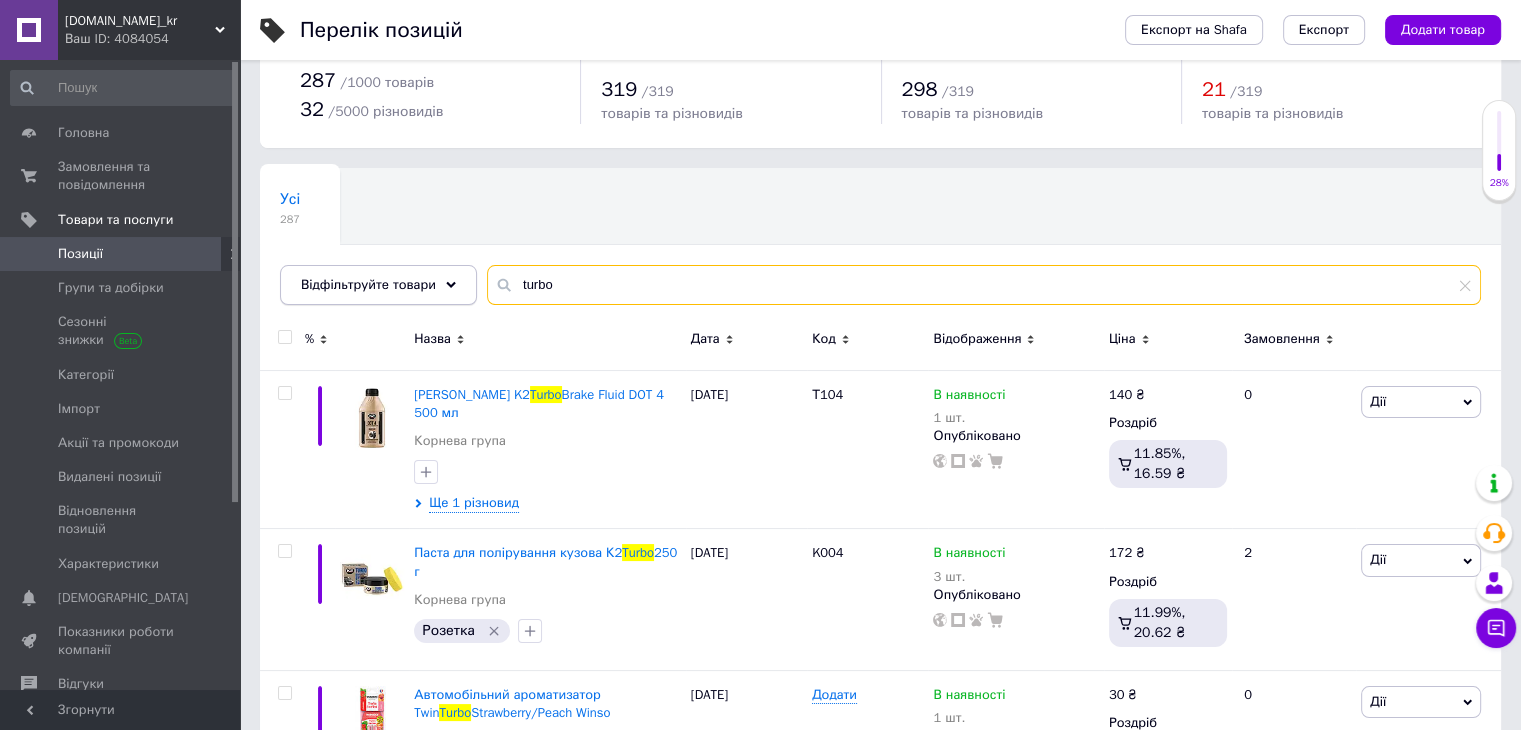 drag, startPoint x: 563, startPoint y: 281, endPoint x: 299, endPoint y: 264, distance: 264.54678 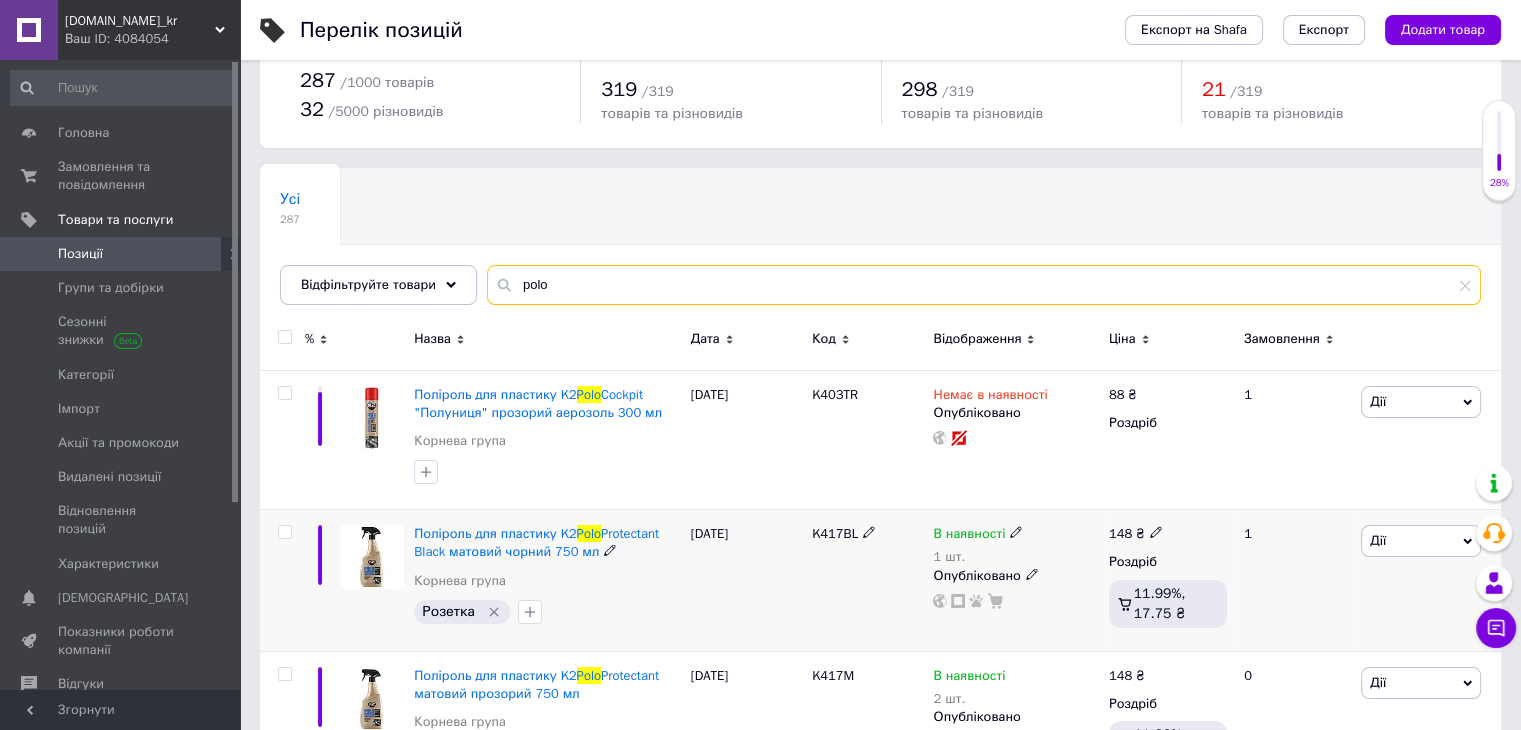 type on "polo" 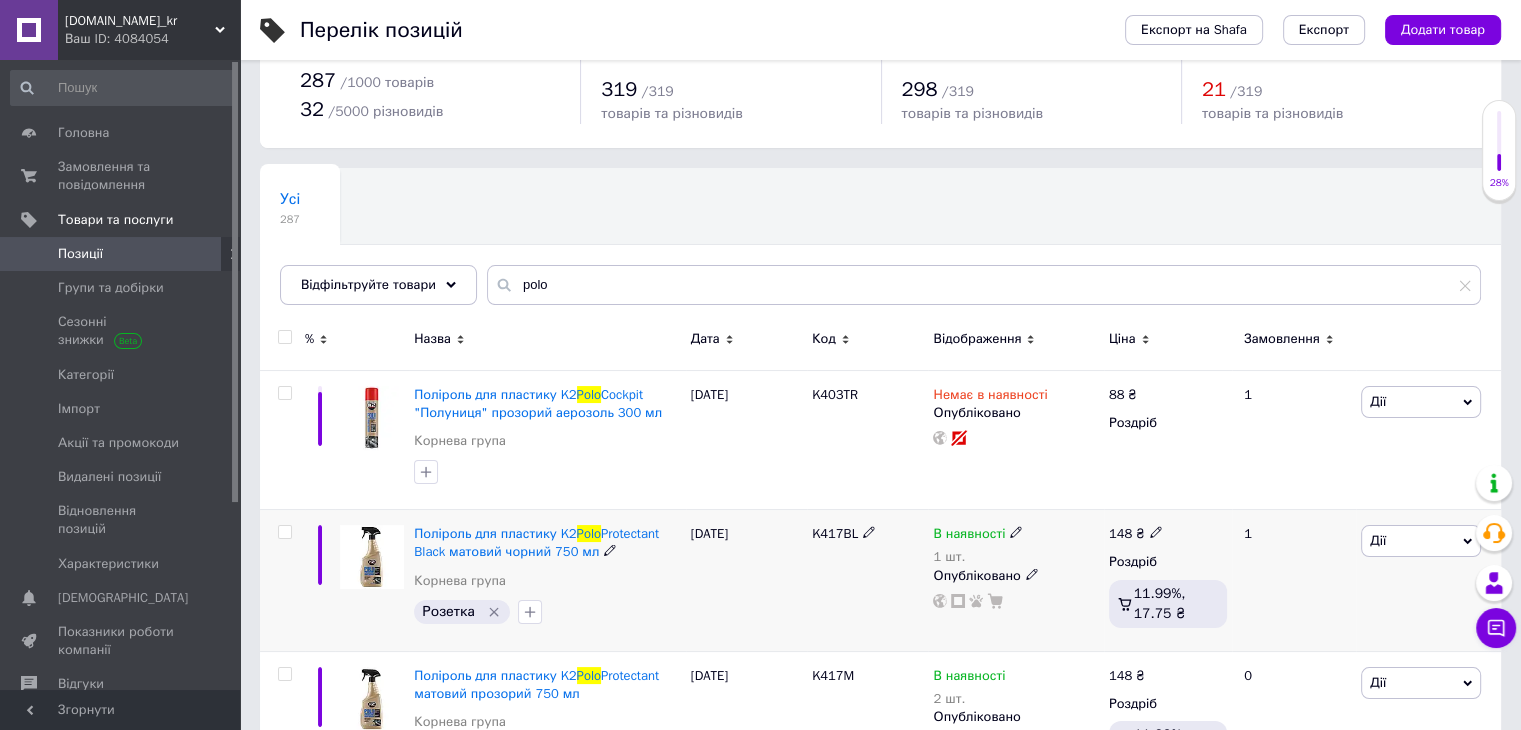 click 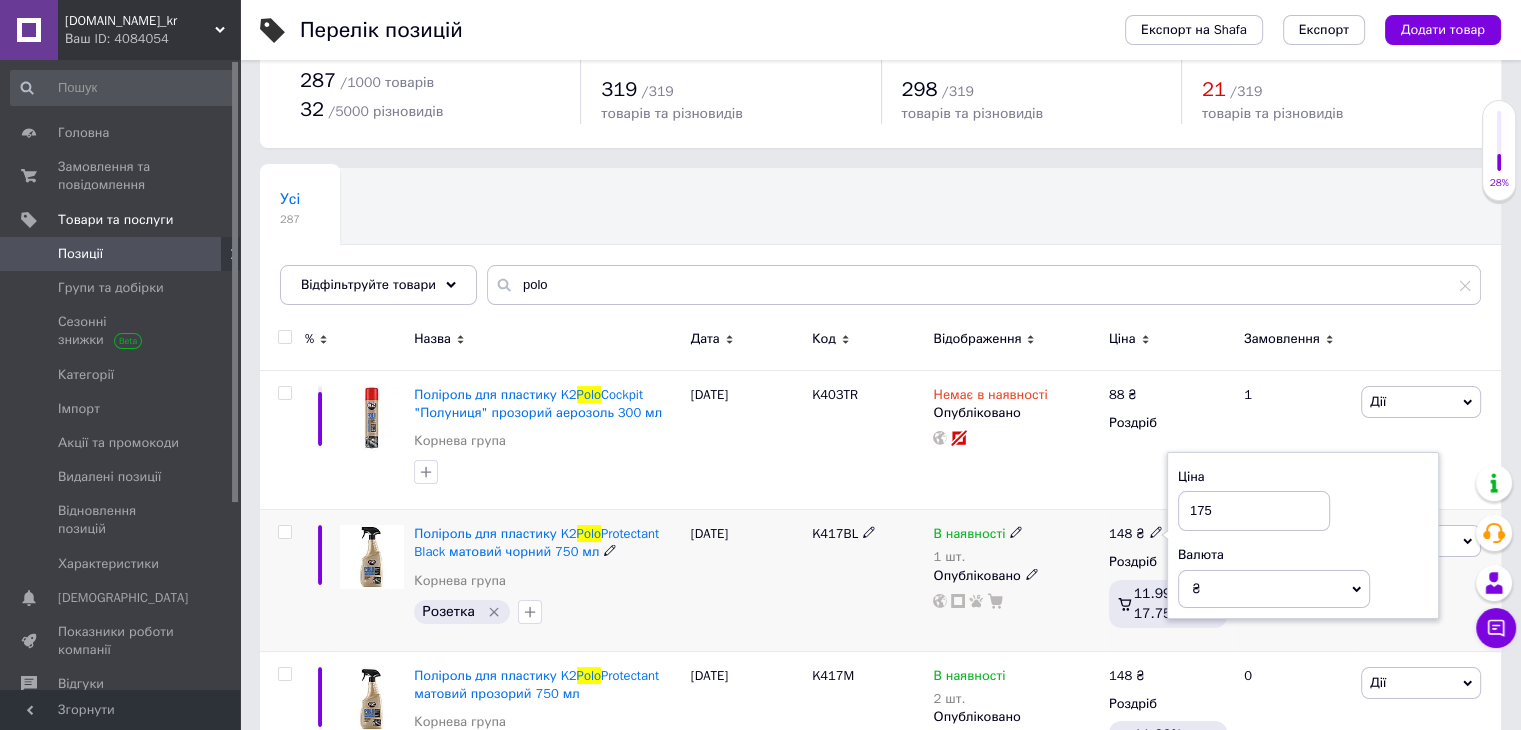 type on "175" 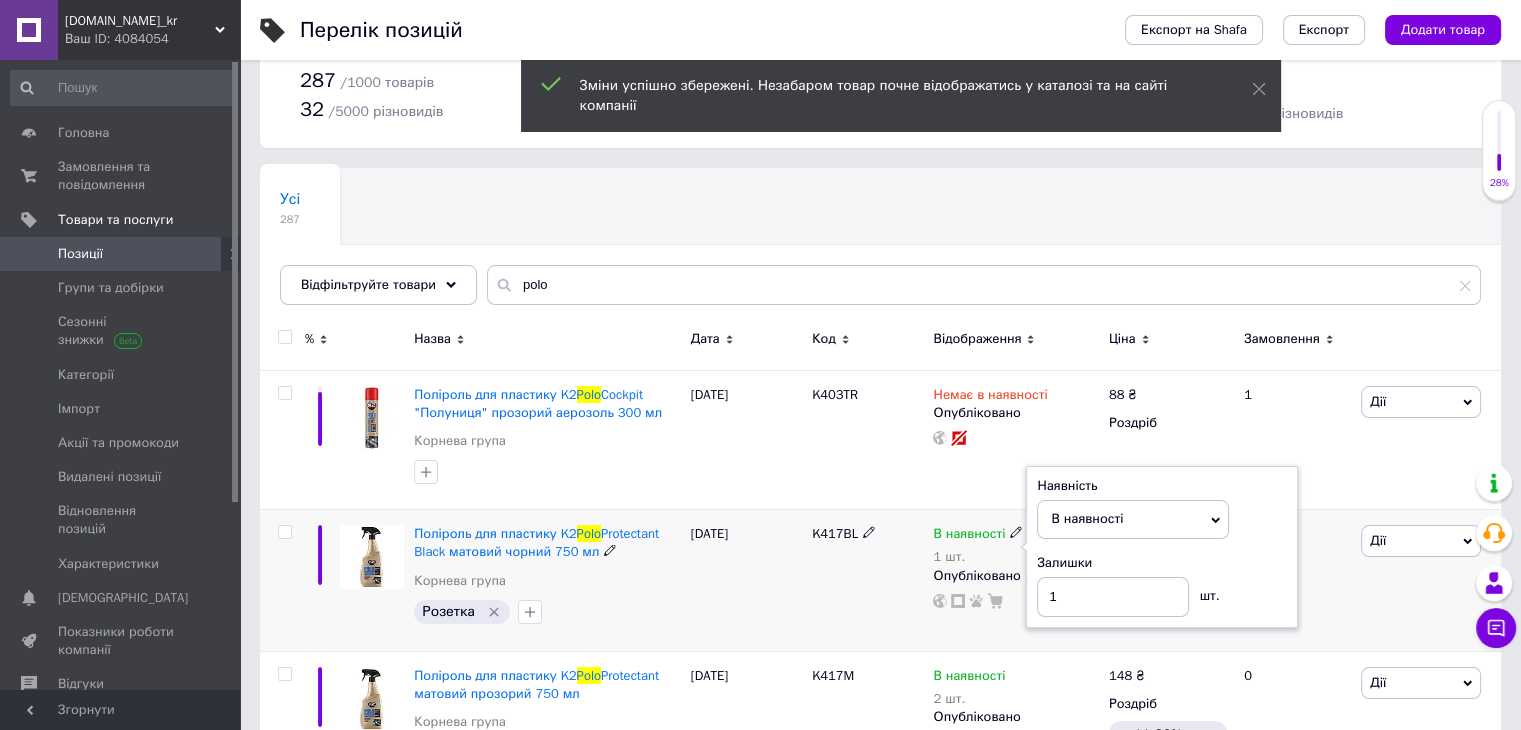 click on "Наявність В наявності Немає в наявності Під замовлення Готово до відправки Залишки 1 шт." at bounding box center (1162, 547) 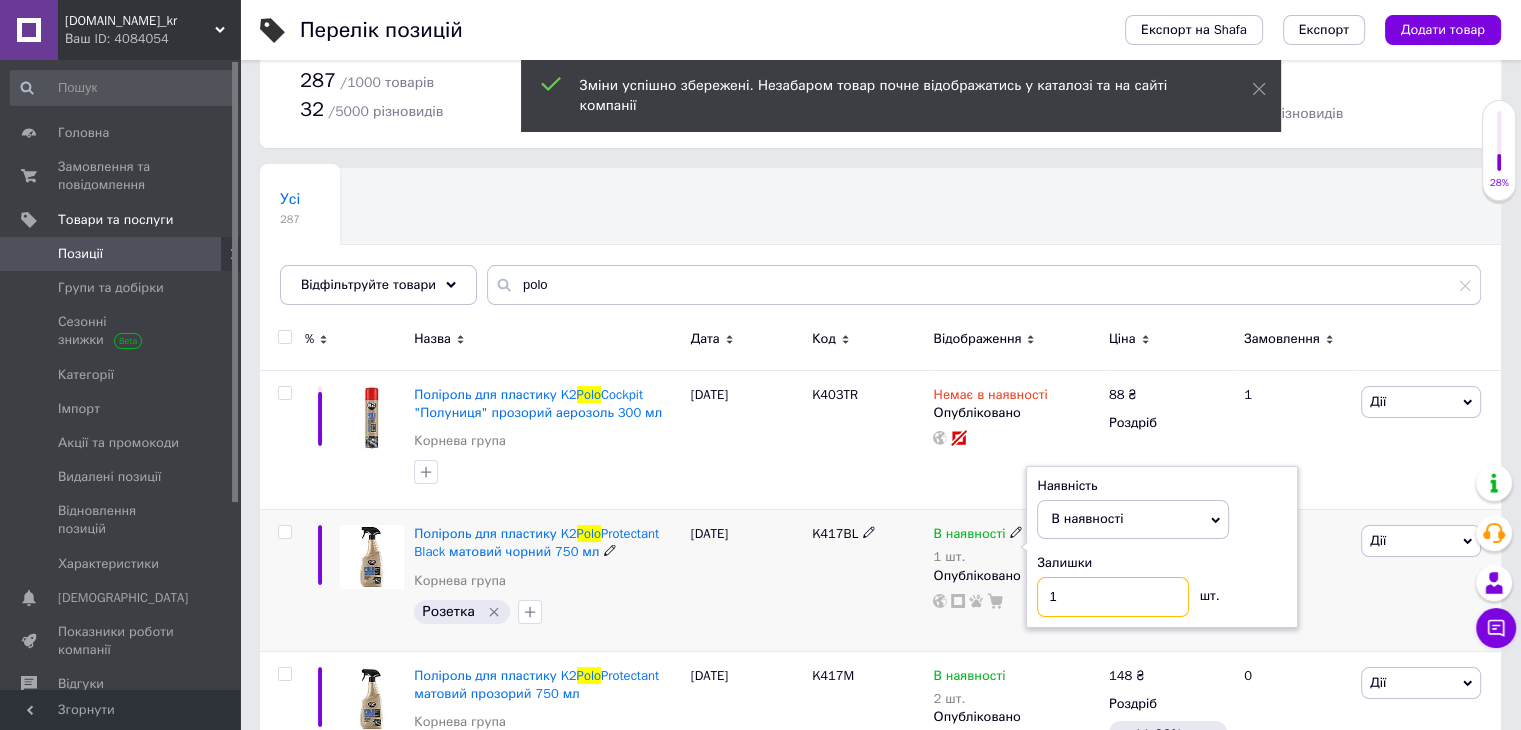 drag, startPoint x: 1061, startPoint y: 602, endPoint x: 956, endPoint y: 597, distance: 105.11898 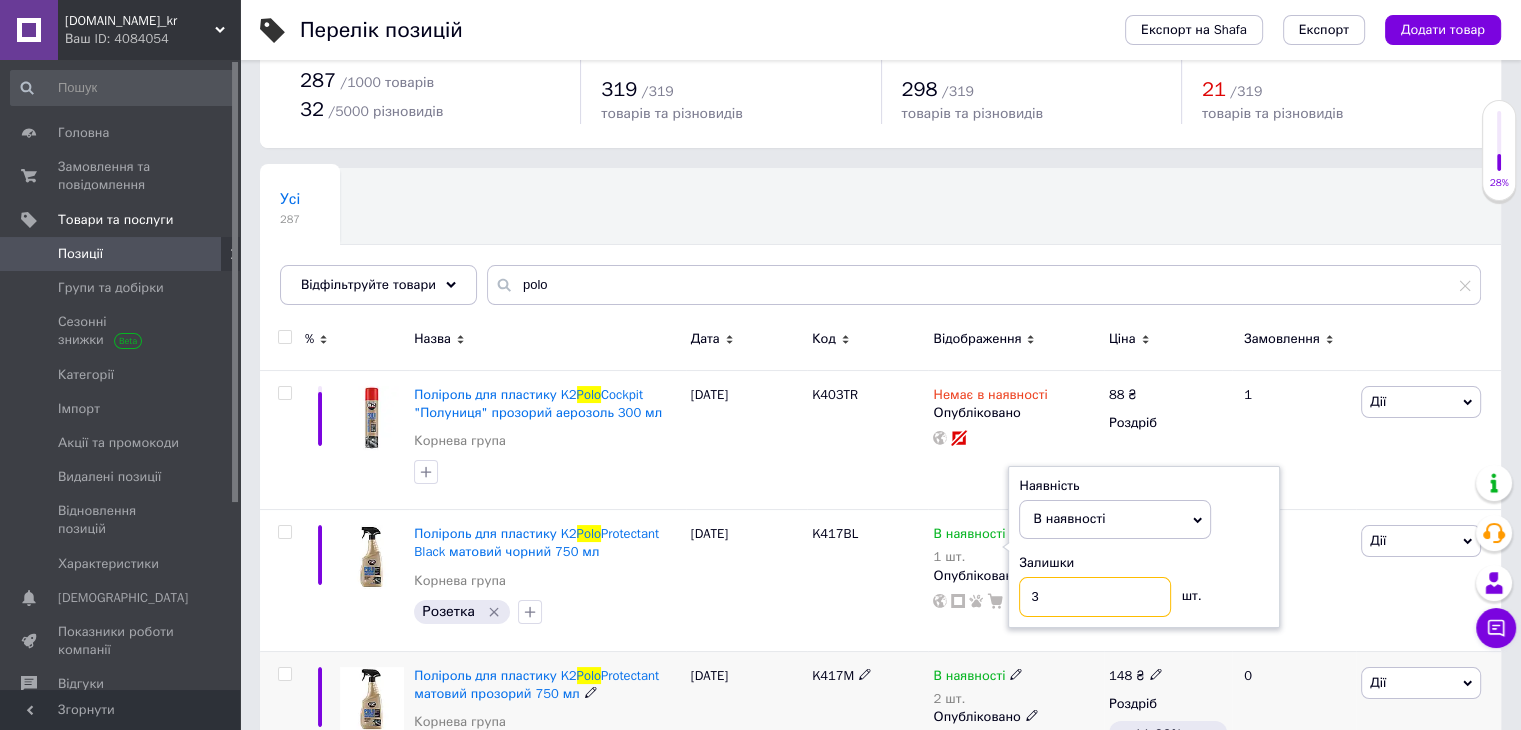 type on "3" 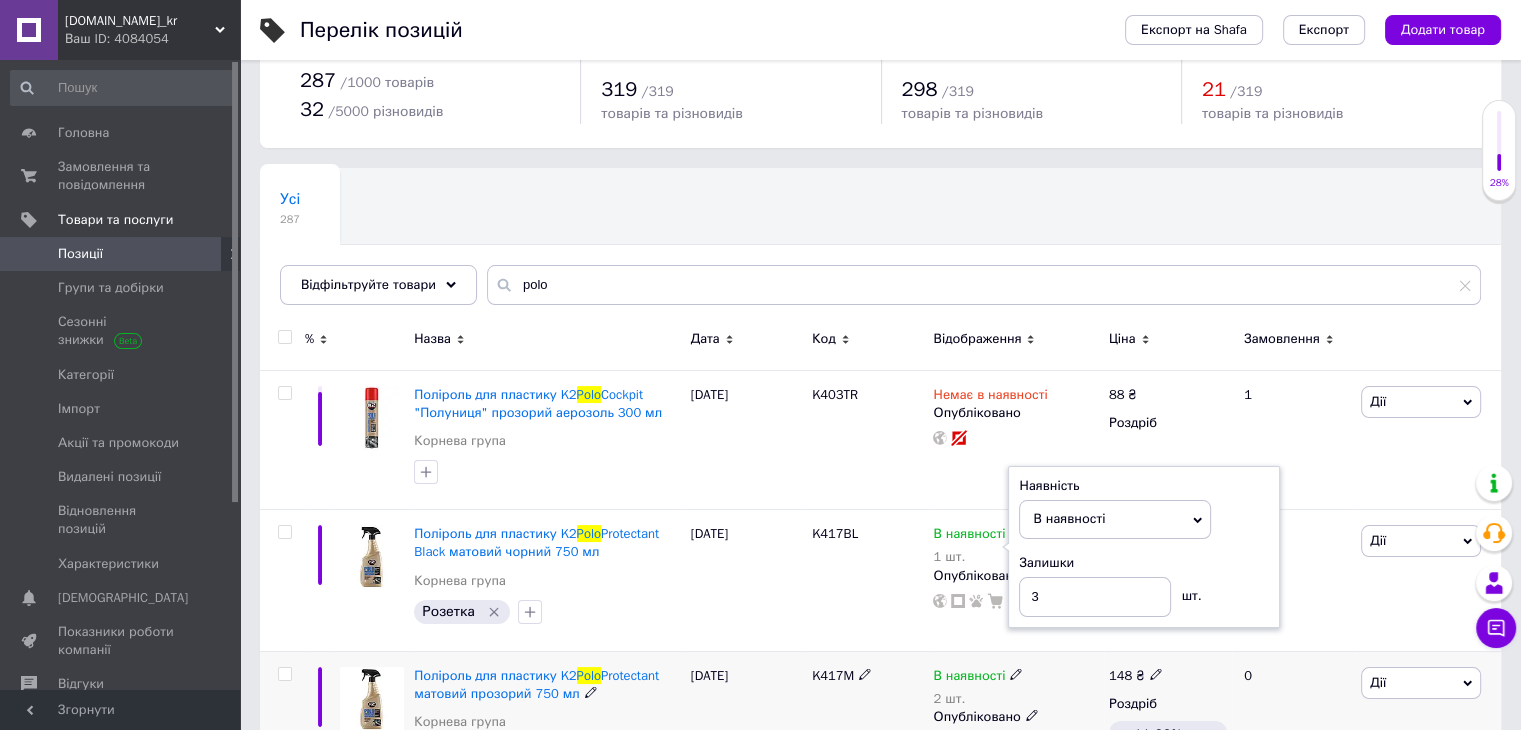 click 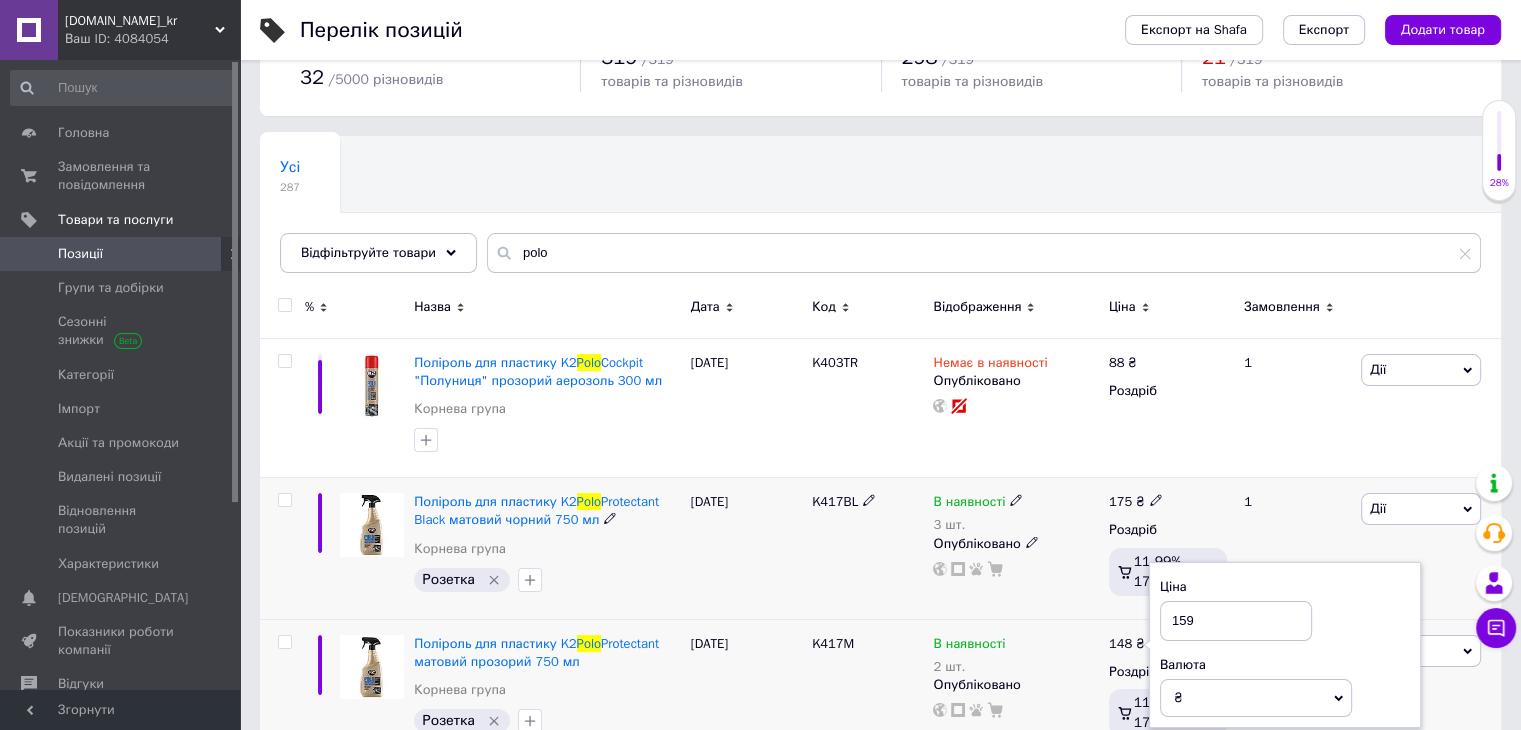 type on "159" 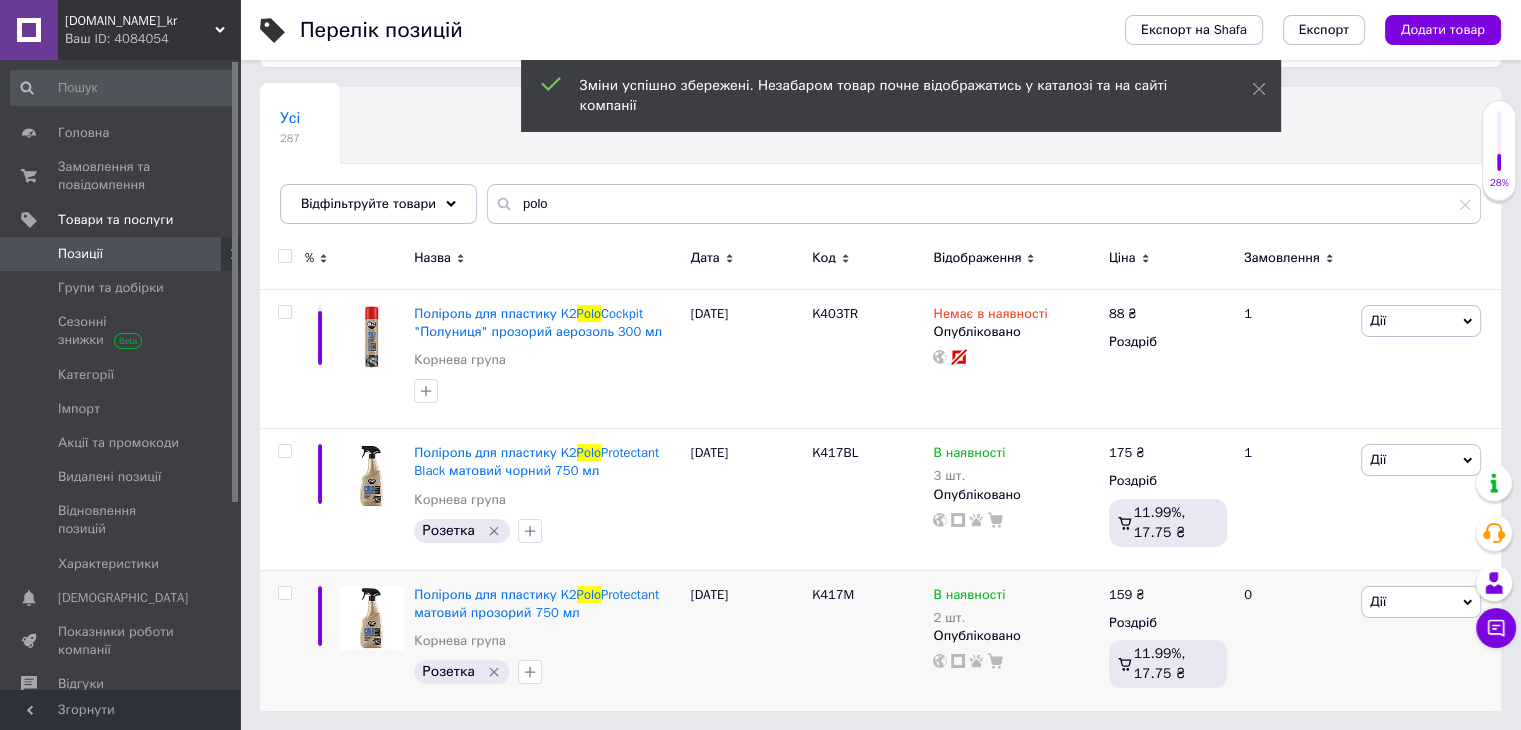 scroll, scrollTop: 0, scrollLeft: 0, axis: both 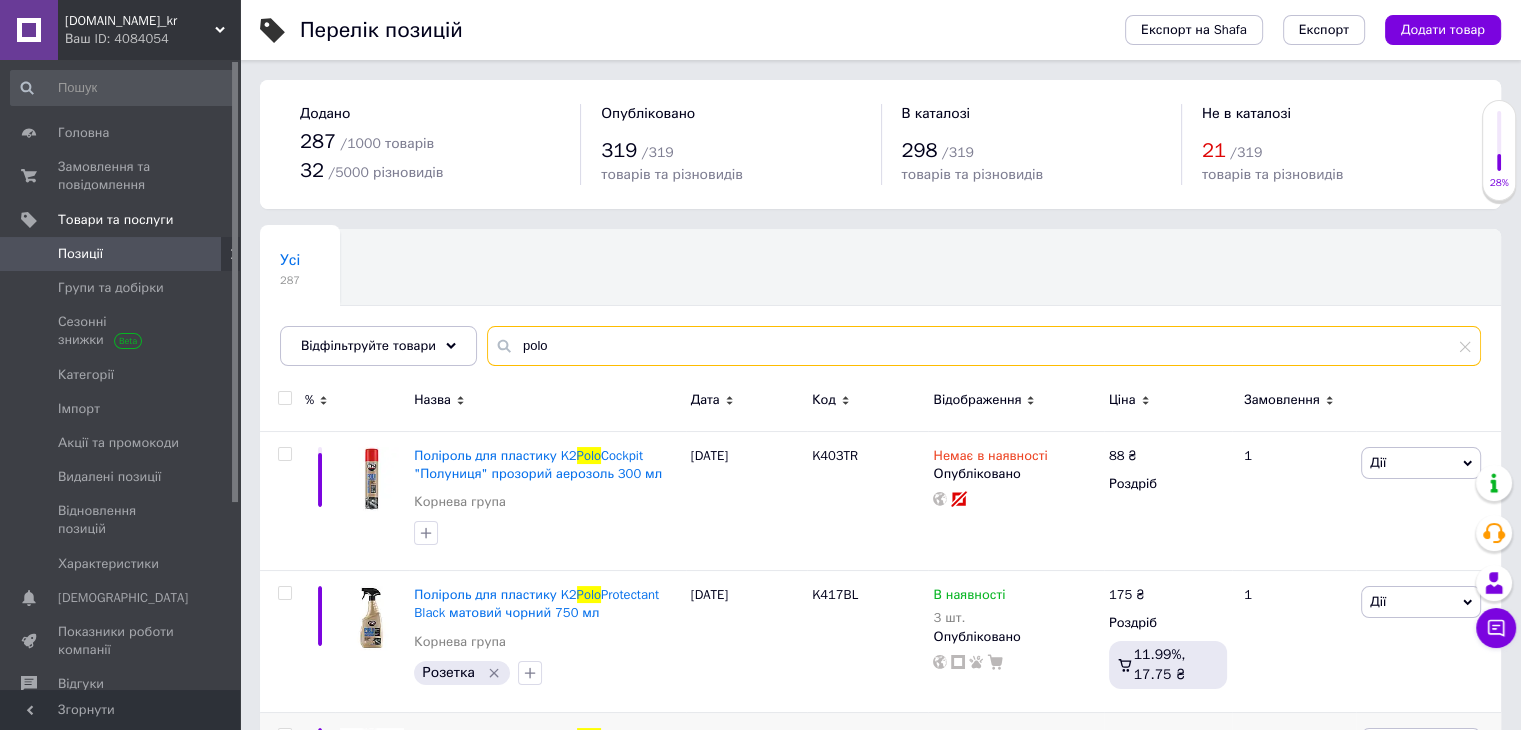 drag, startPoint x: 628, startPoint y: 329, endPoint x: 386, endPoint y: 368, distance: 245.12242 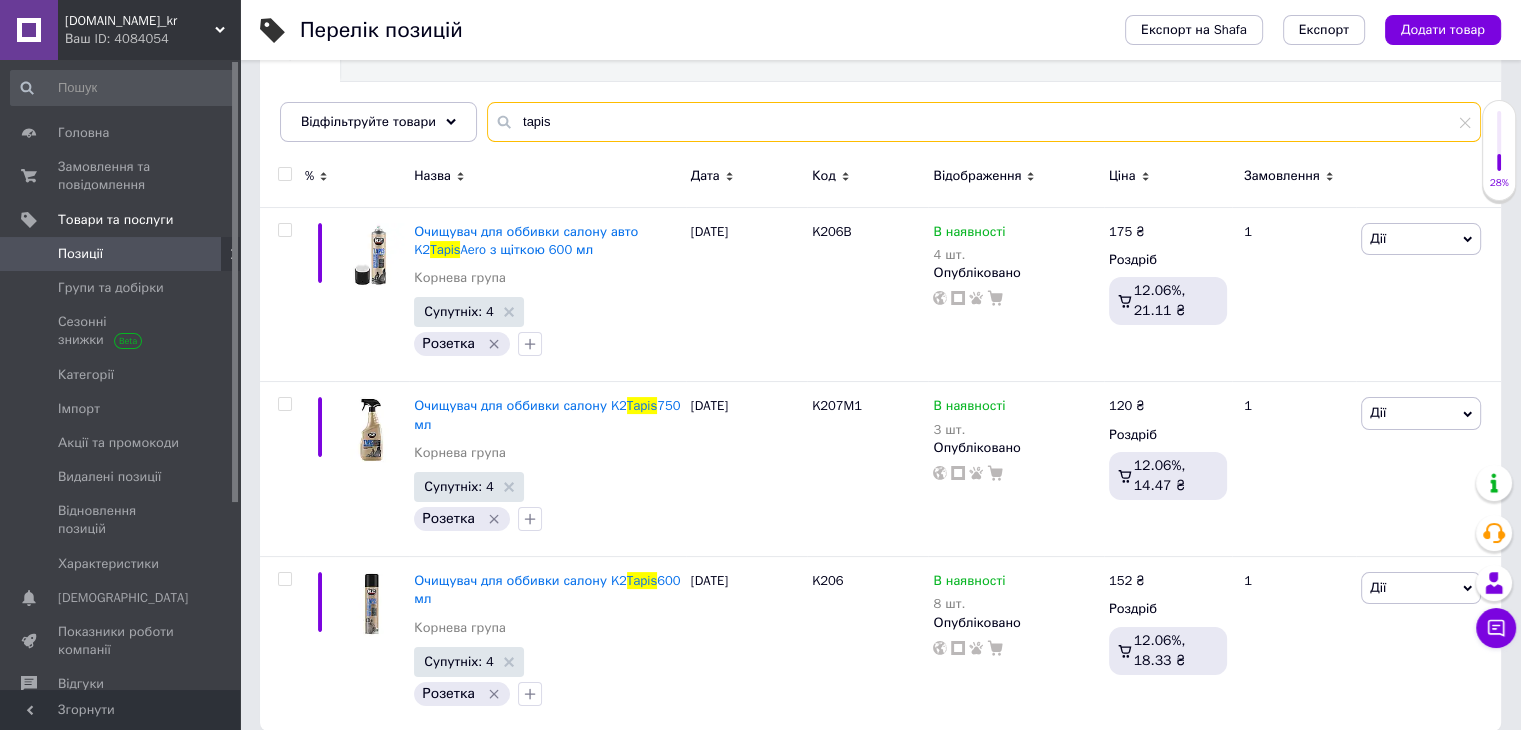 scroll, scrollTop: 244, scrollLeft: 0, axis: vertical 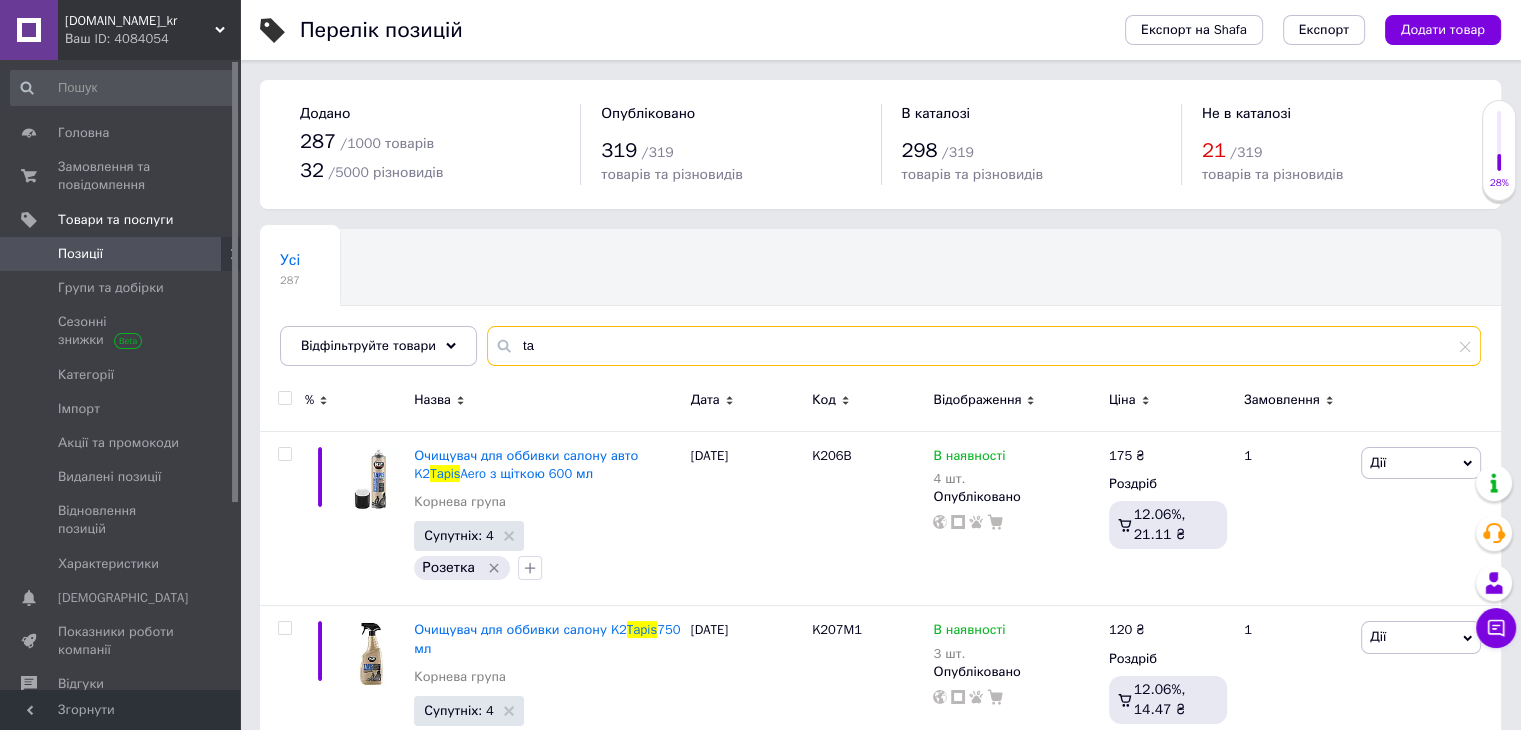 type on "t" 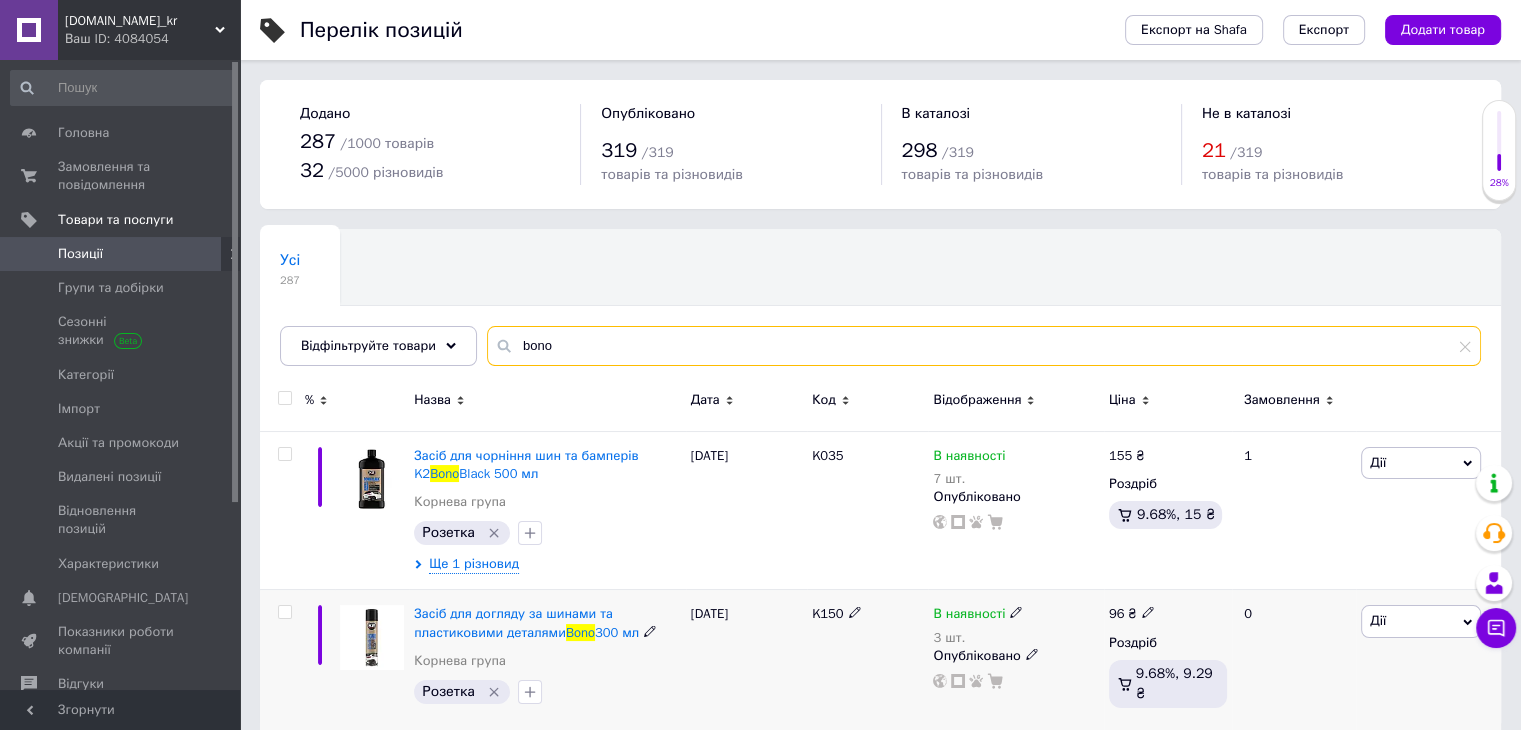 type on "bono" 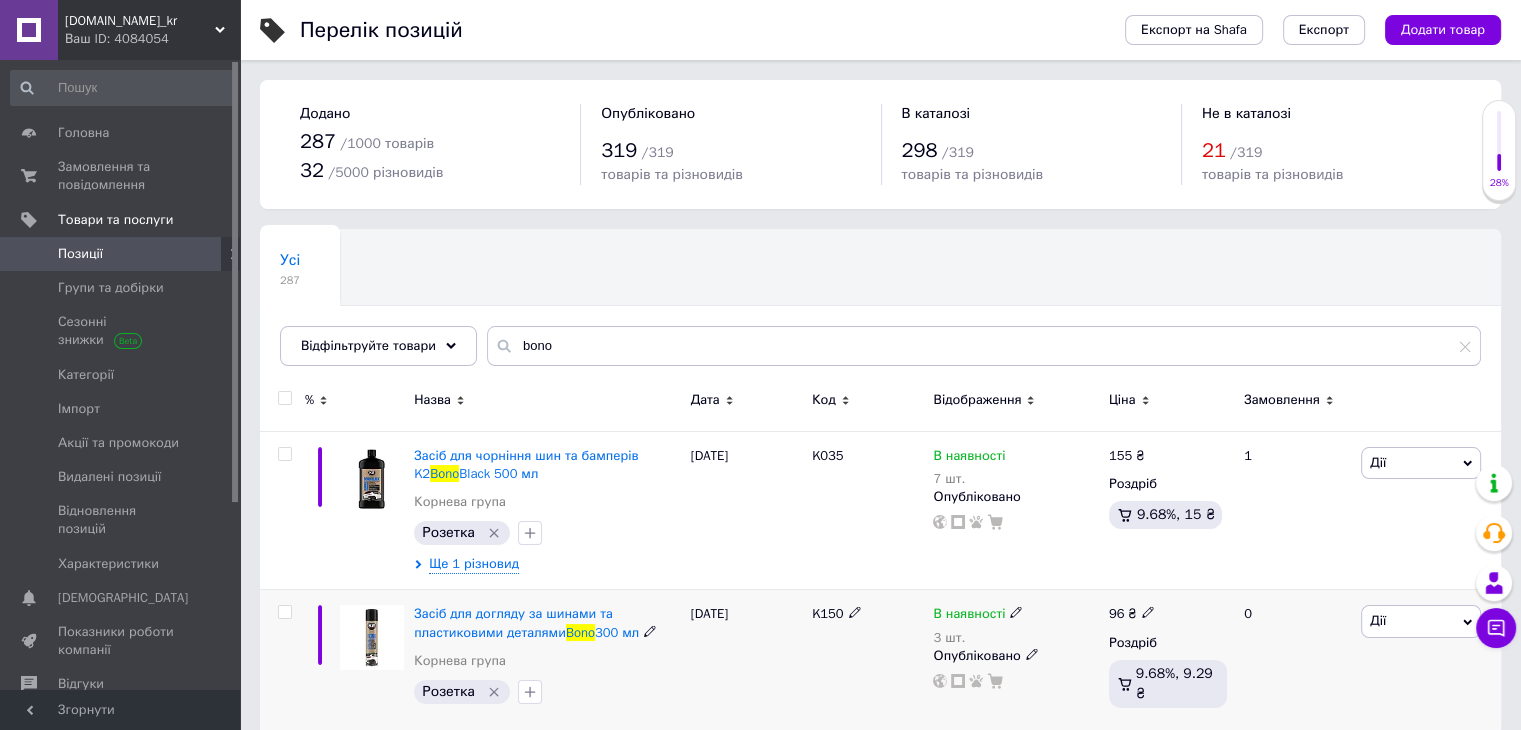 click 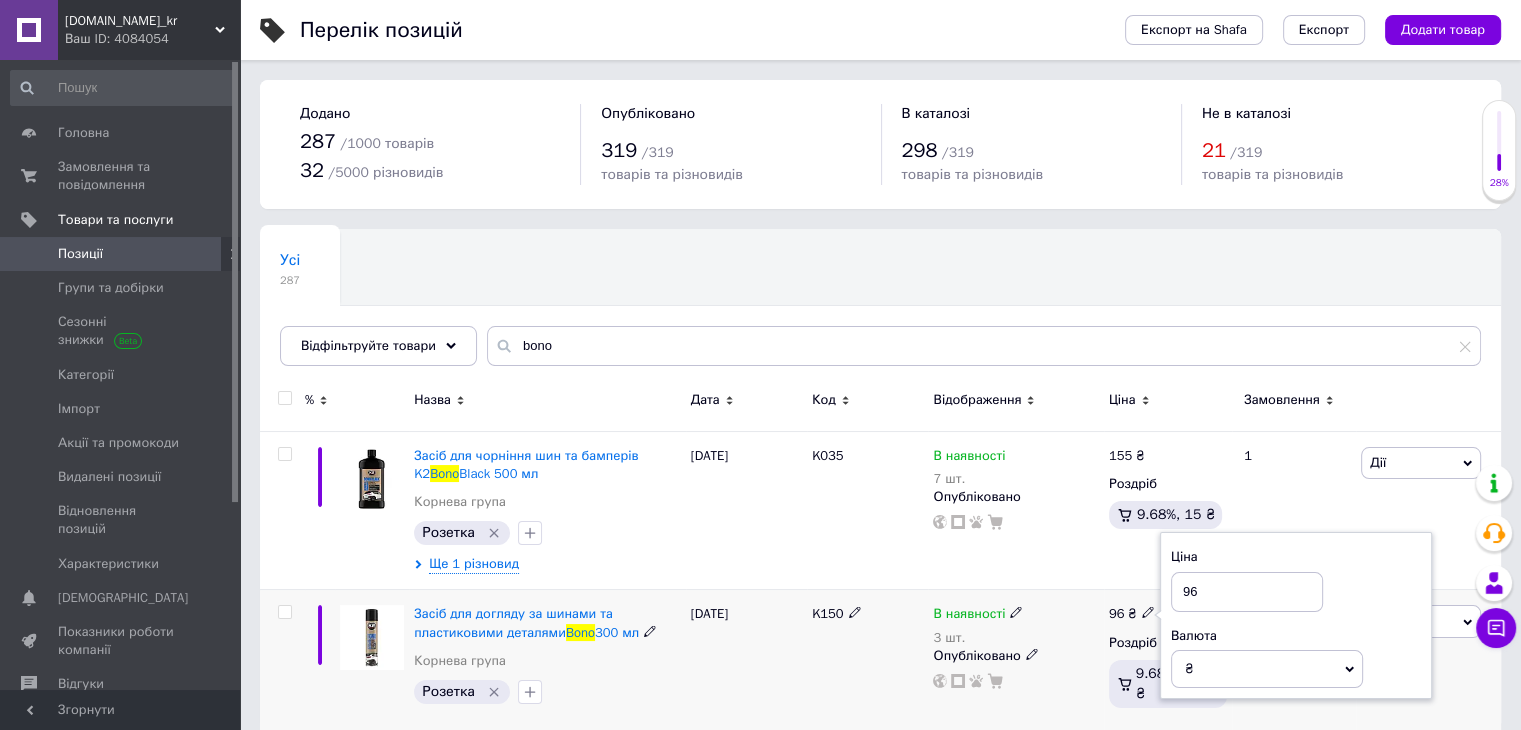 type on "9" 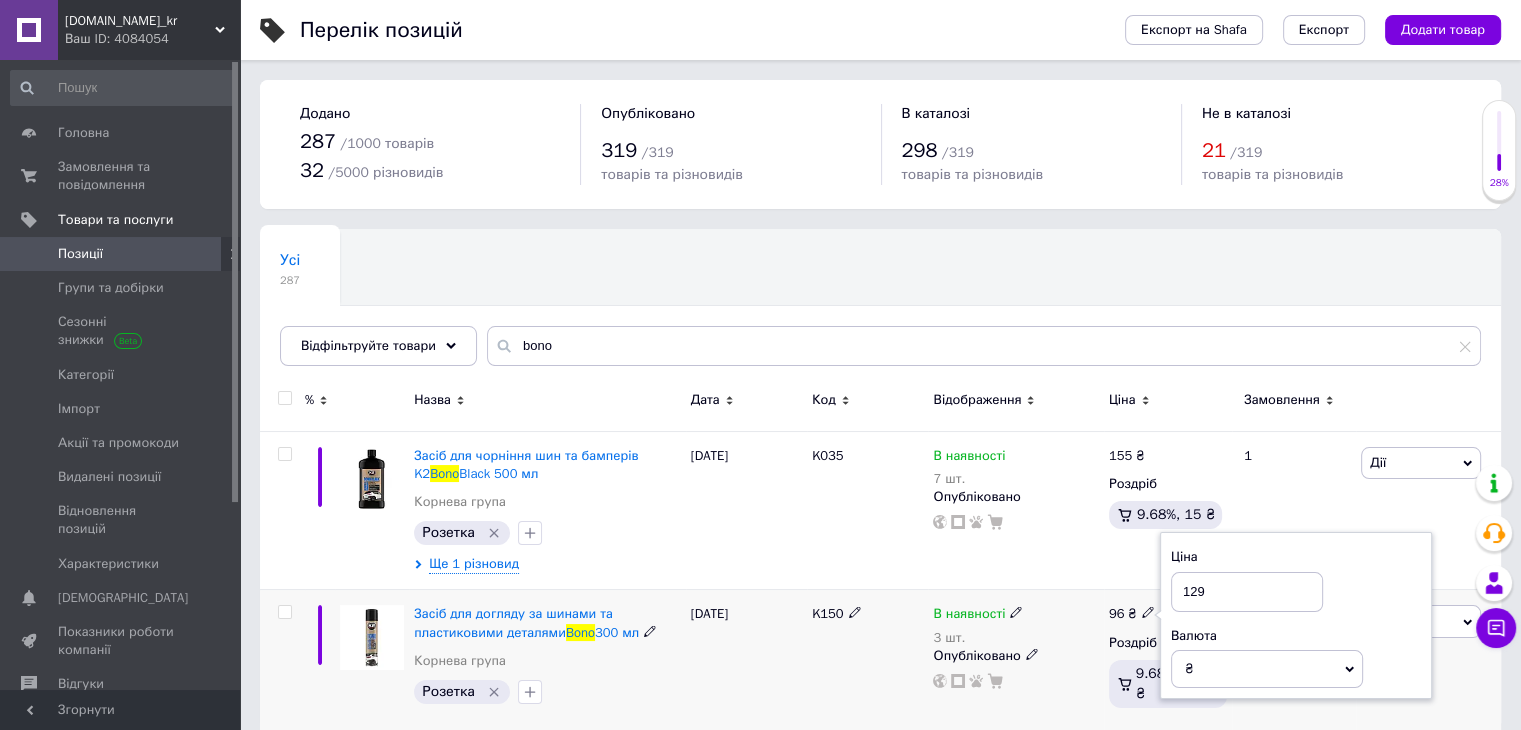 type on "129" 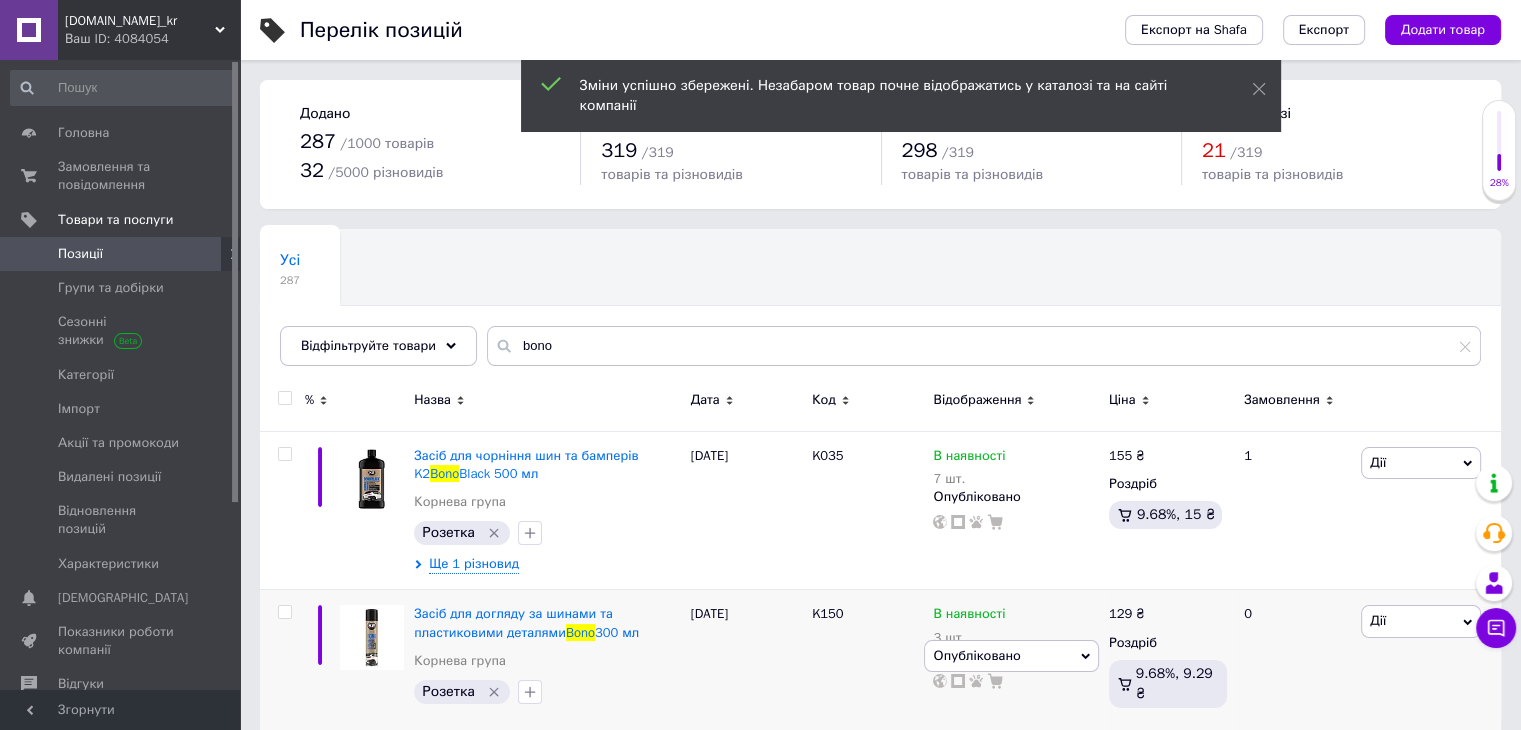 scroll, scrollTop: 18, scrollLeft: 0, axis: vertical 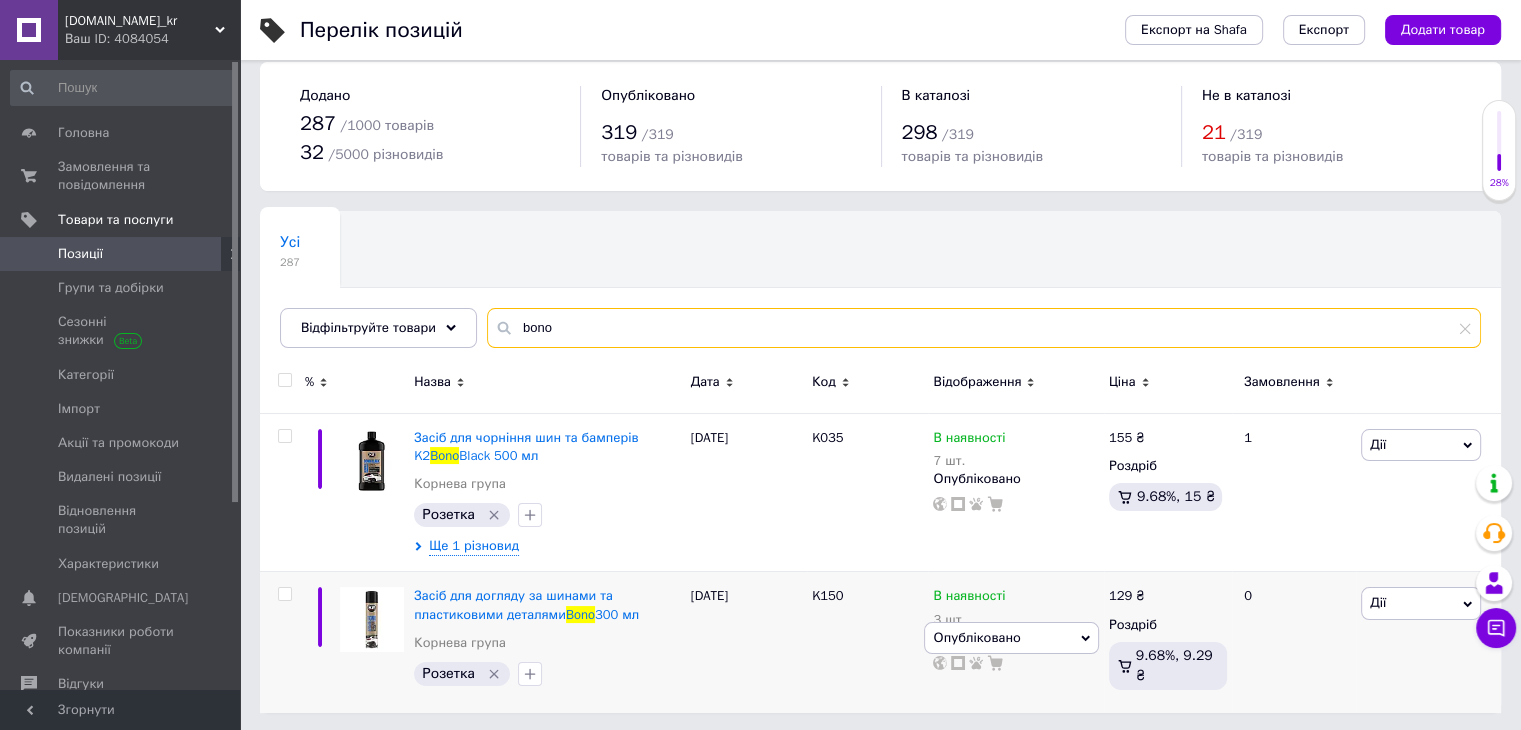 click on "bono" at bounding box center (984, 328) 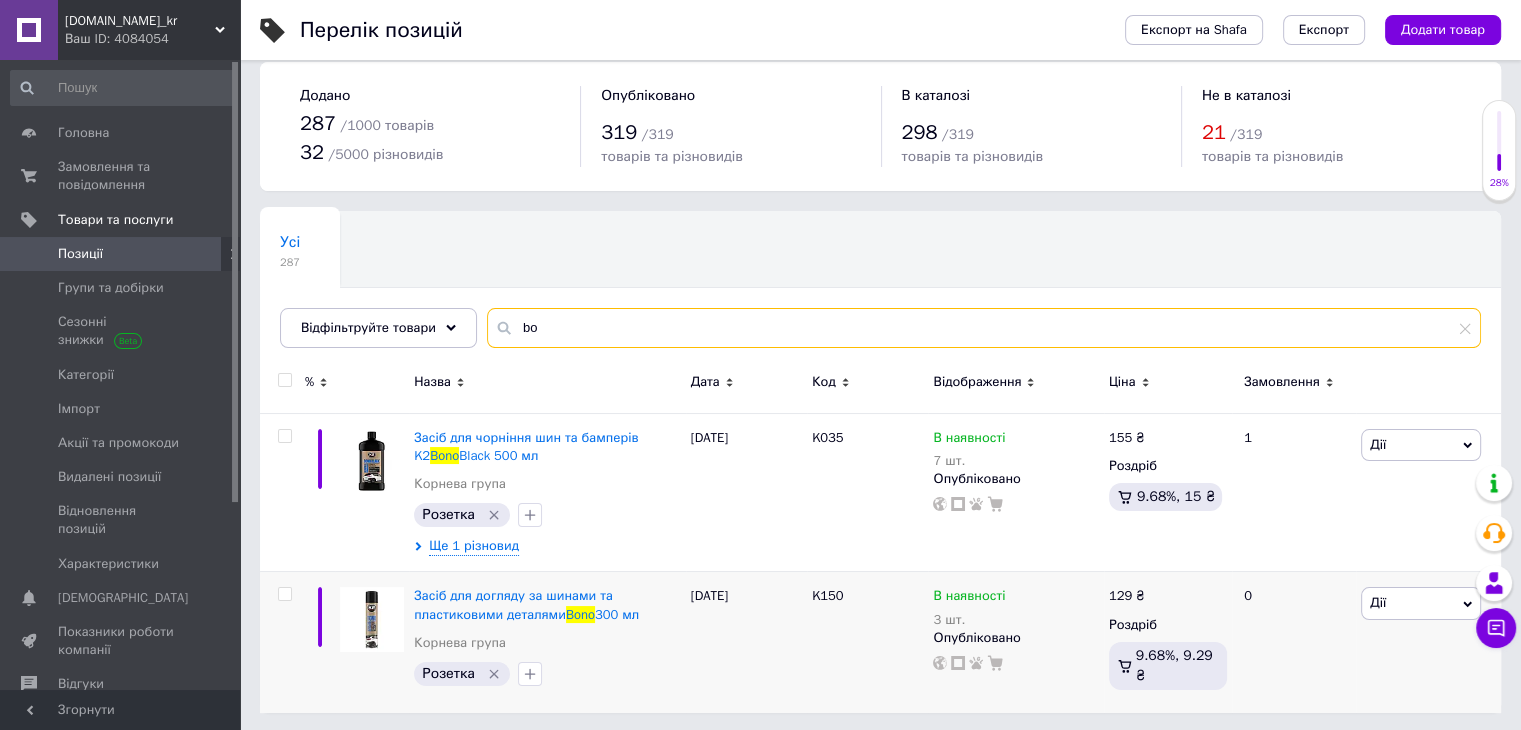 type on "b" 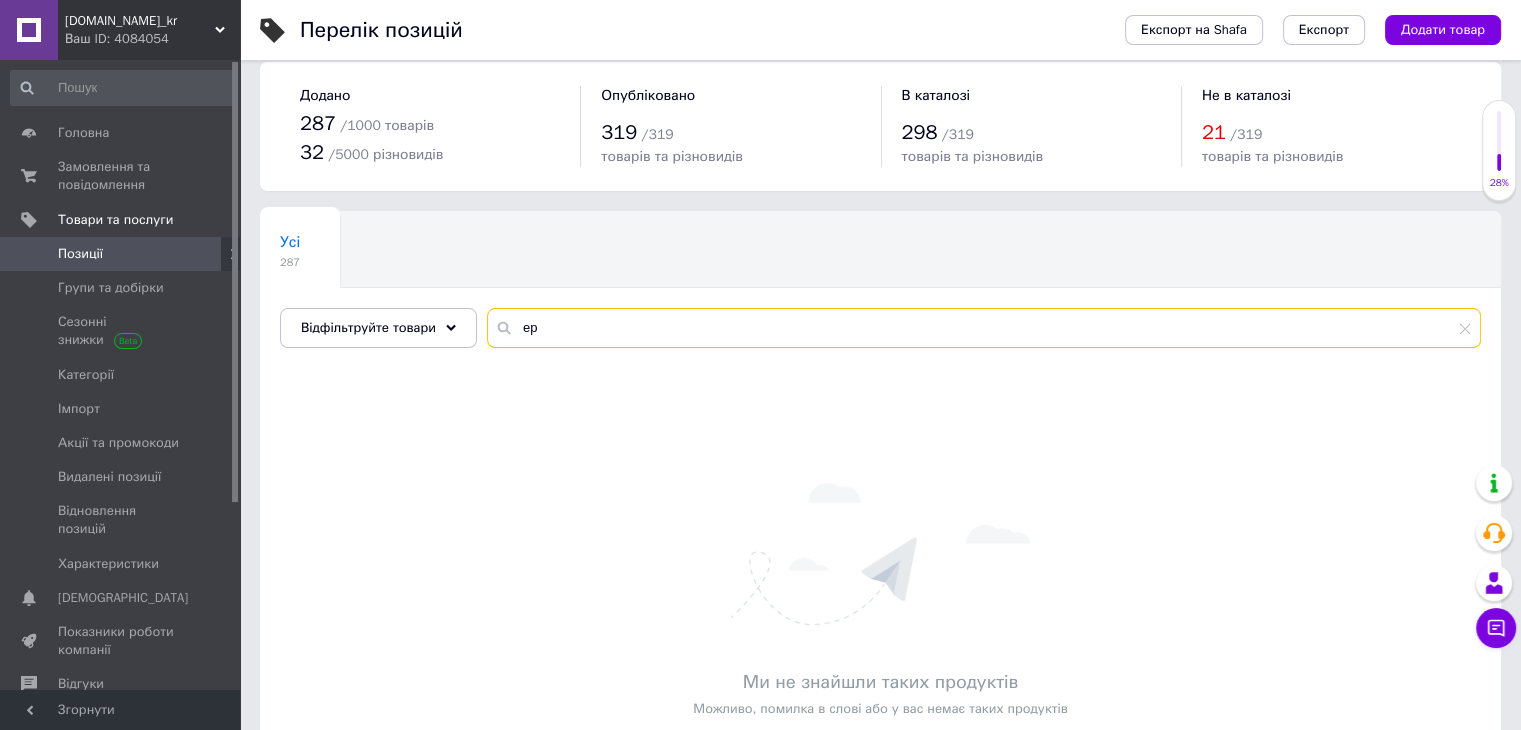 type on "е" 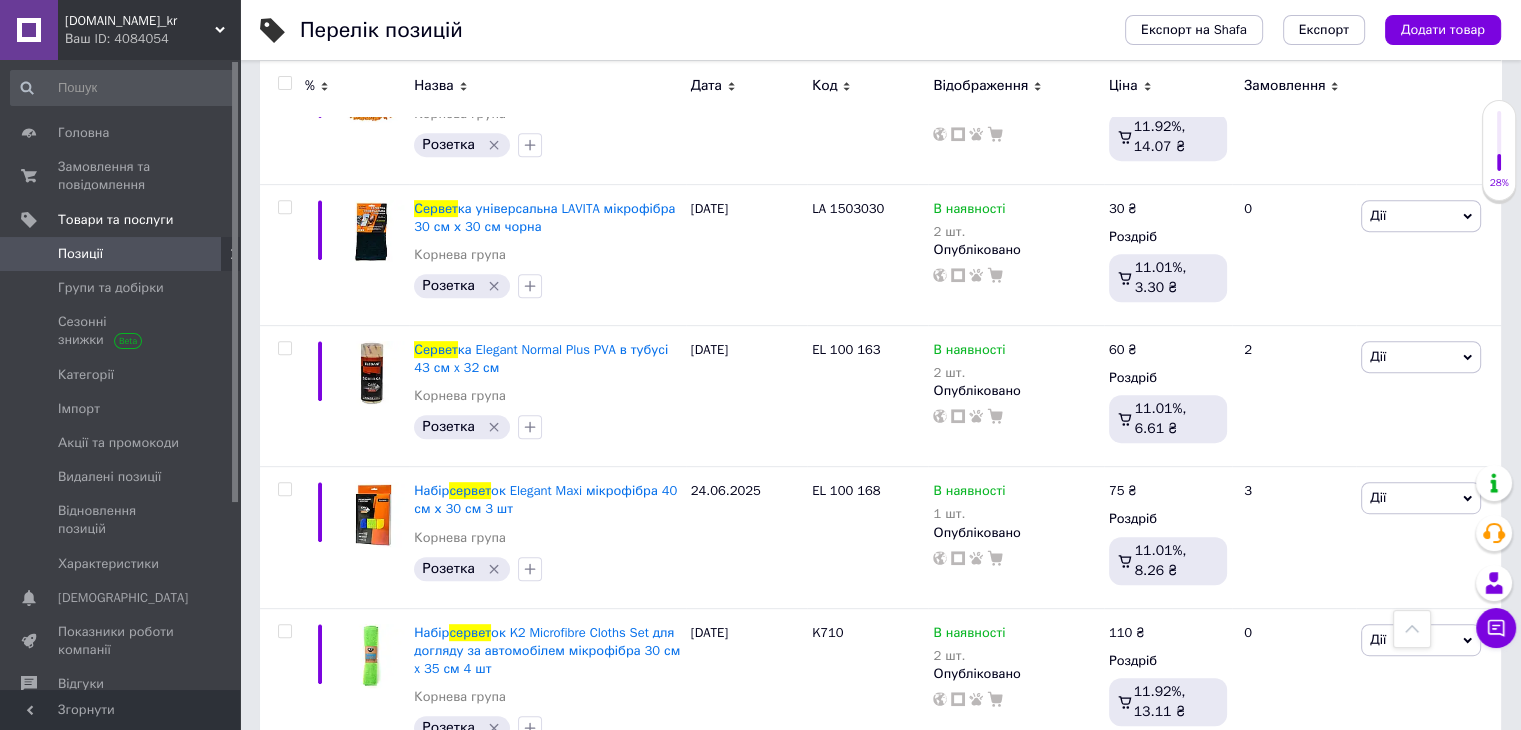 scroll, scrollTop: 882, scrollLeft: 0, axis: vertical 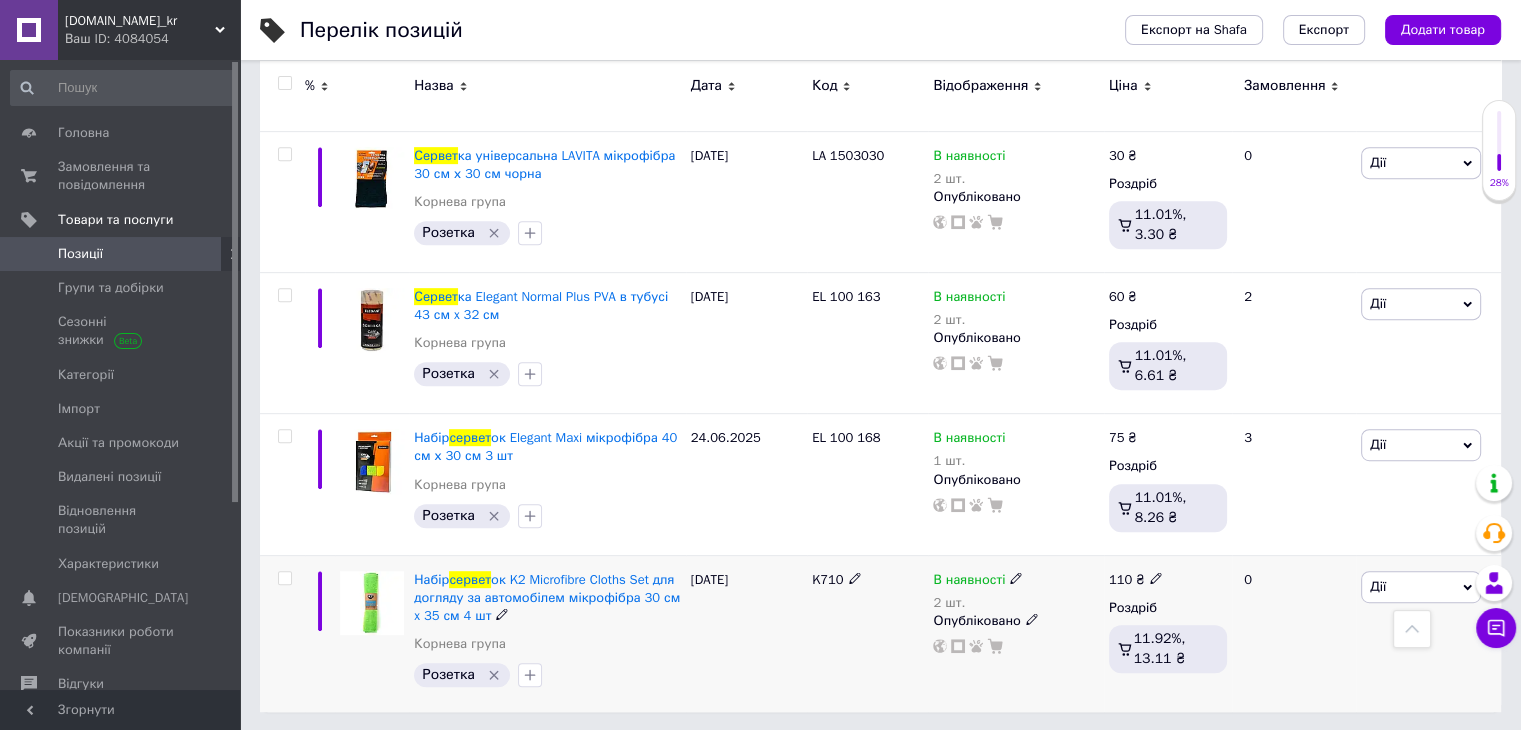 type on "сервет" 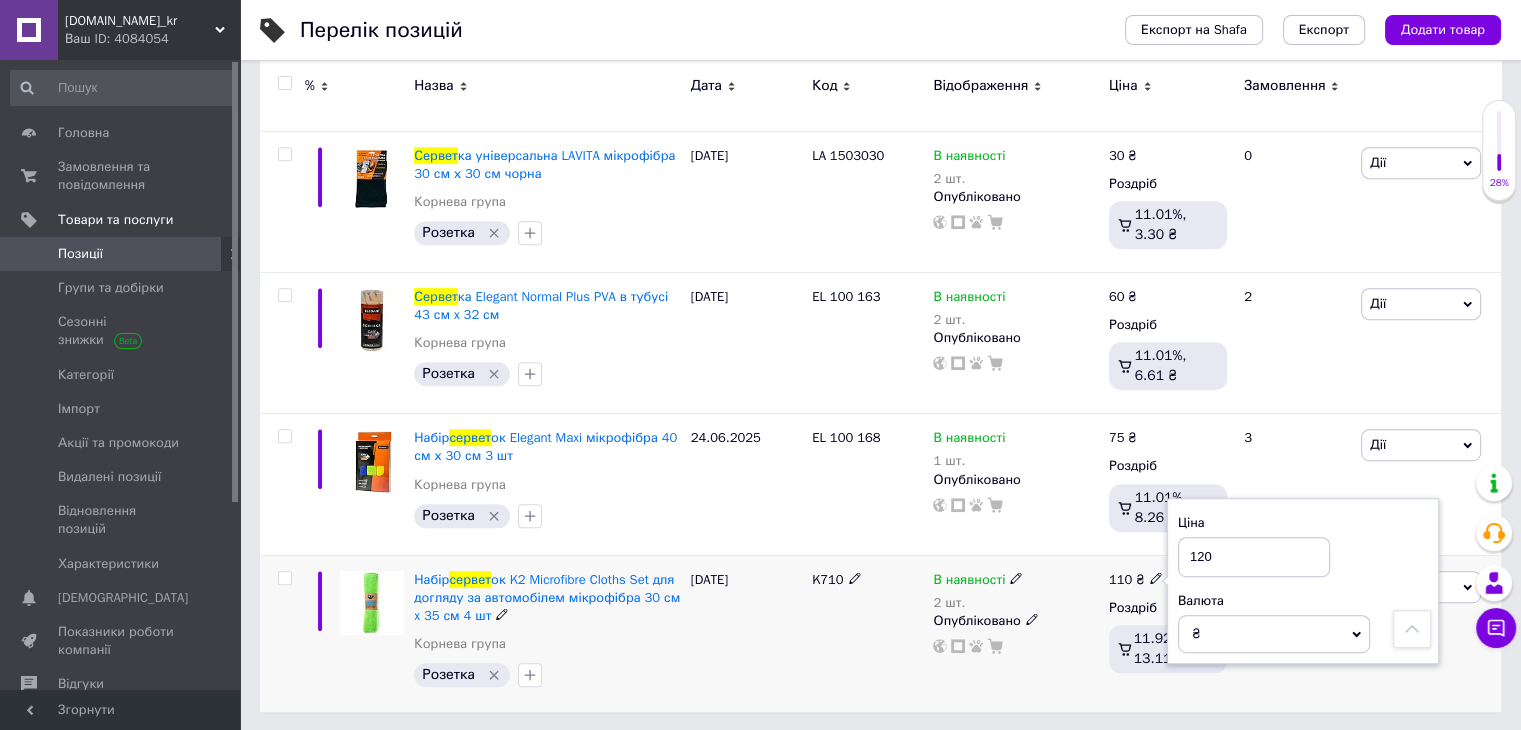 type on "120" 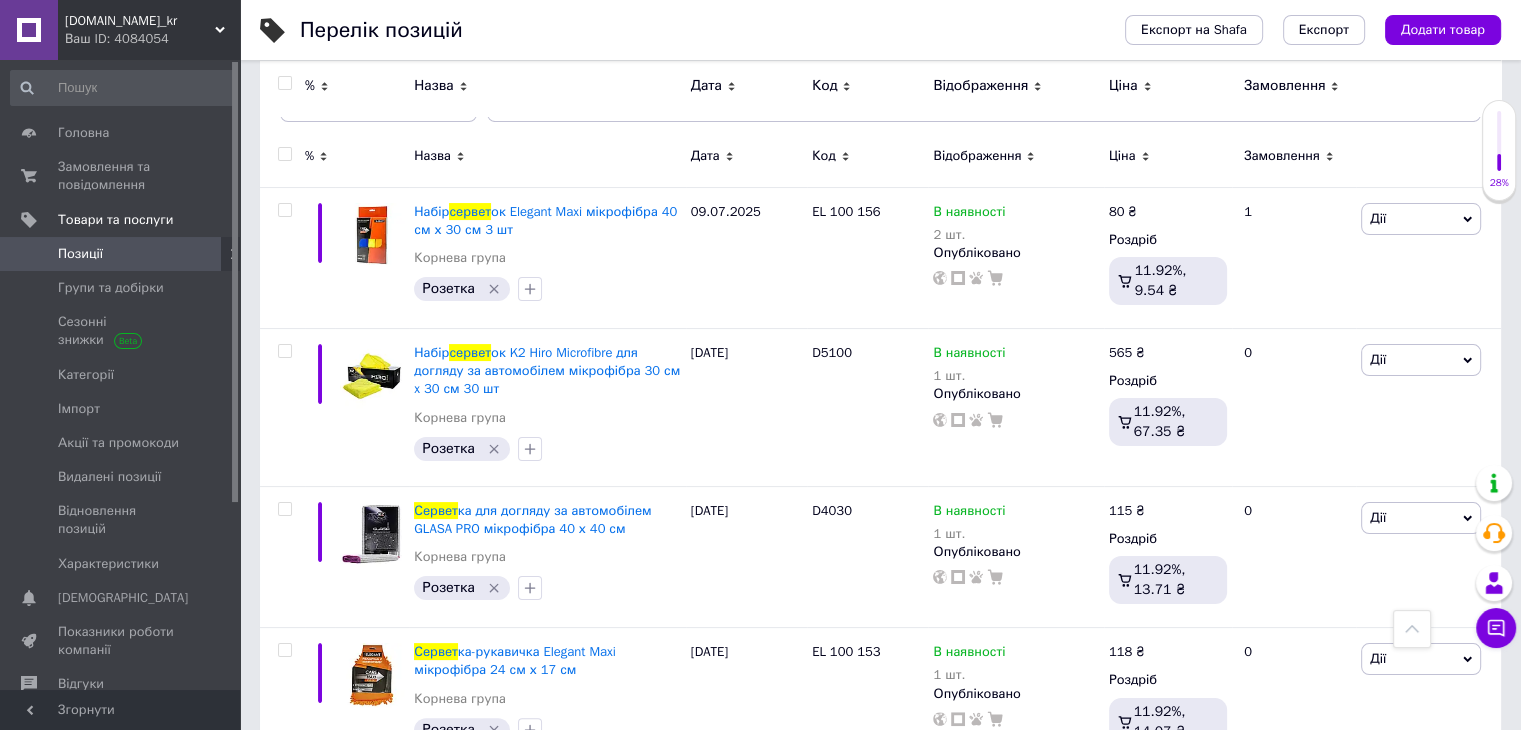 scroll, scrollTop: 31, scrollLeft: 0, axis: vertical 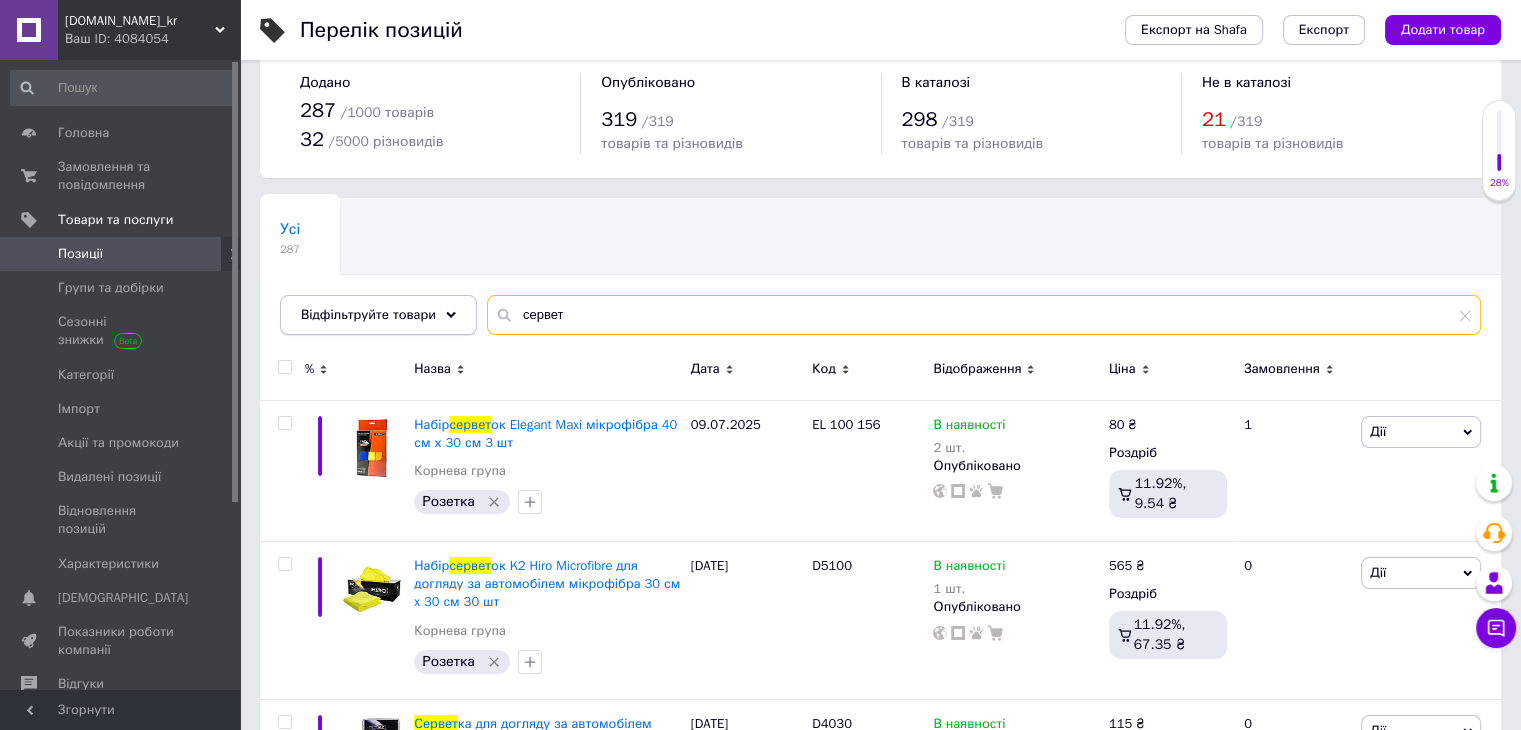 drag, startPoint x: 579, startPoint y: 309, endPoint x: 322, endPoint y: 325, distance: 257.49756 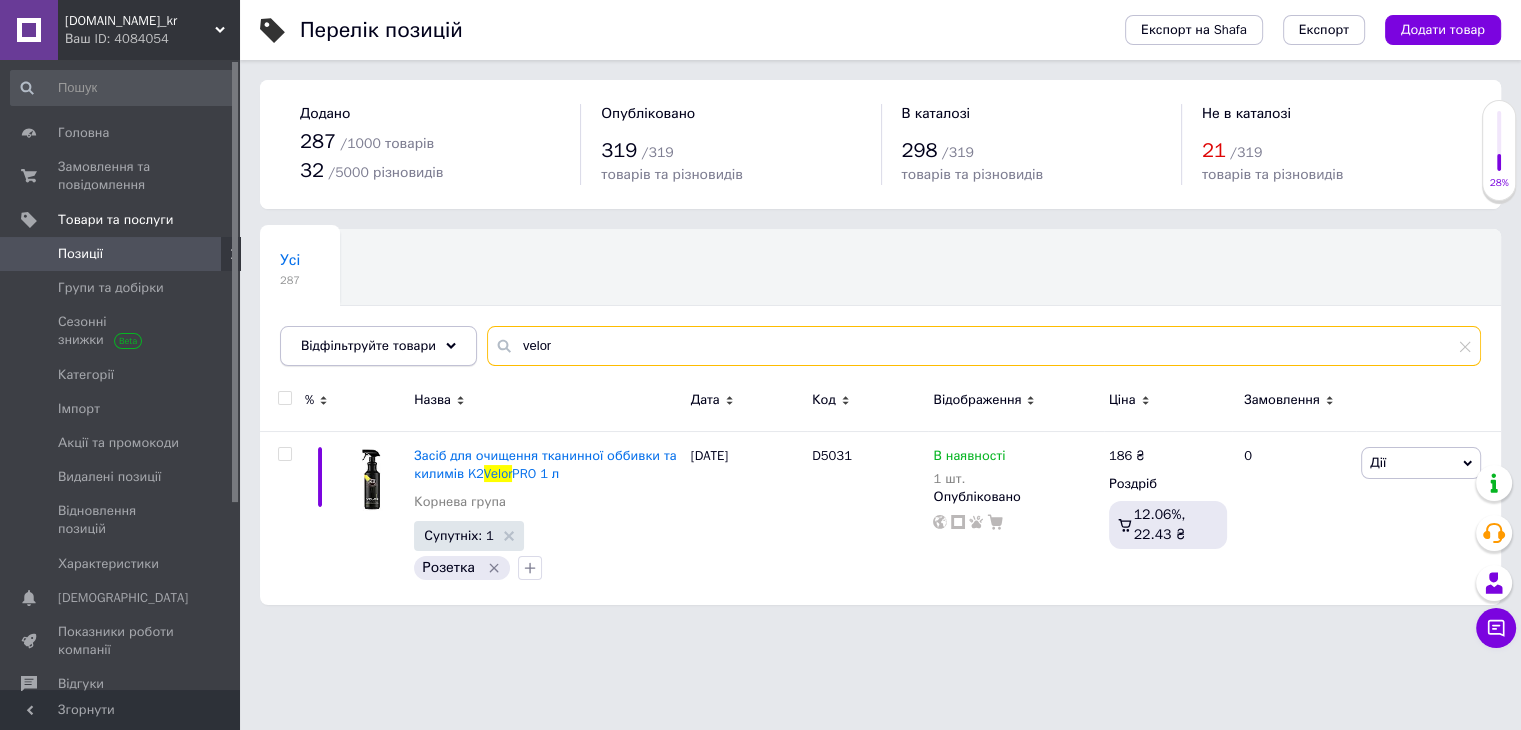 scroll, scrollTop: 0, scrollLeft: 0, axis: both 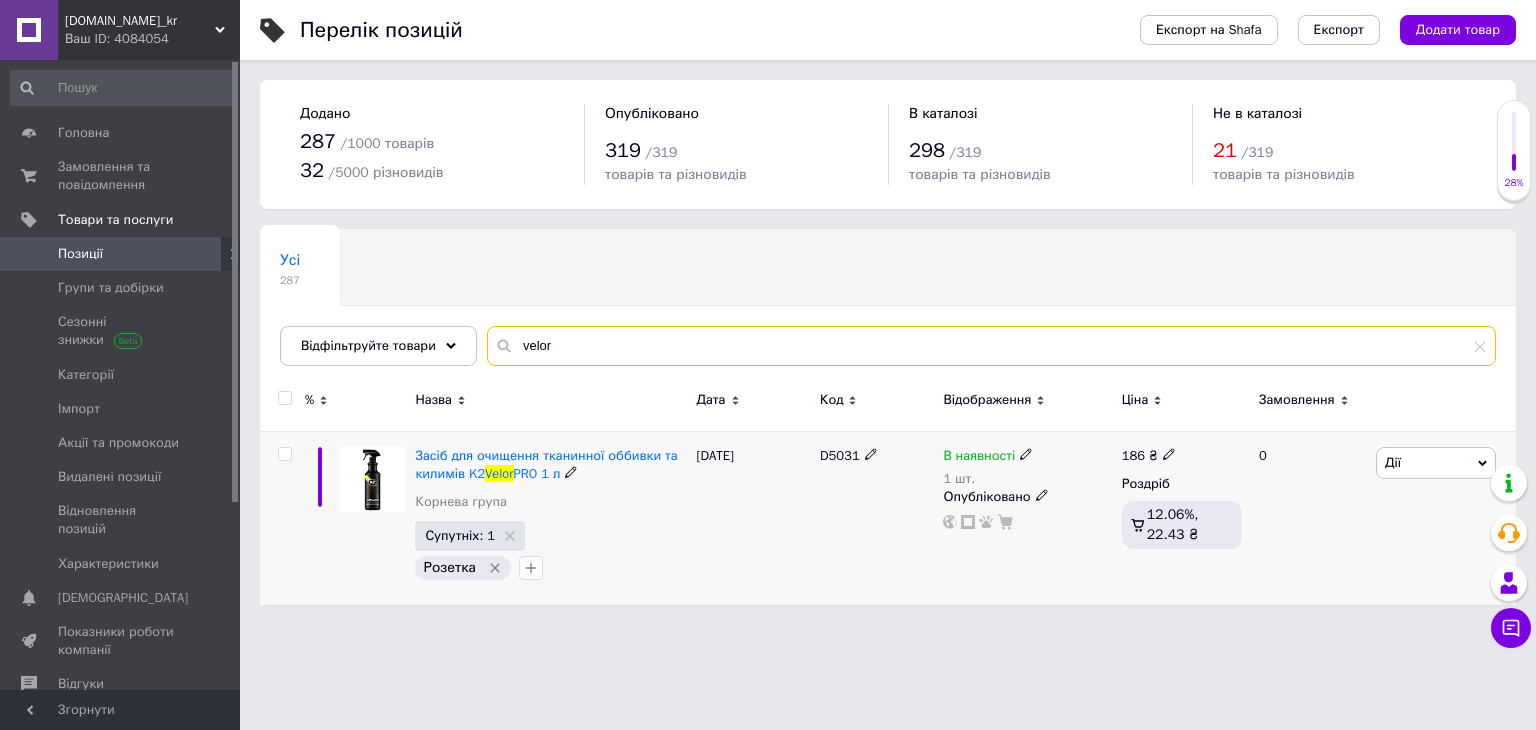 type on "velor" 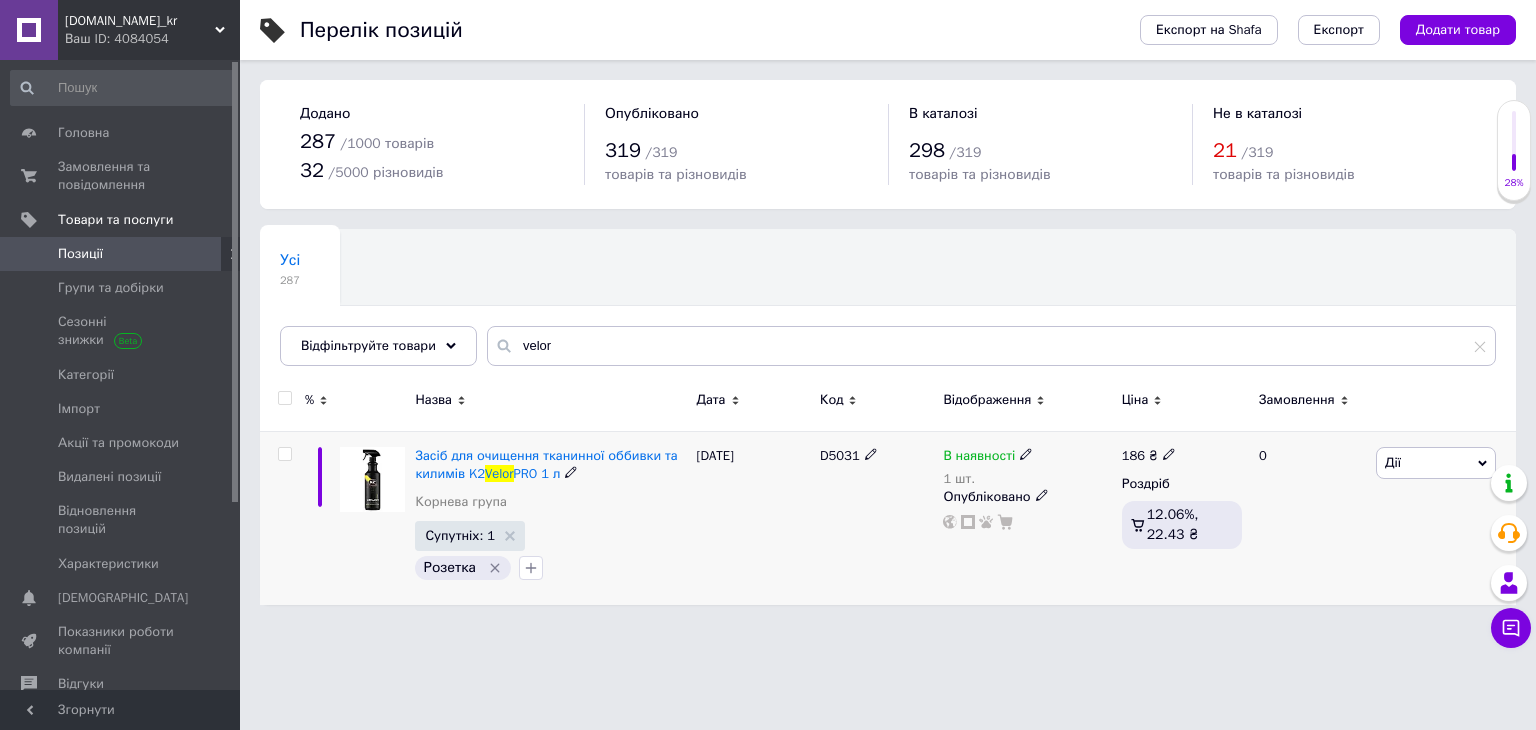 click 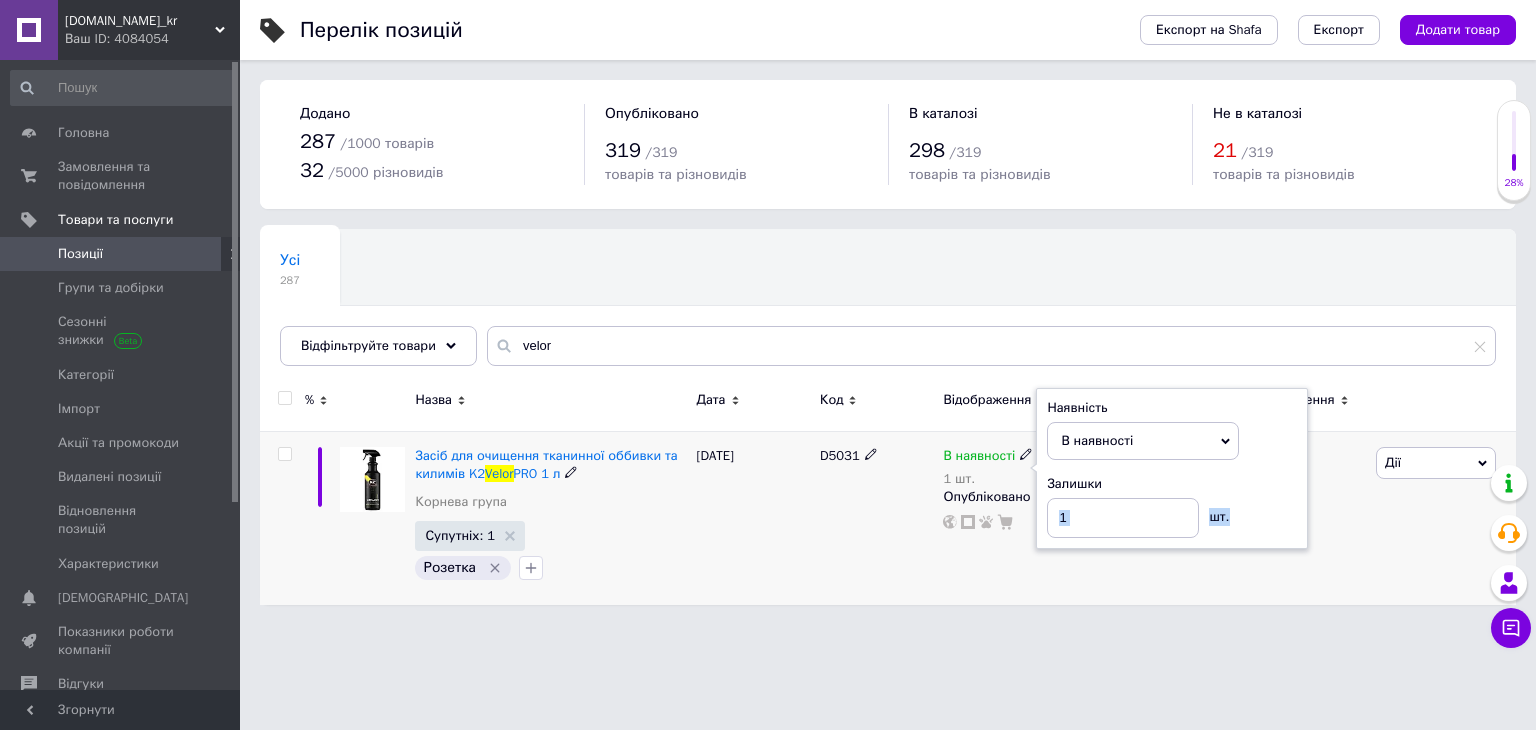 drag, startPoint x: 1293, startPoint y: 501, endPoint x: 1066, endPoint y: 529, distance: 228.72035 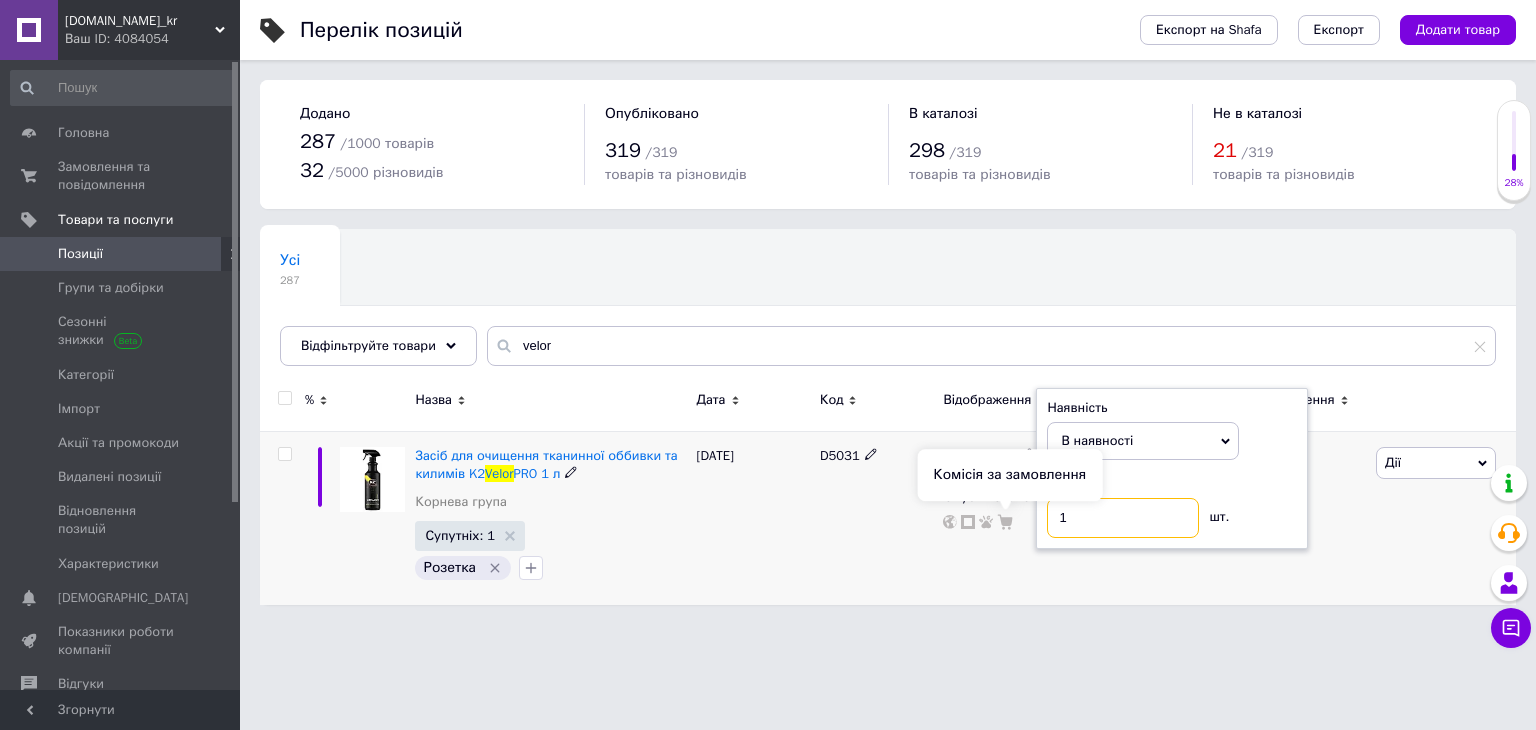 drag, startPoint x: 1066, startPoint y: 529, endPoint x: 1009, endPoint y: 522, distance: 57.428215 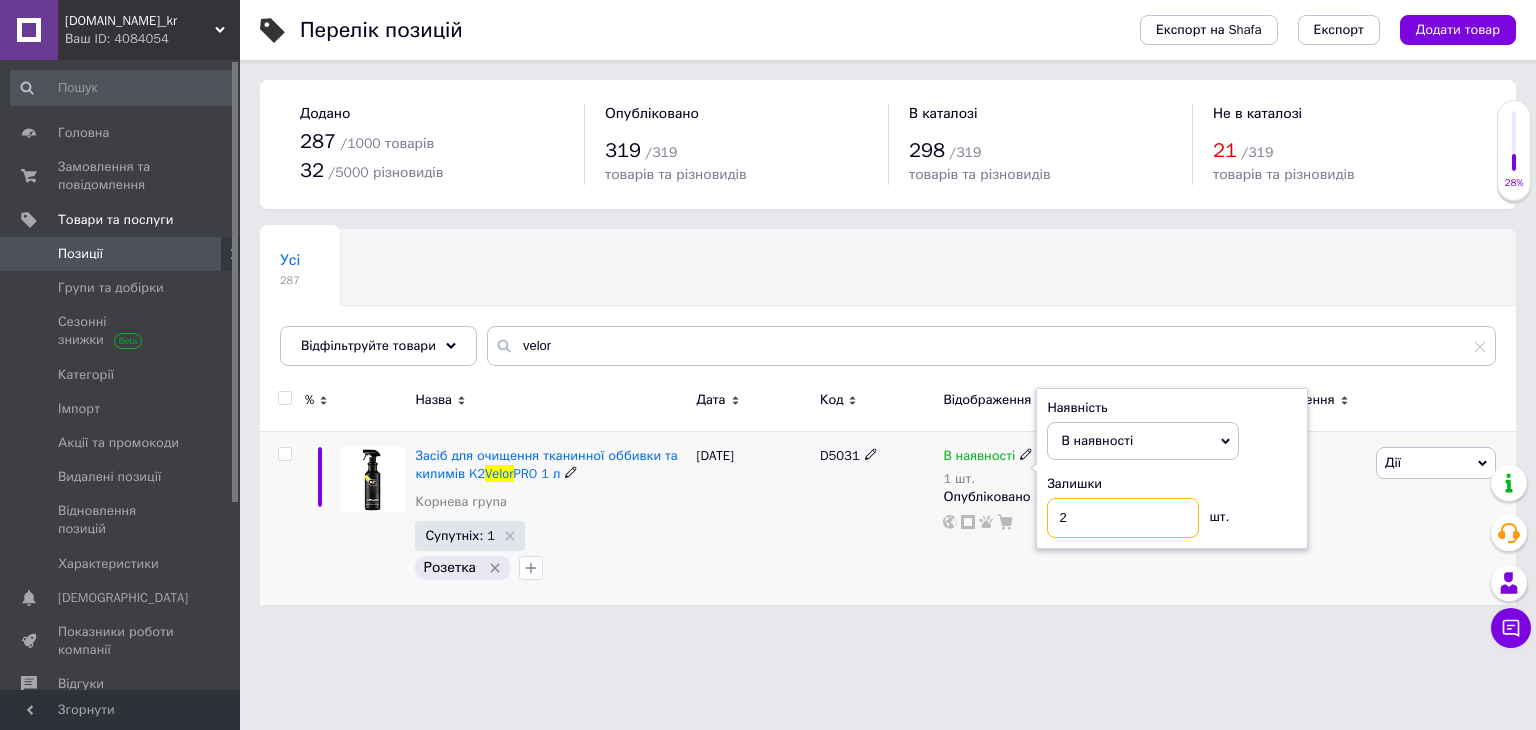 type on "2" 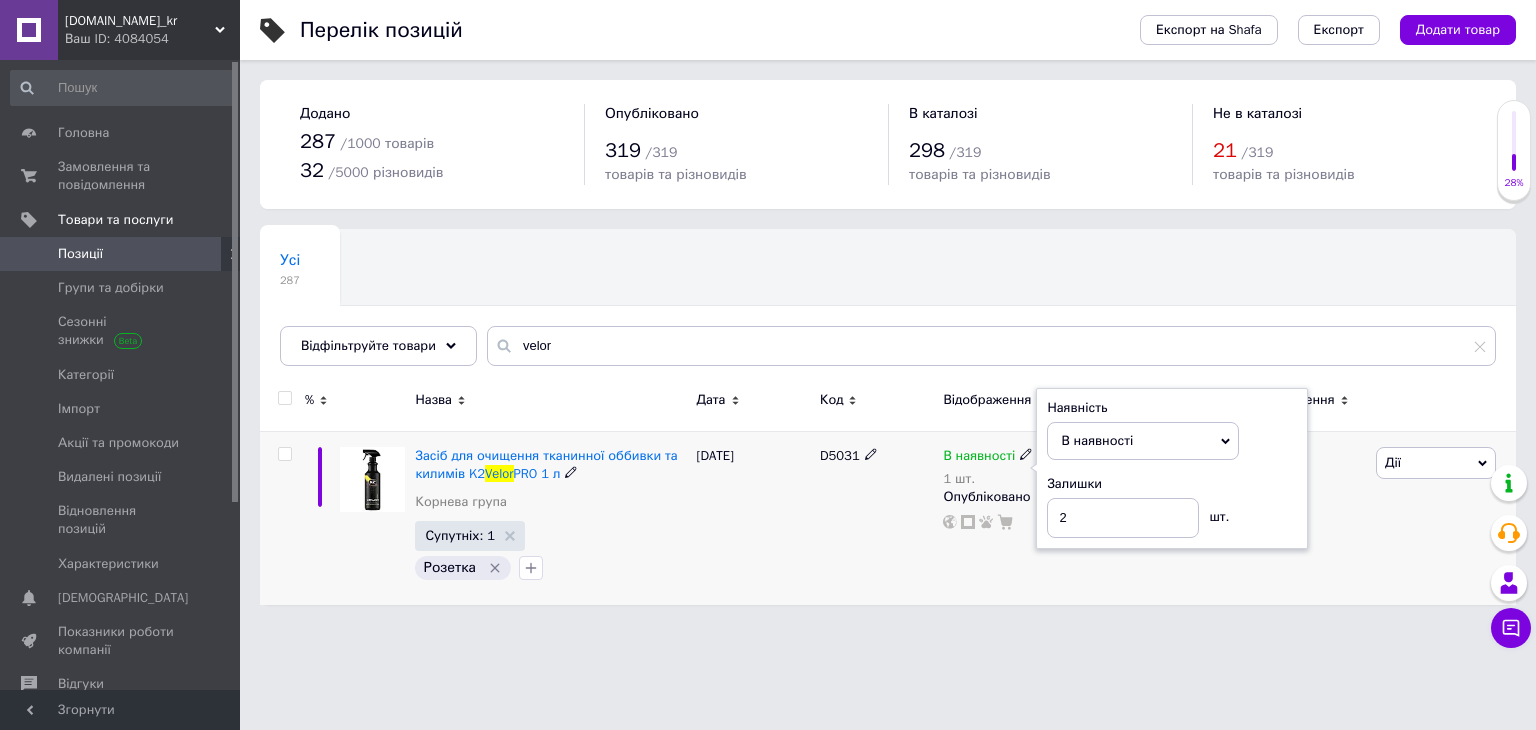 click on "0" at bounding box center [1309, 518] 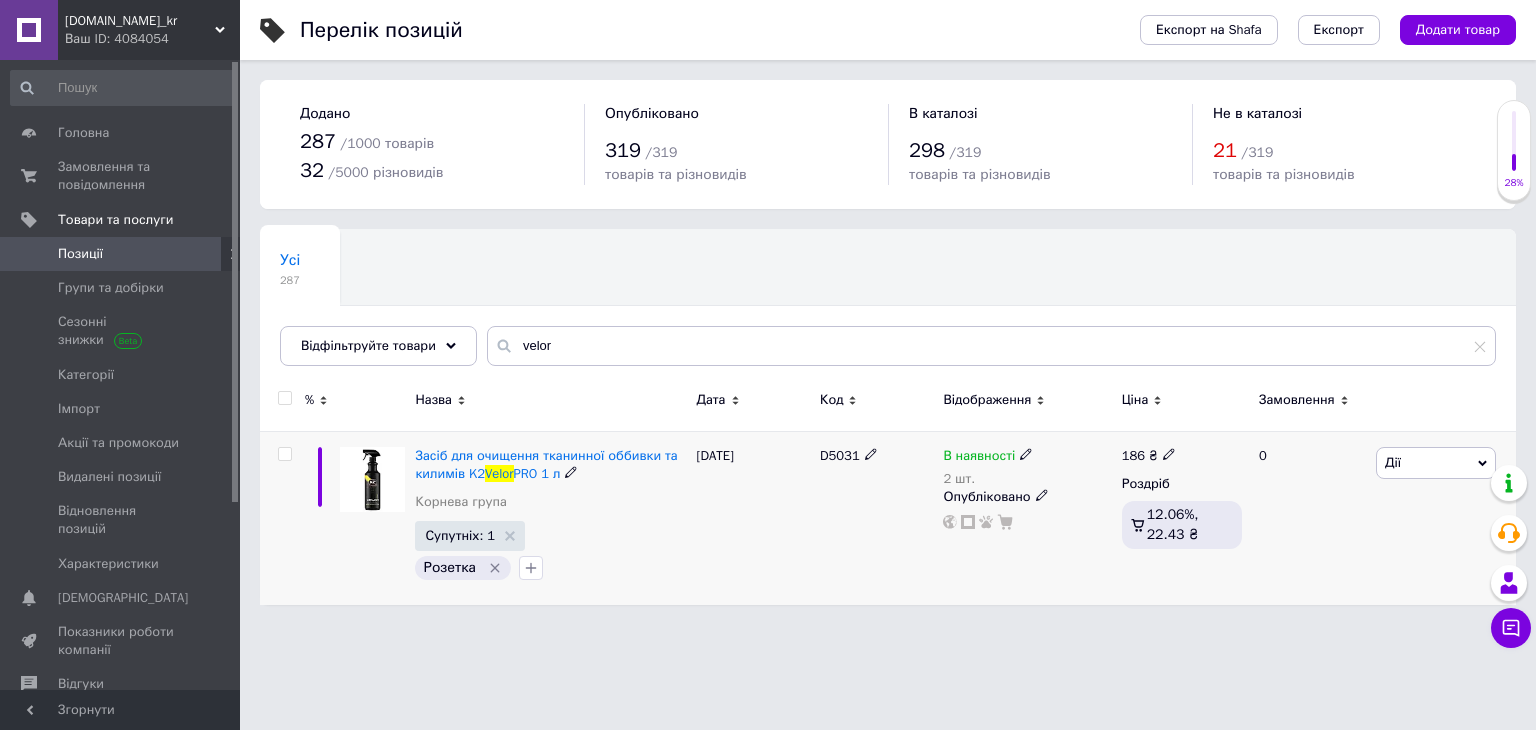 click 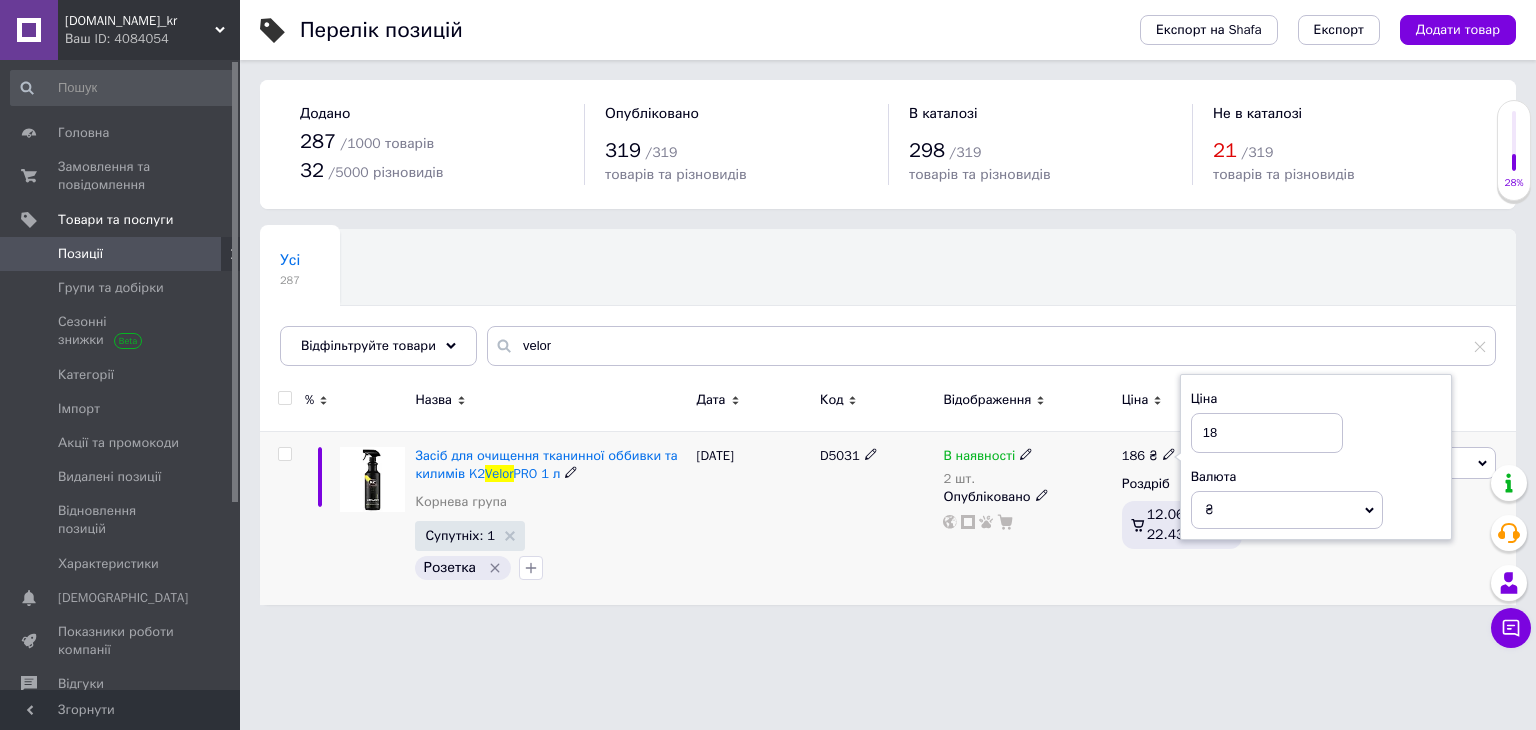 type on "1" 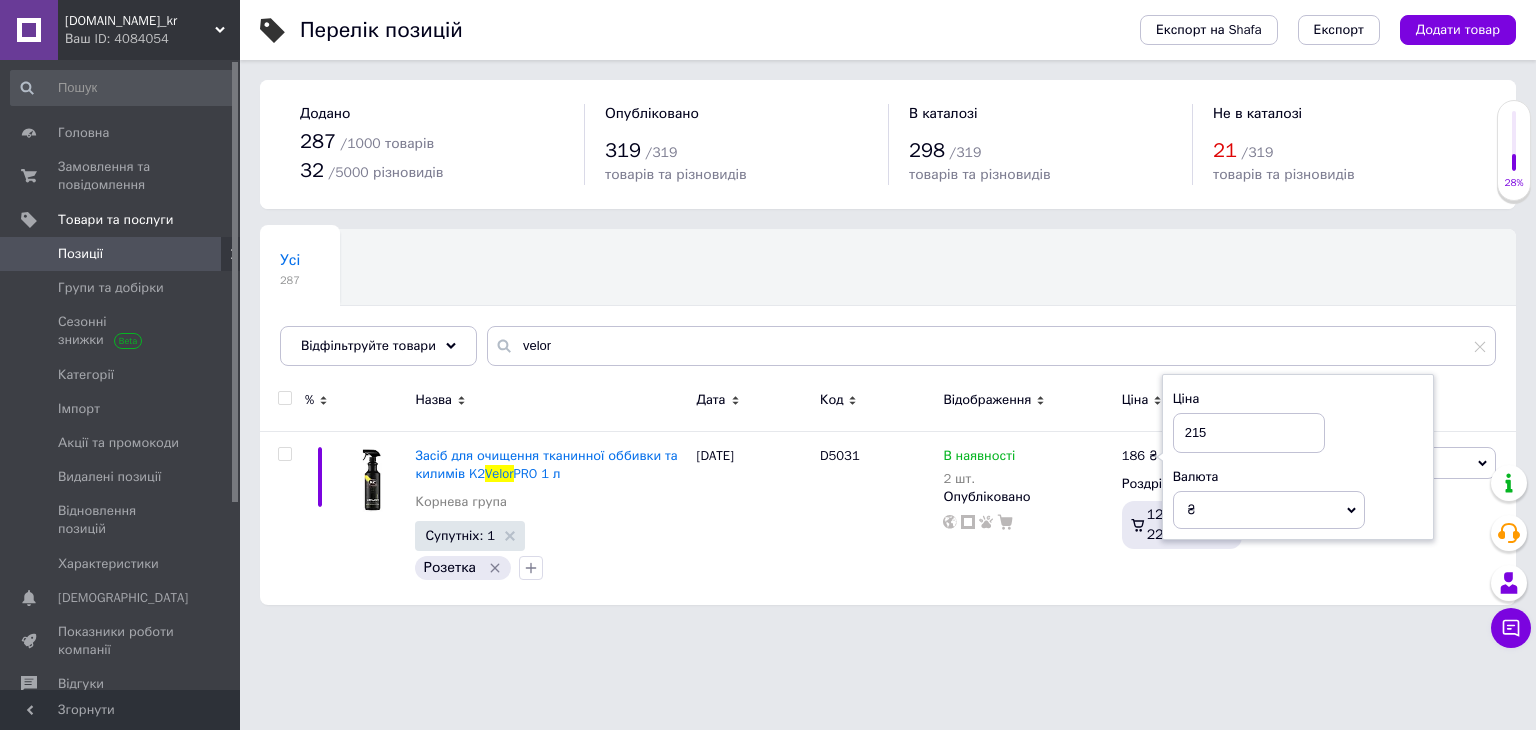 type on "215" 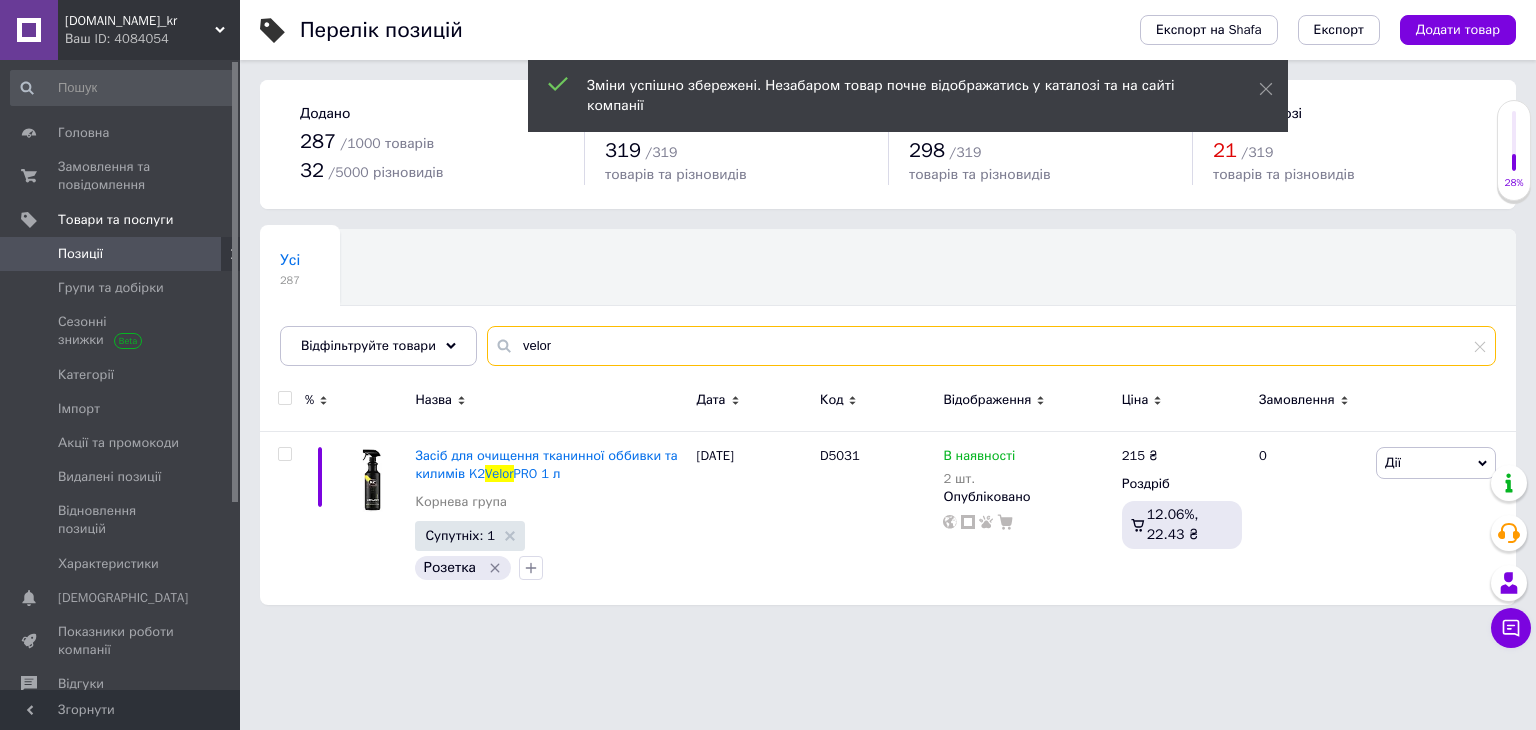 drag, startPoint x: 583, startPoint y: 356, endPoint x: 392, endPoint y: 369, distance: 191.4419 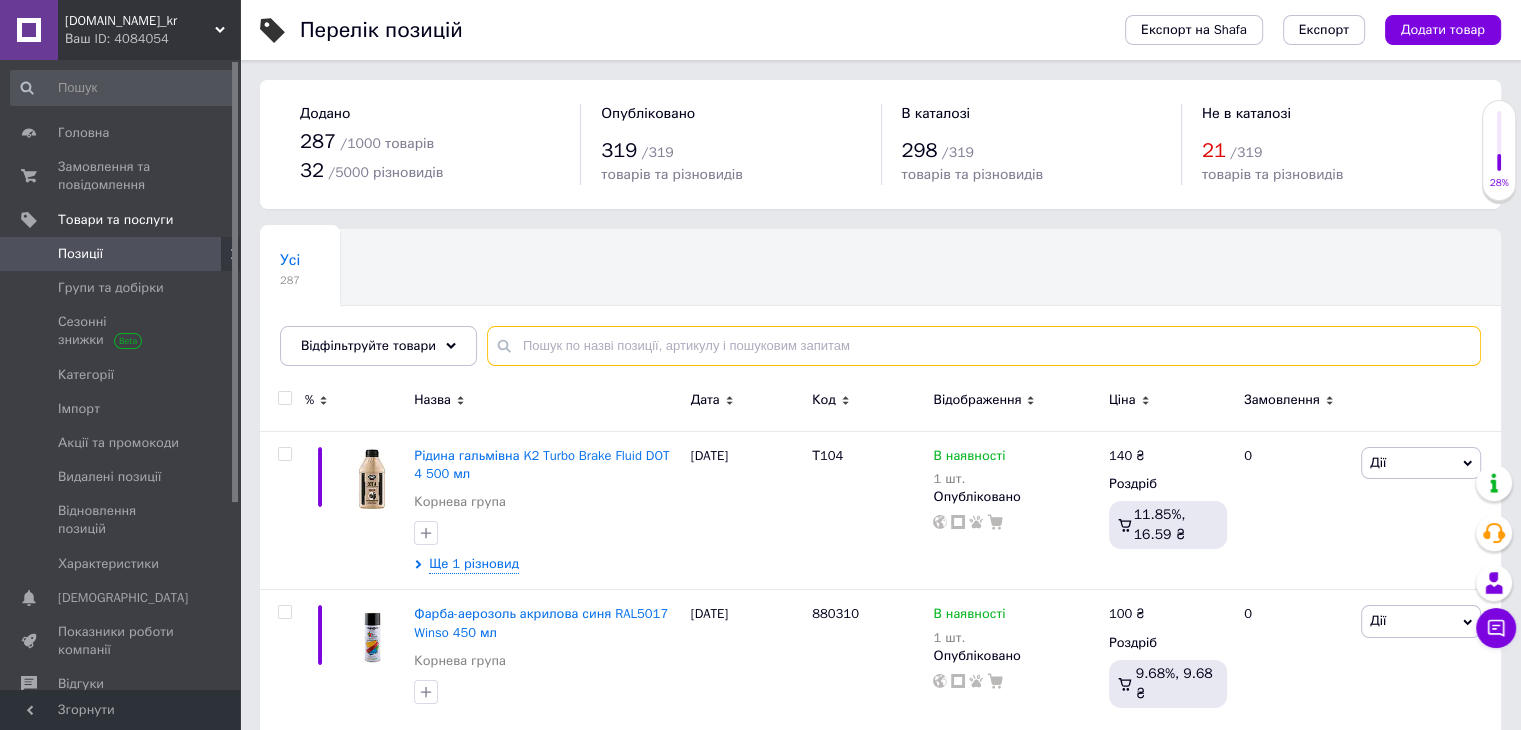 click at bounding box center [984, 346] 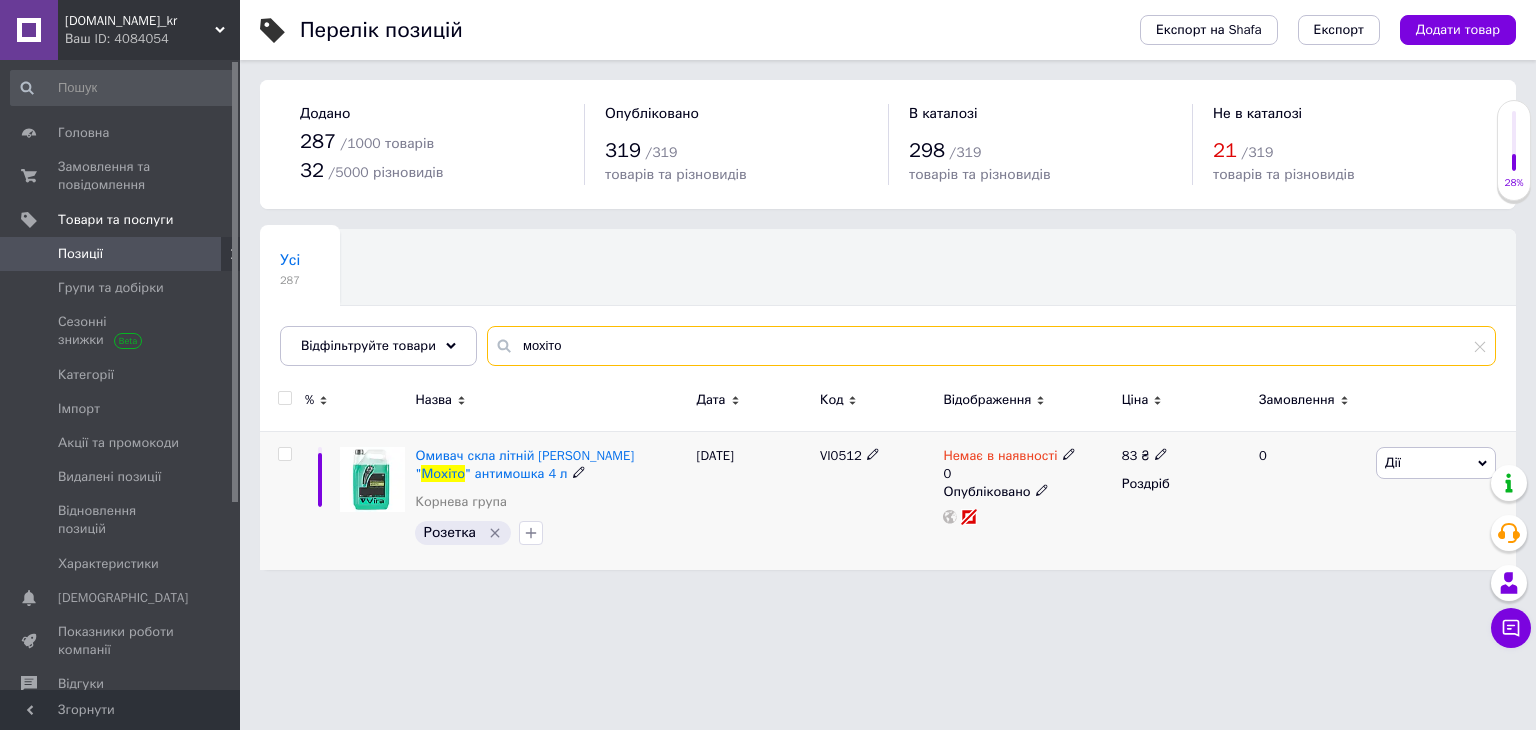 type on "мохіто" 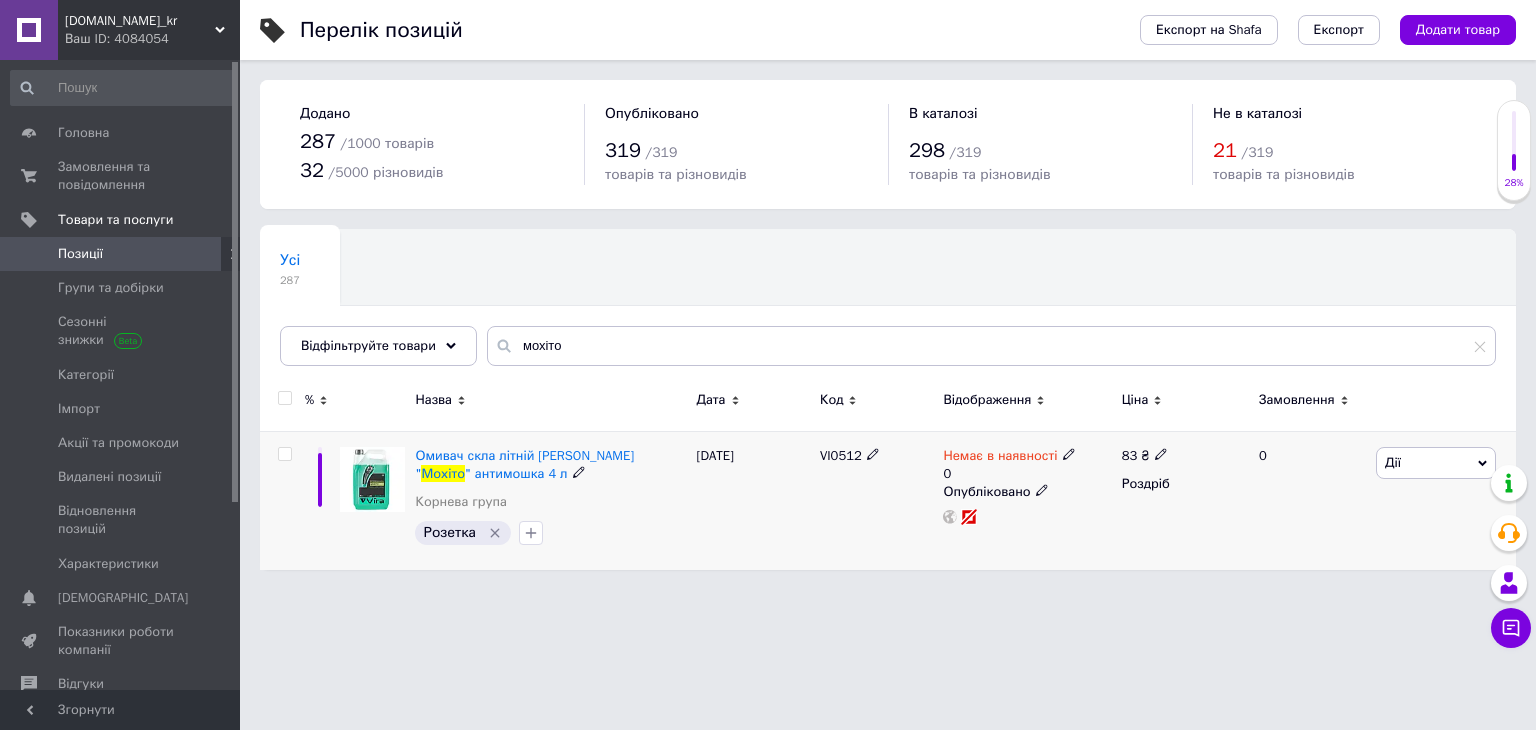 click 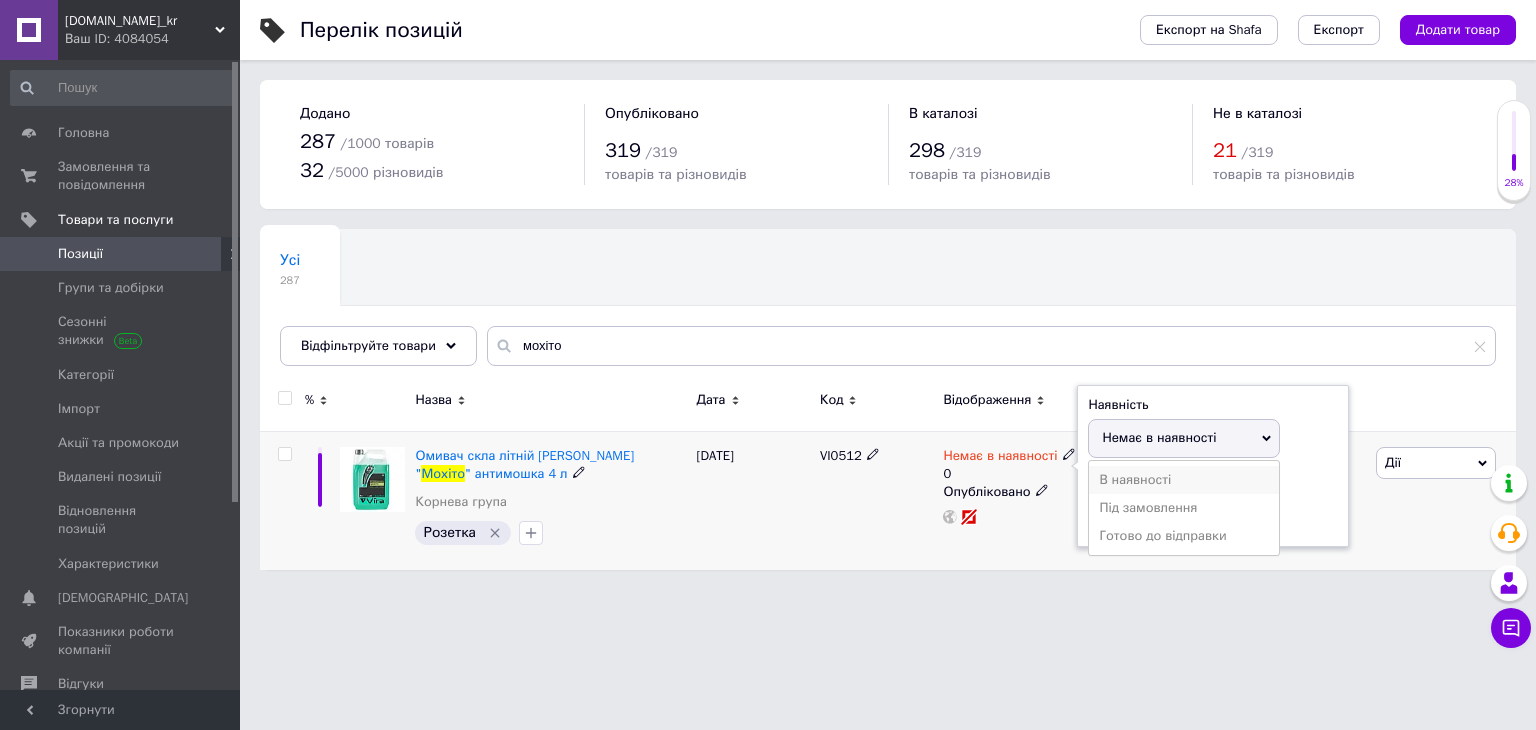 click on "В наявності" at bounding box center (1184, 480) 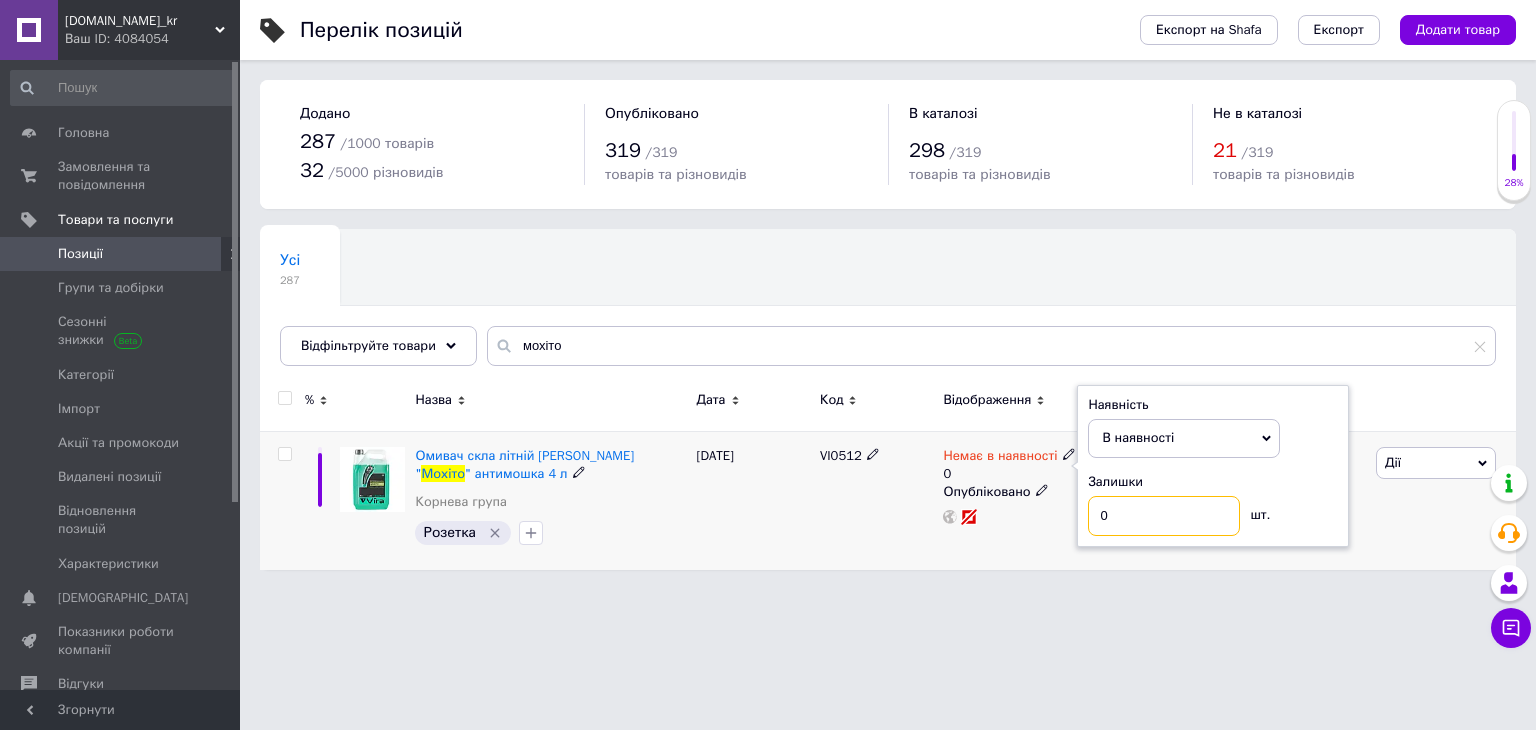 drag, startPoint x: 1123, startPoint y: 520, endPoint x: 1008, endPoint y: 522, distance: 115.01739 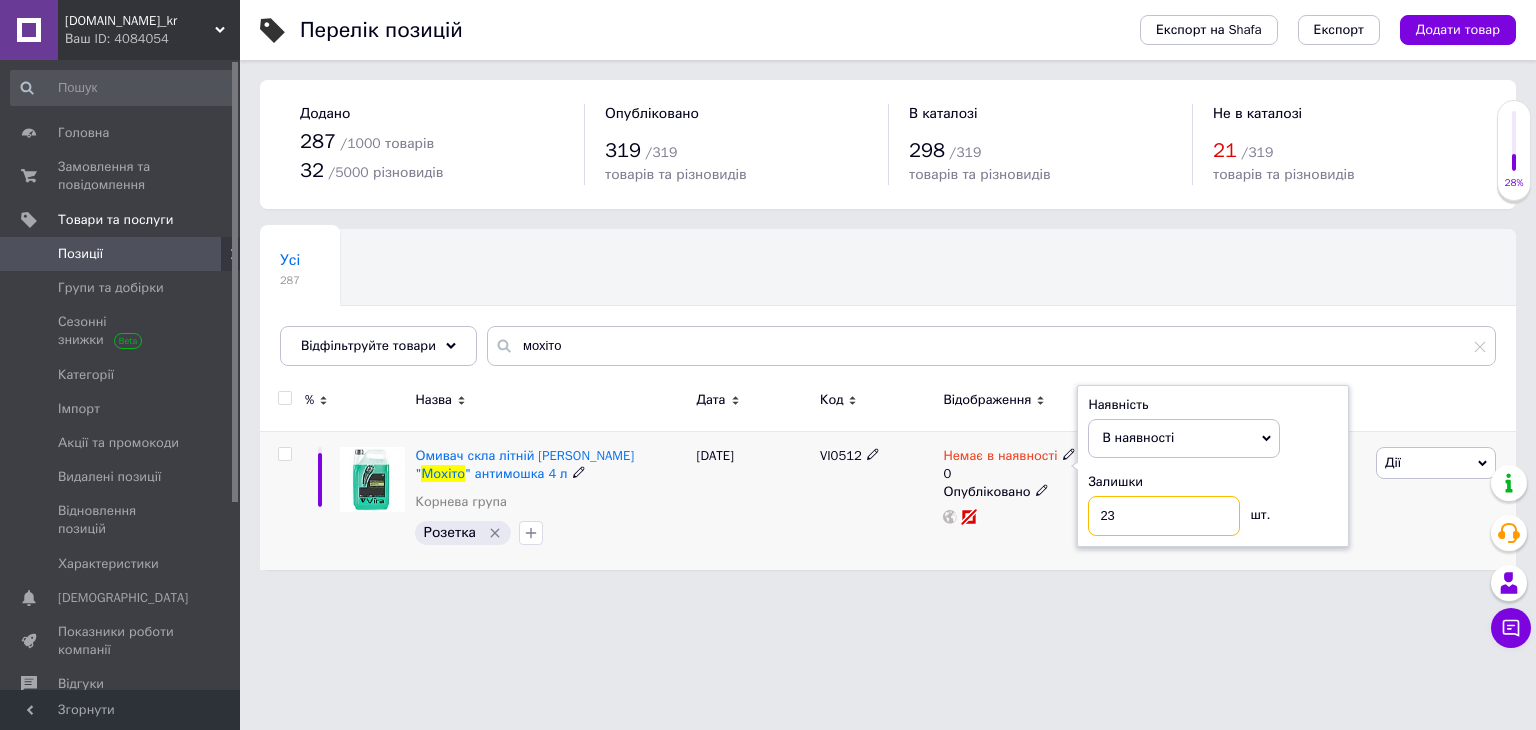 type on "2" 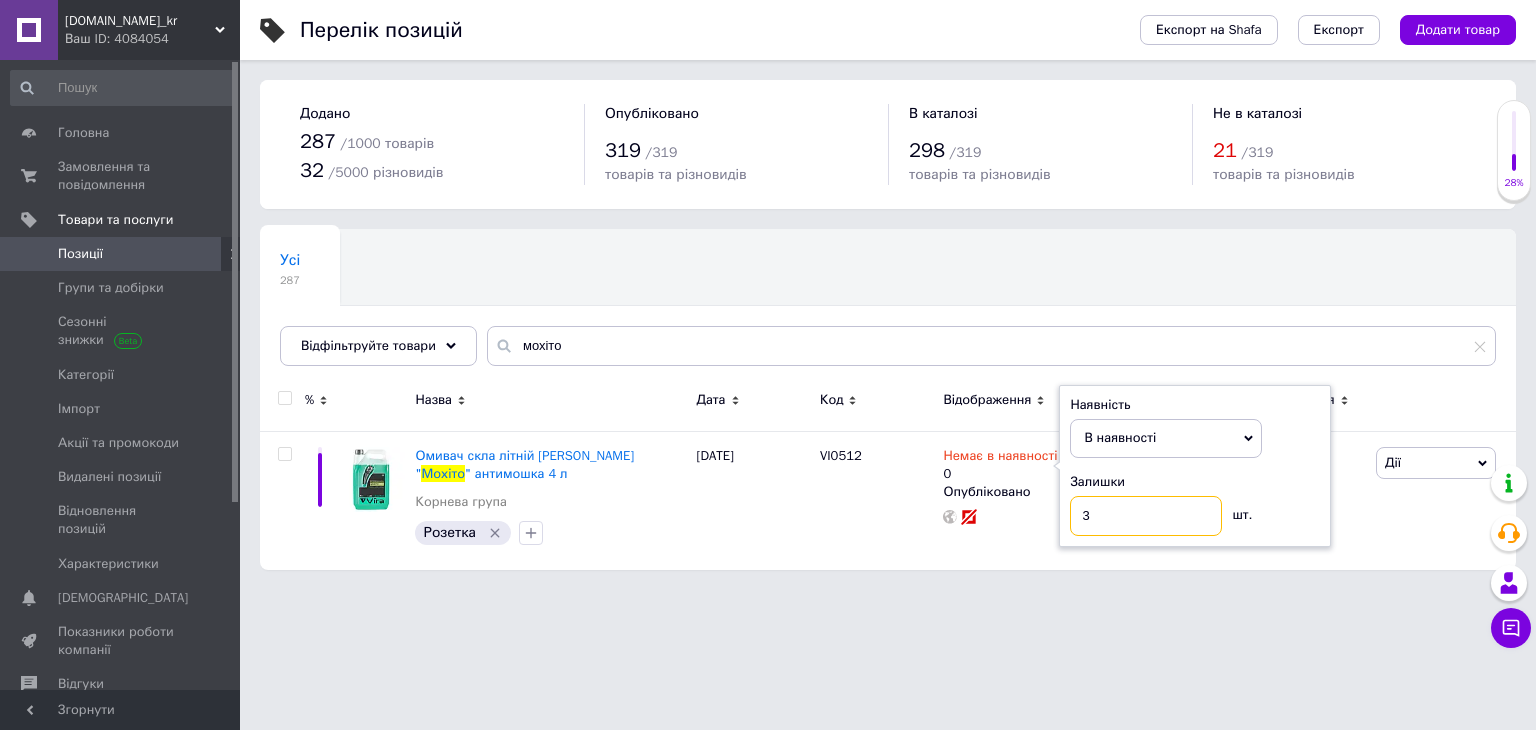 type on "3" 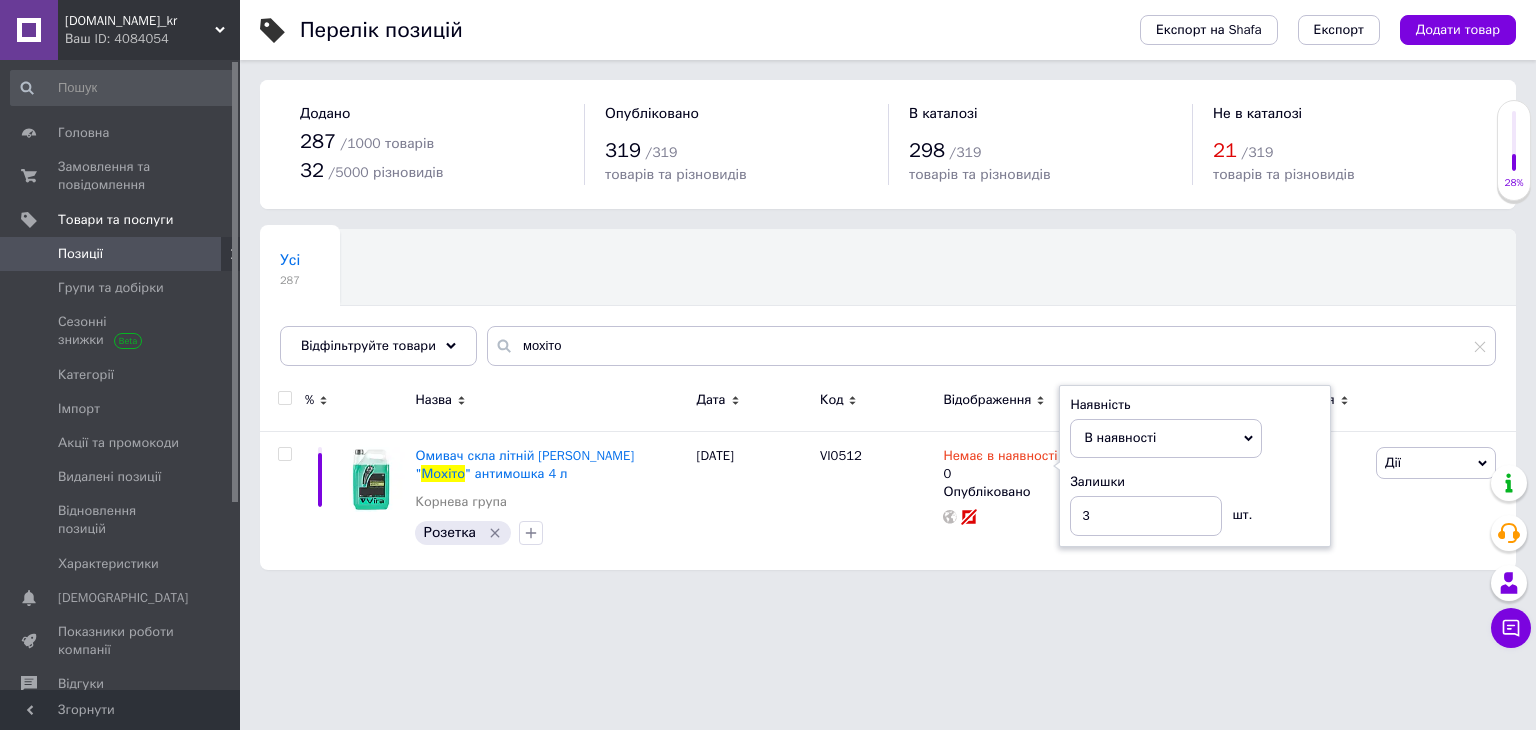 click on "[DOMAIN_NAME]_kr Ваш ID: 4084054 Сайт [DOMAIN_NAME]_kr Кабінет покупця Перевірити стан системи Сторінка на порталі [PERSON_NAME] Shop Довідка Вийти Головна Замовлення та повідомлення 0 0 Товари та послуги Позиції Групи та добірки Сезонні знижки Категорії Імпорт Акції та промокоди Видалені позиції Відновлення позицій Характеристики Сповіщення 0 0 Показники роботи компанії Відгуки Клієнти Каталог ProSale Аналітика Управління сайтом Гаманець компанії [PERSON_NAME] Тарифи та рахунки Prom мікс 1 000 Згорнути
Перелік позицій 287" at bounding box center (768, 295) 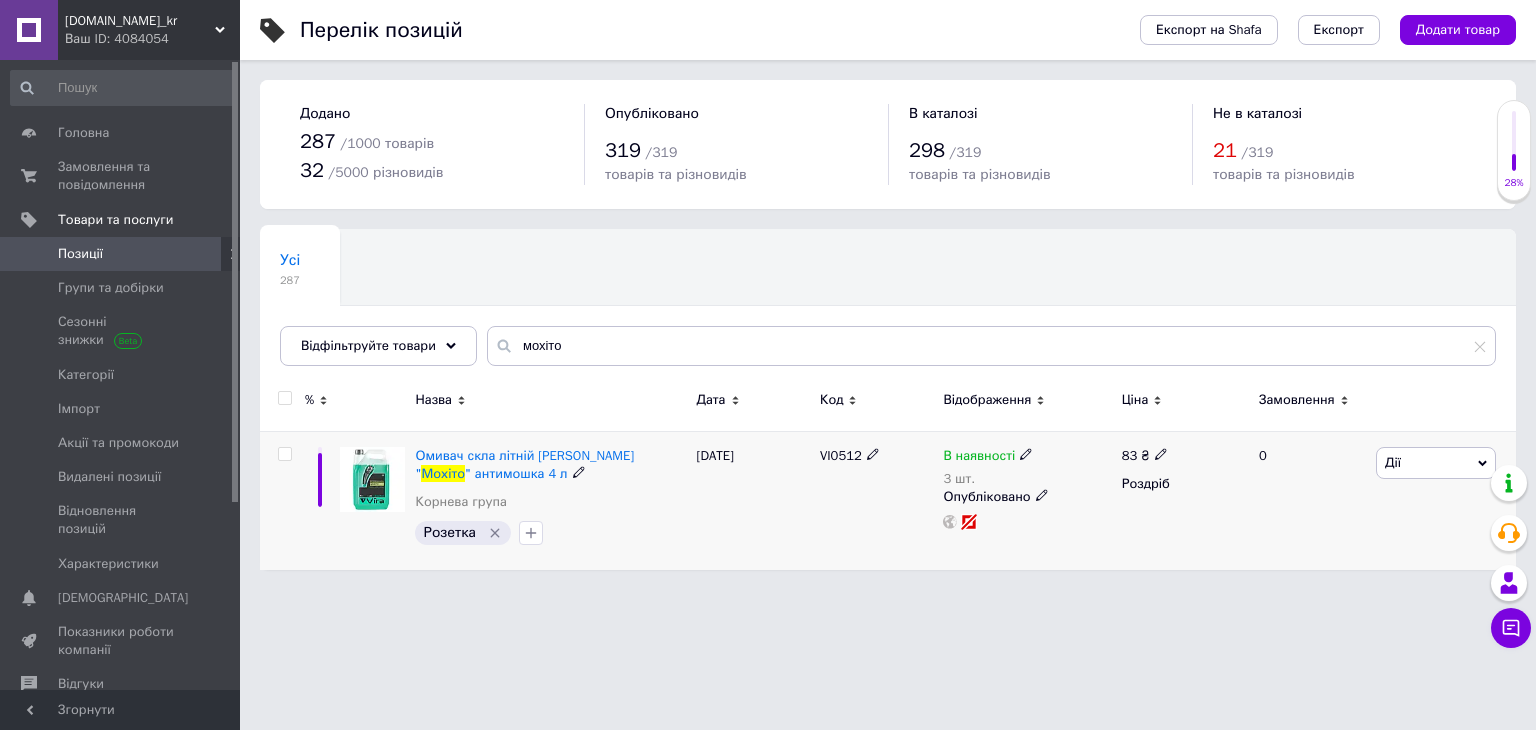 click on "0" at bounding box center (1309, 500) 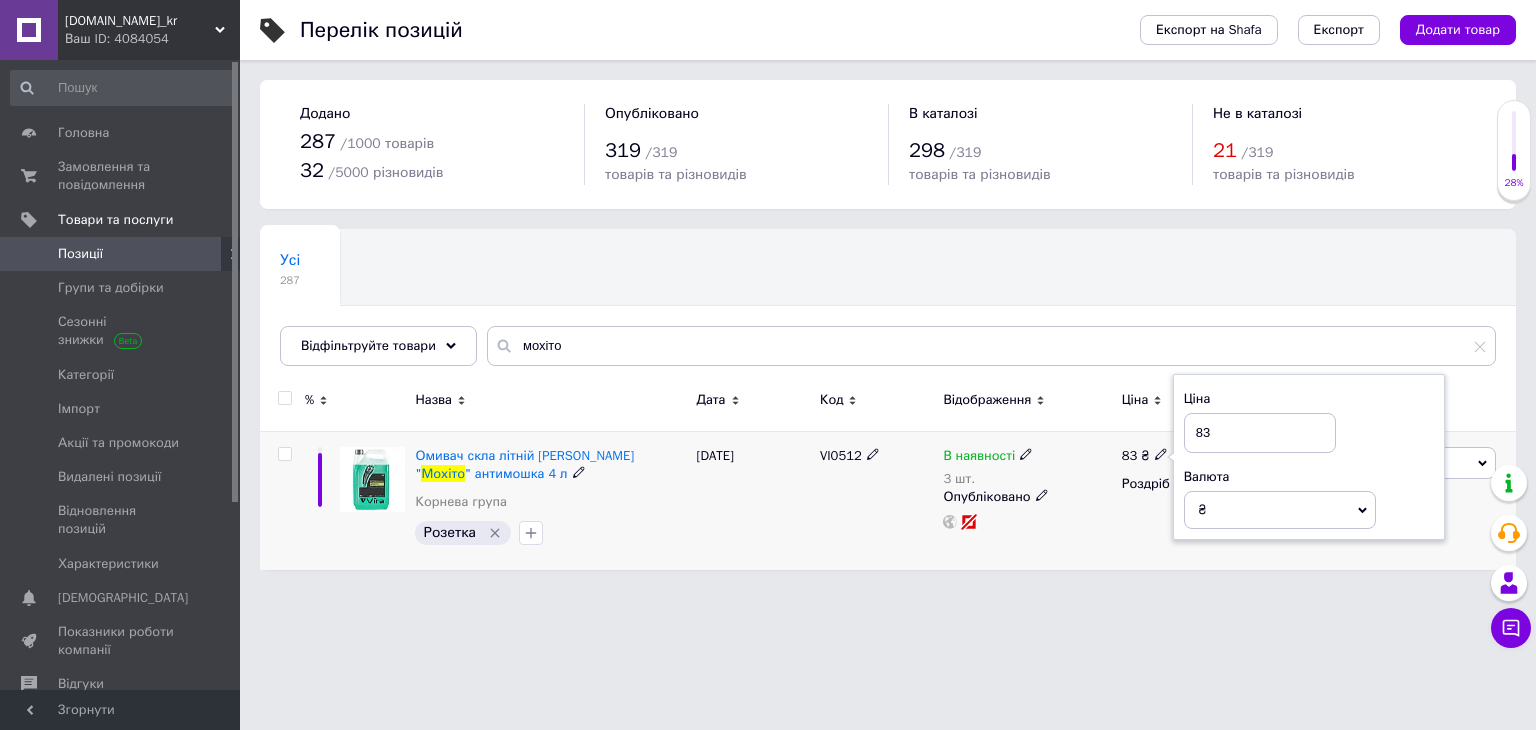 drag, startPoint x: 1231, startPoint y: 432, endPoint x: 1048, endPoint y: 449, distance: 183.78792 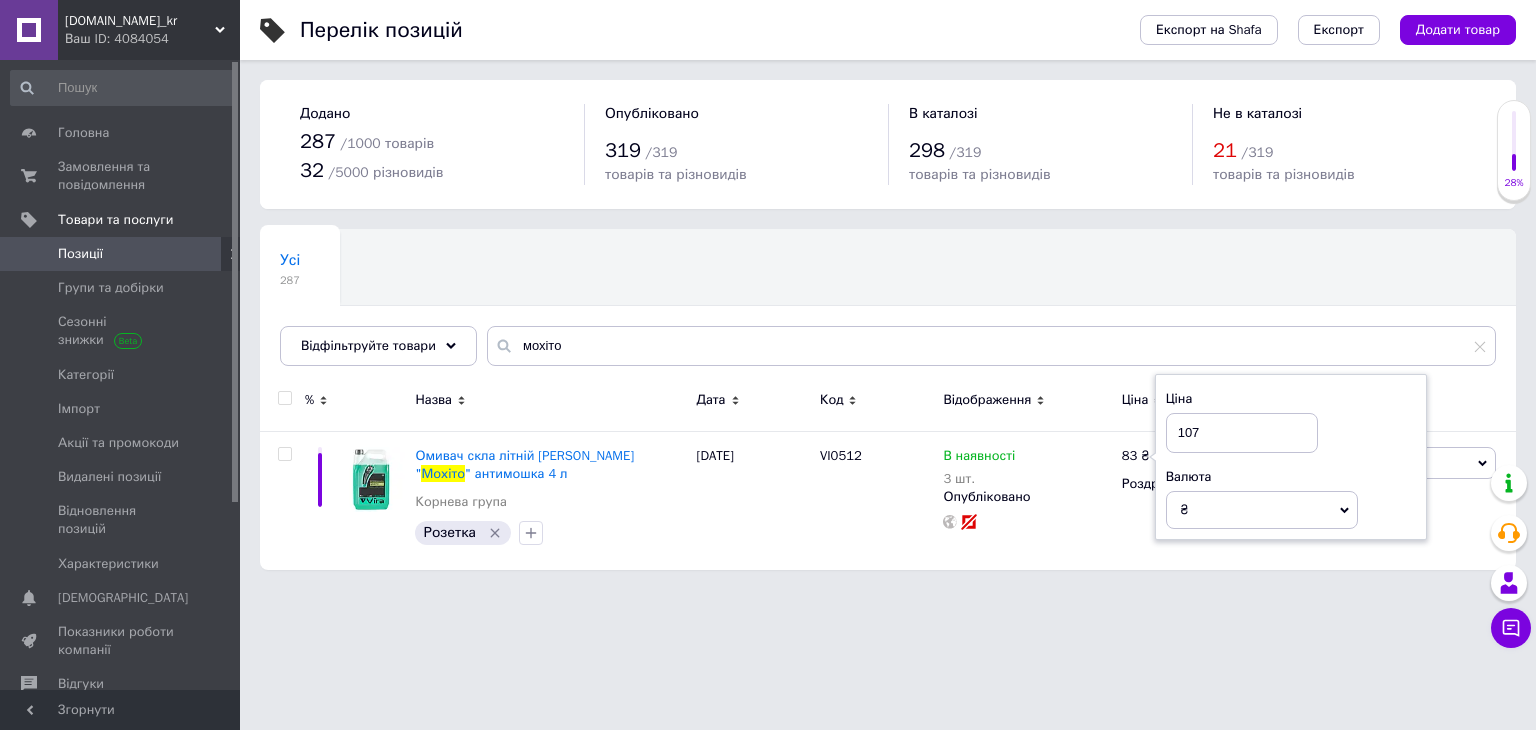 type on "107" 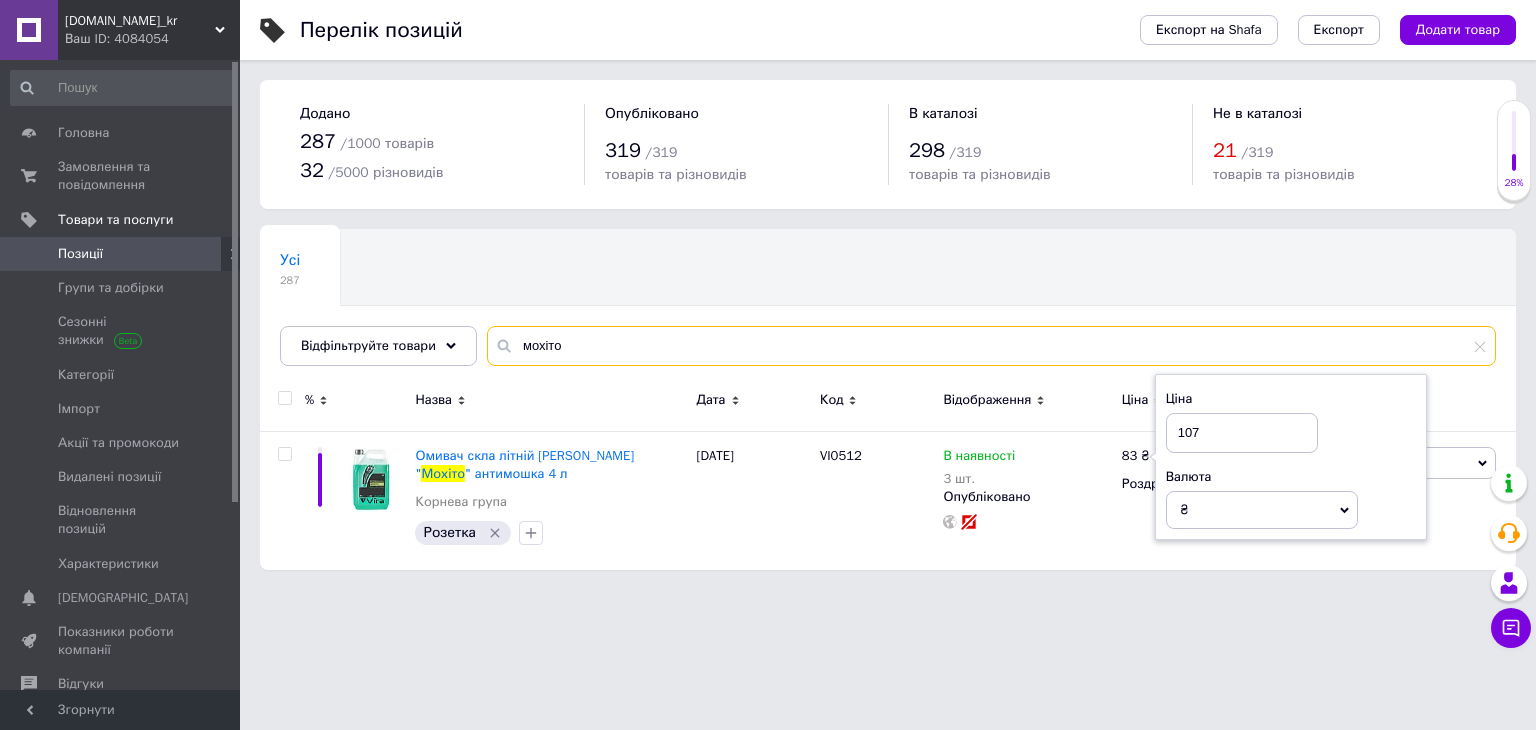 click on "мохіто" at bounding box center [991, 346] 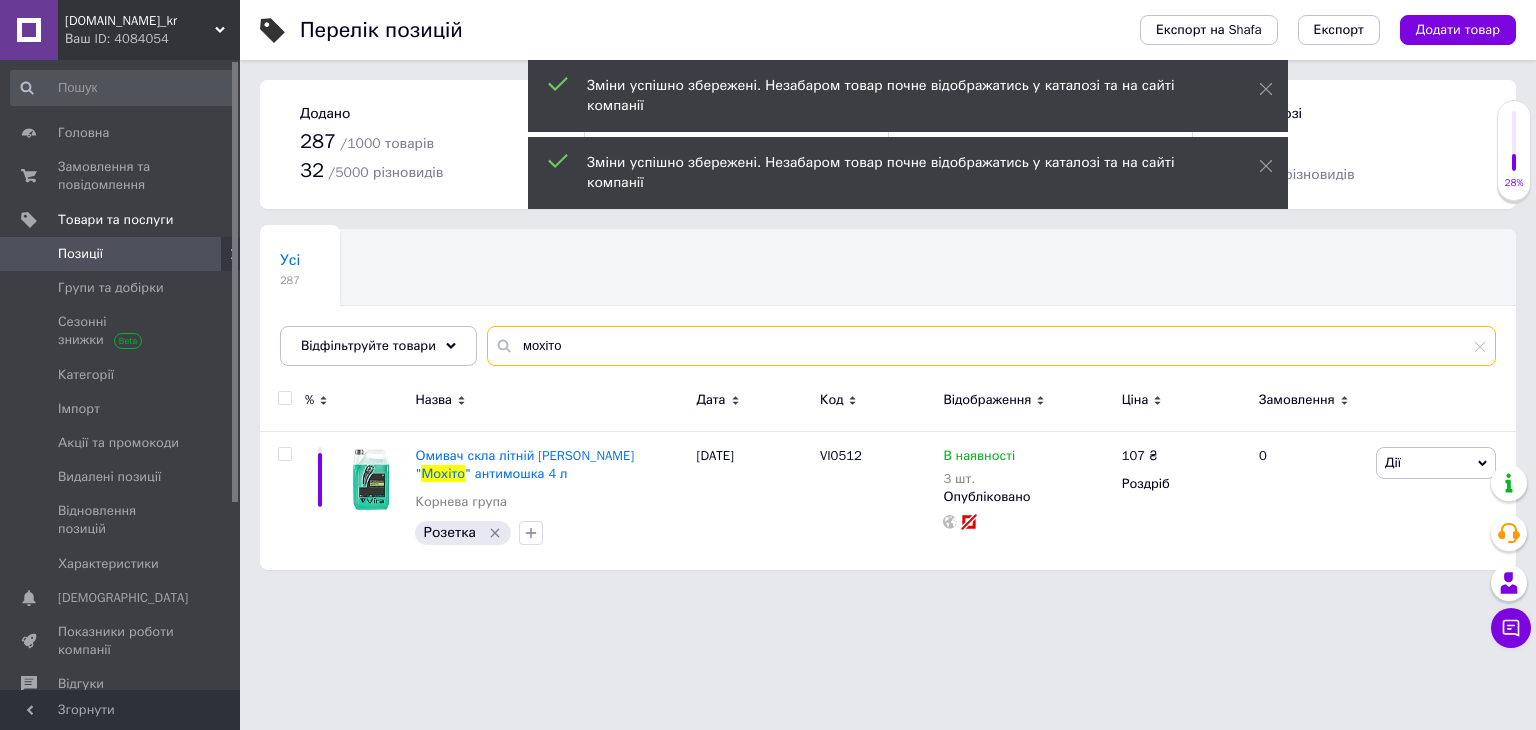drag, startPoint x: 584, startPoint y: 357, endPoint x: 278, endPoint y: 357, distance: 306 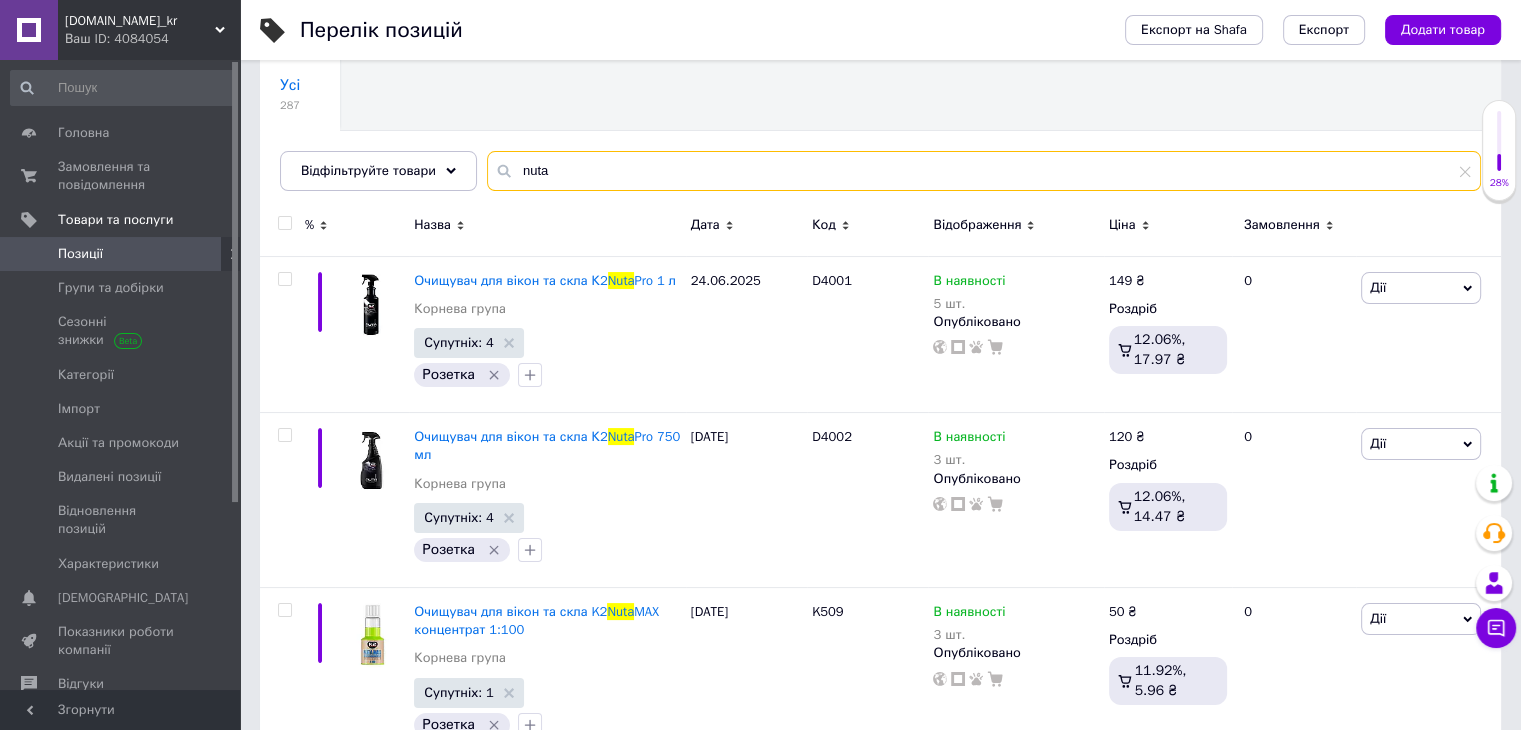scroll, scrollTop: 179, scrollLeft: 0, axis: vertical 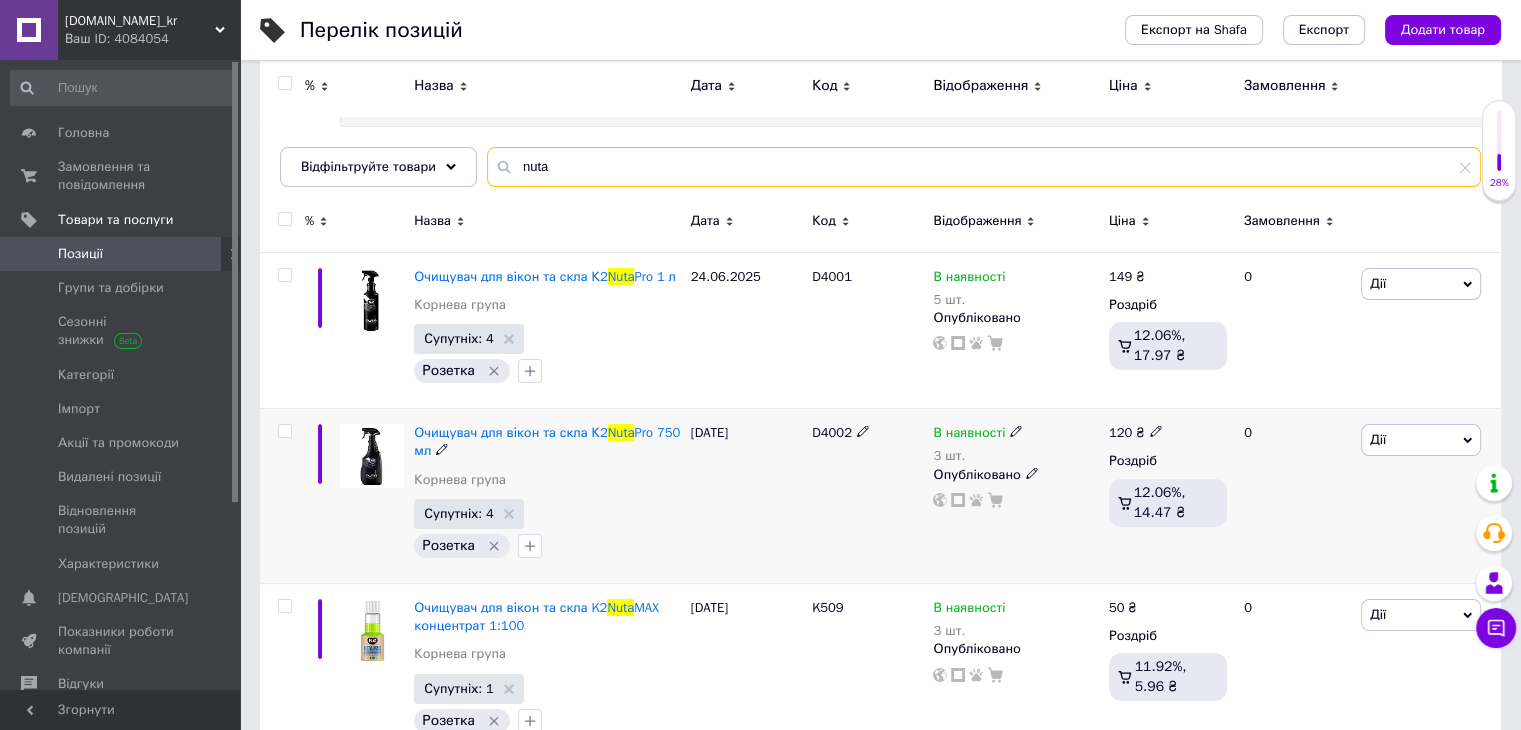 type on "nuta" 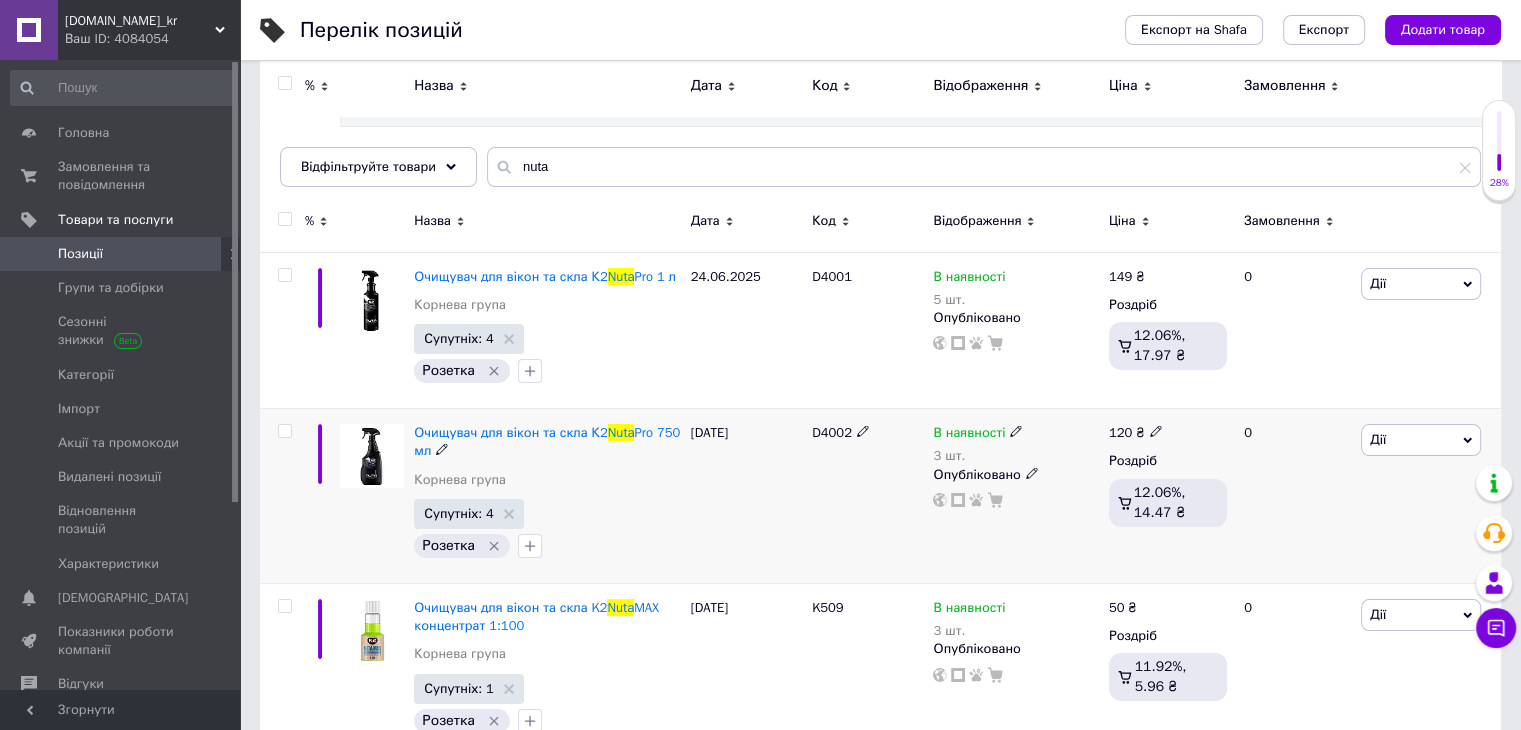 click 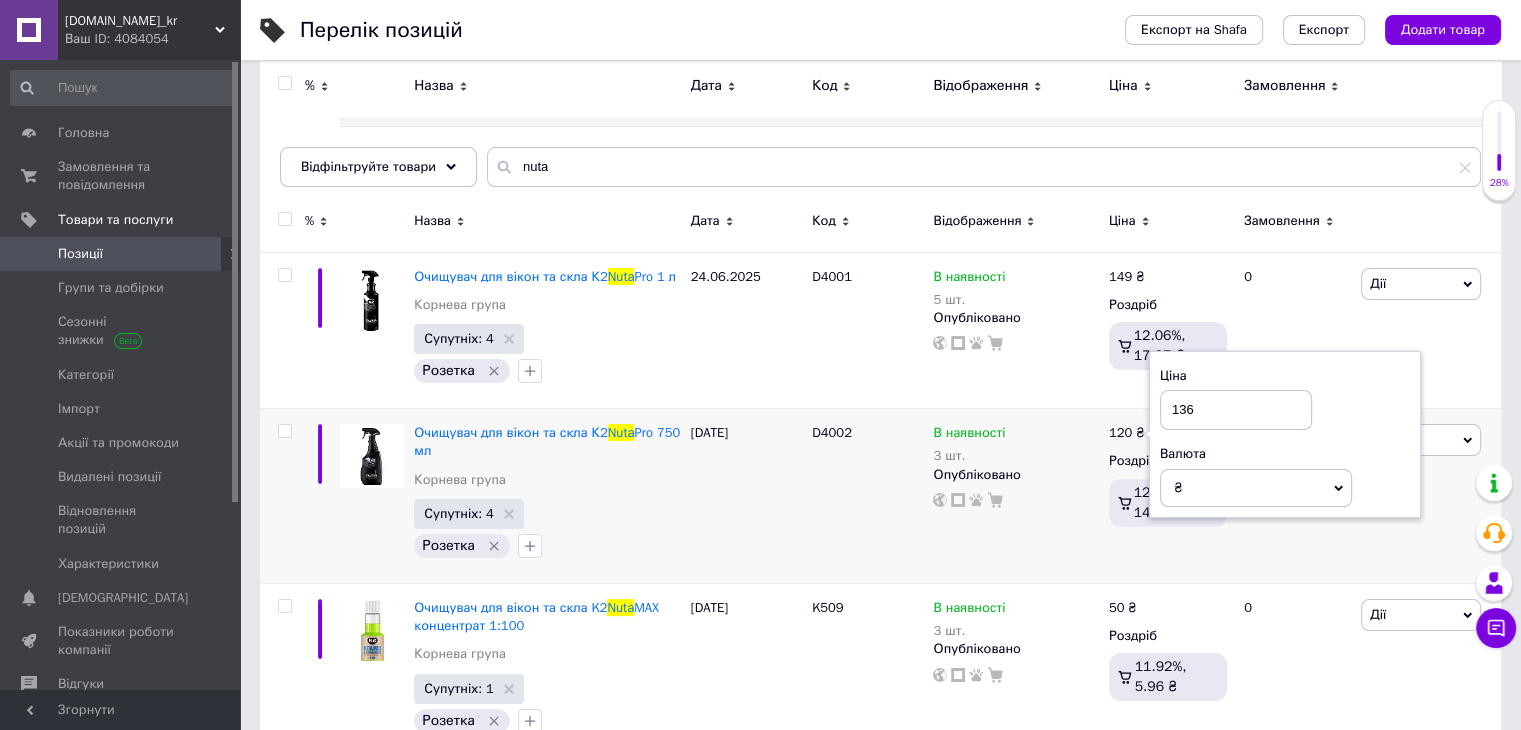 type on "136" 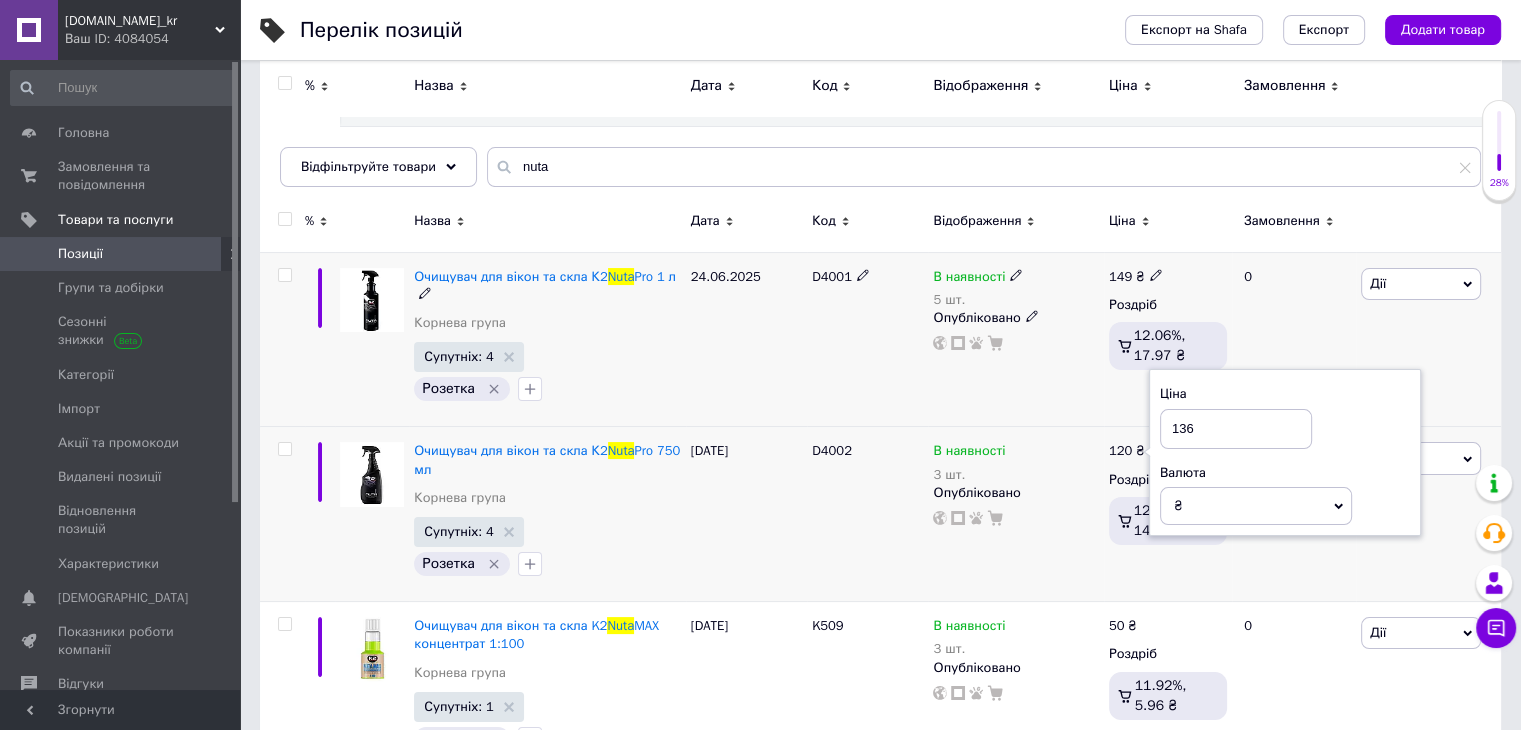click on "24.06.2025" at bounding box center (746, 339) 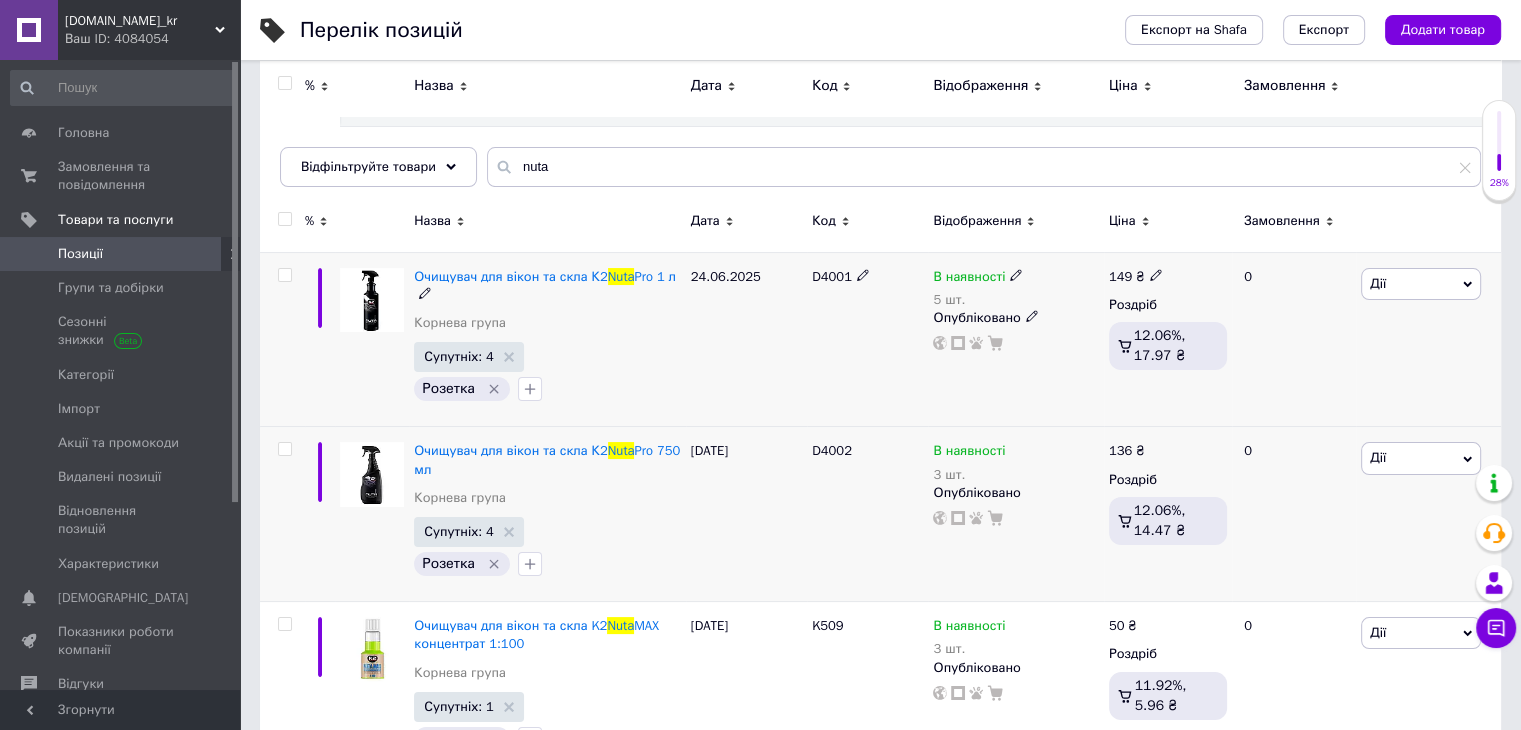 click 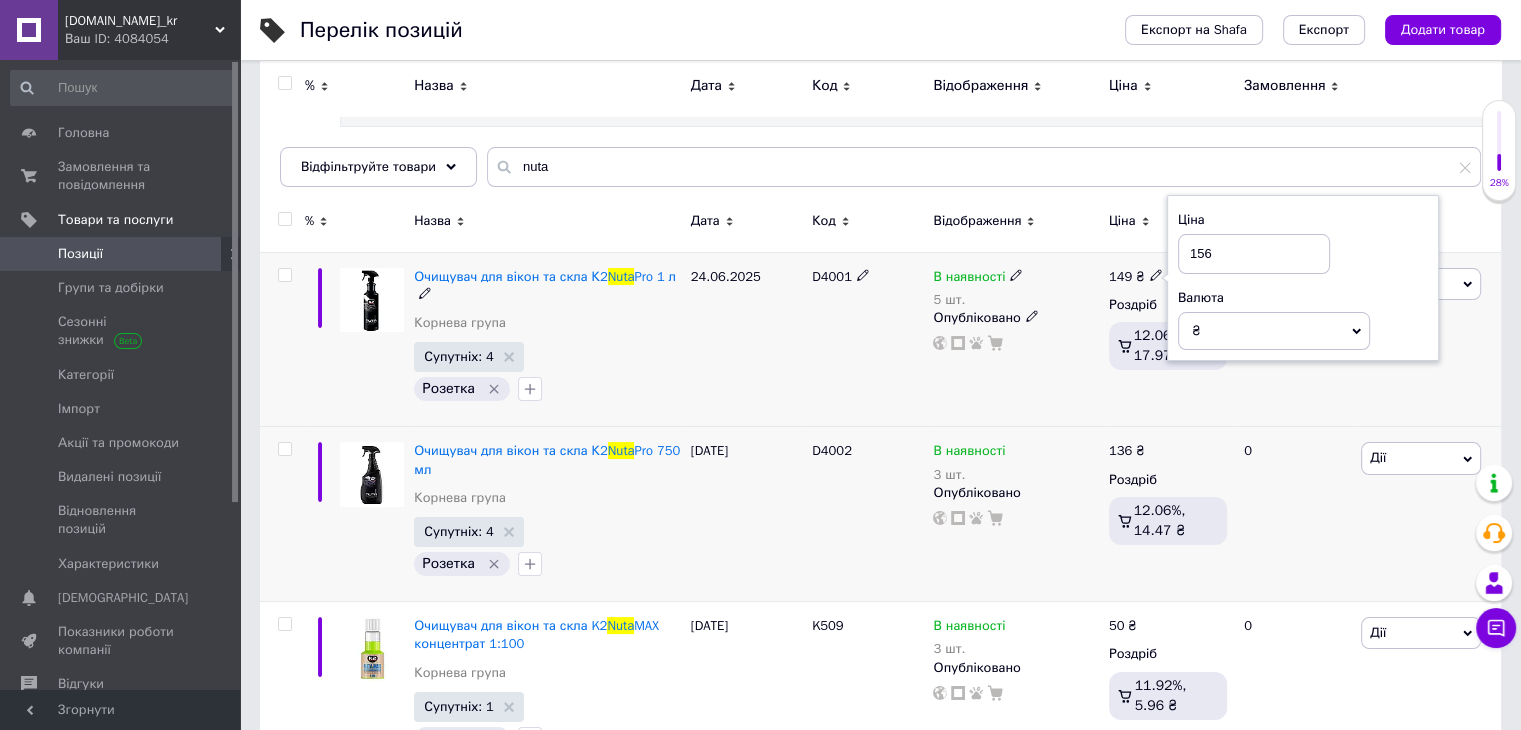 type on "156" 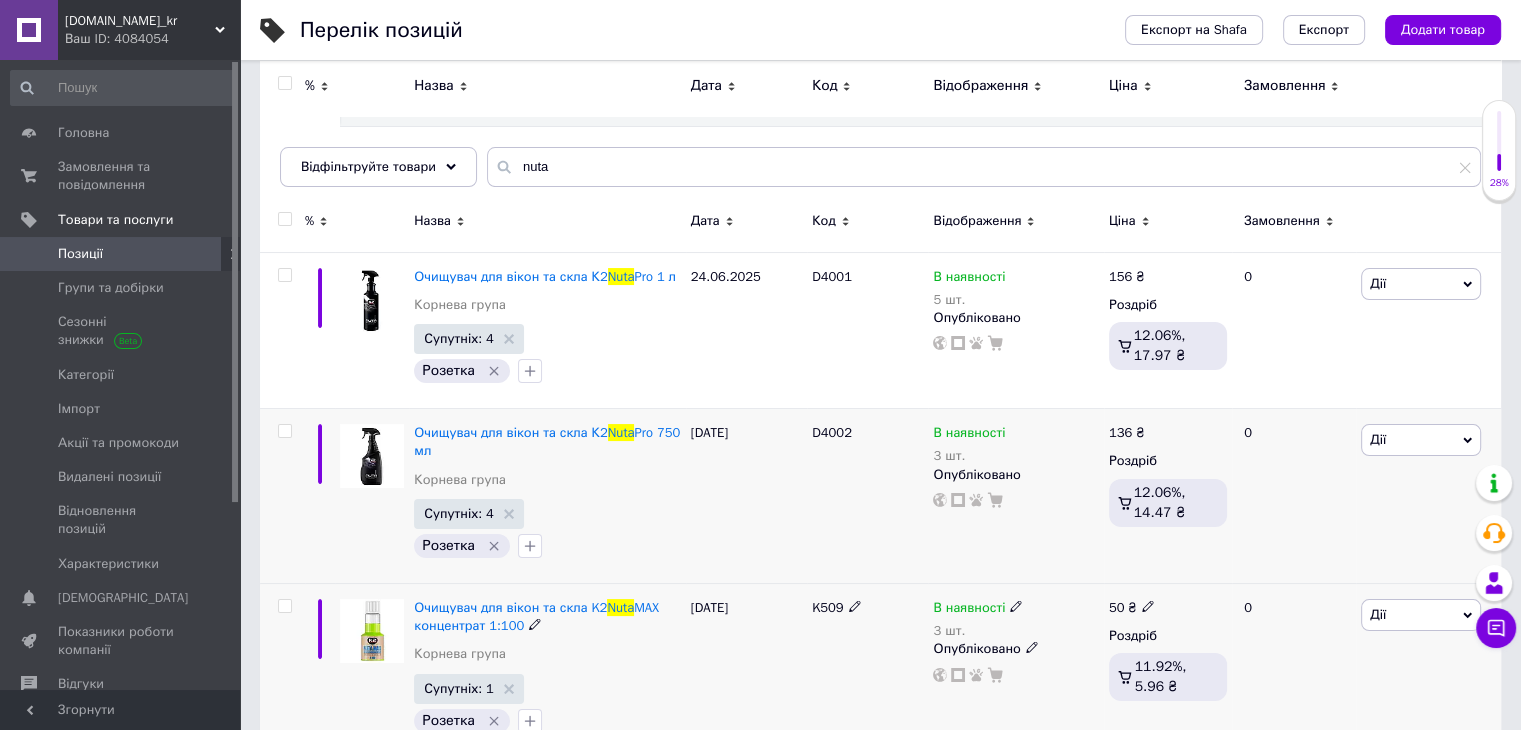 click 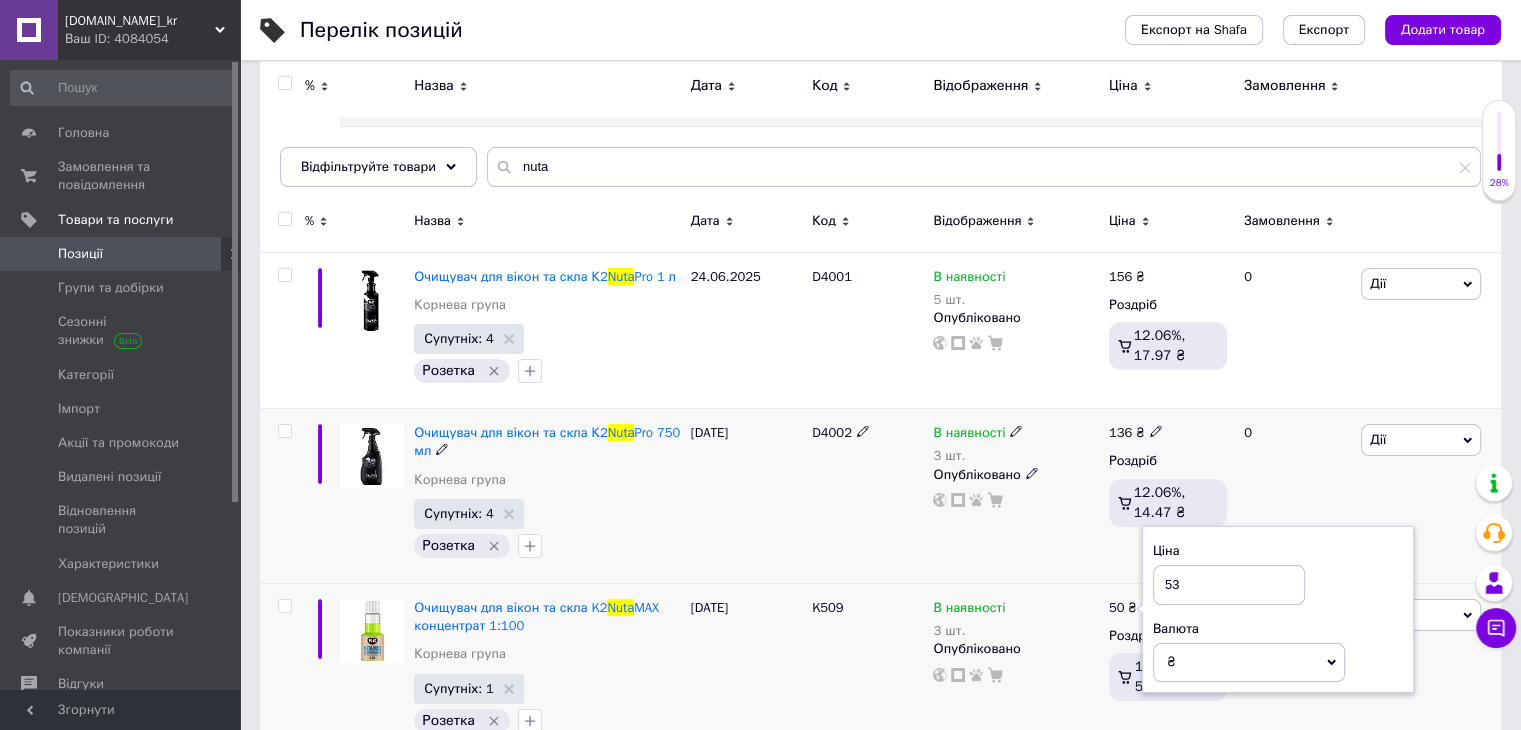 type on "53" 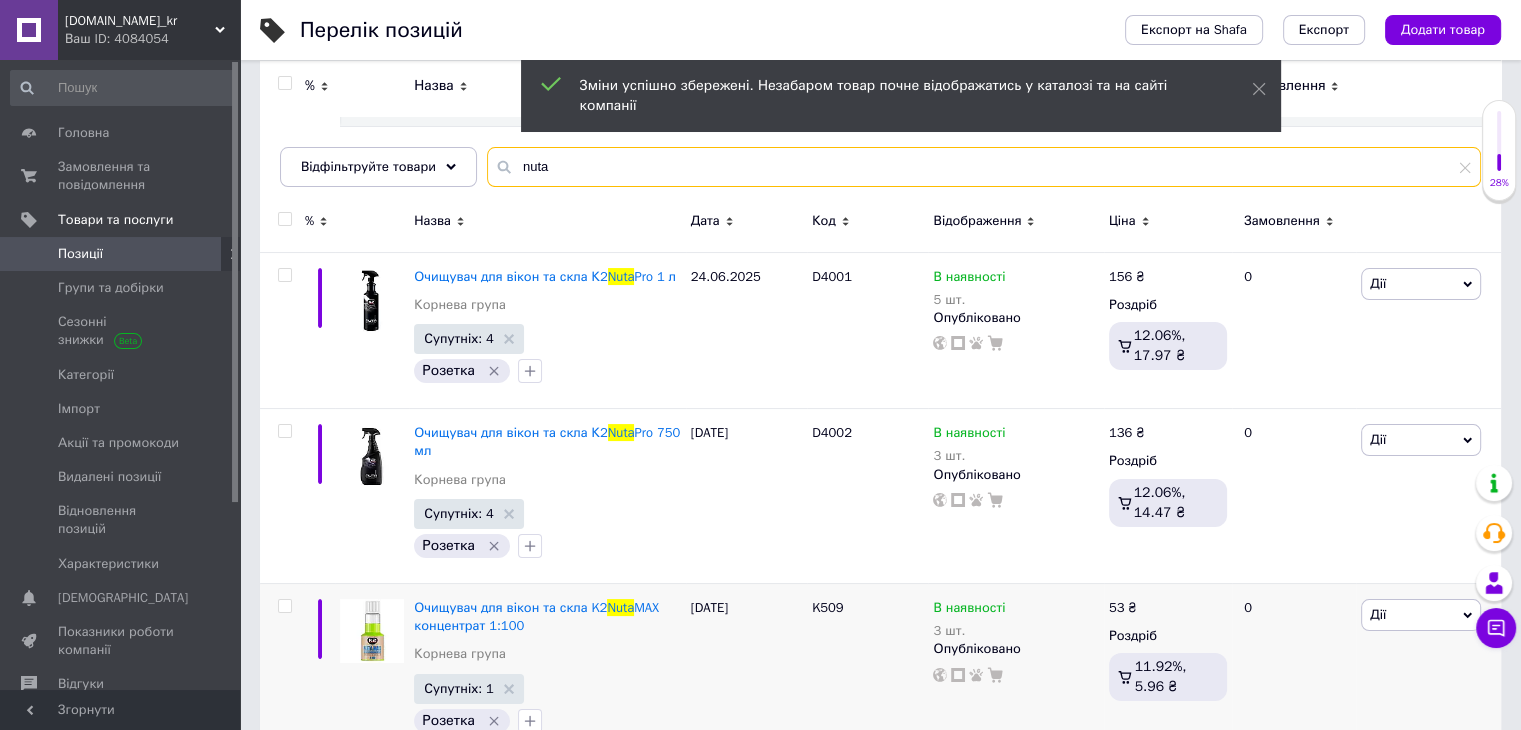 drag, startPoint x: 541, startPoint y: 164, endPoint x: 386, endPoint y: 189, distance: 157.00319 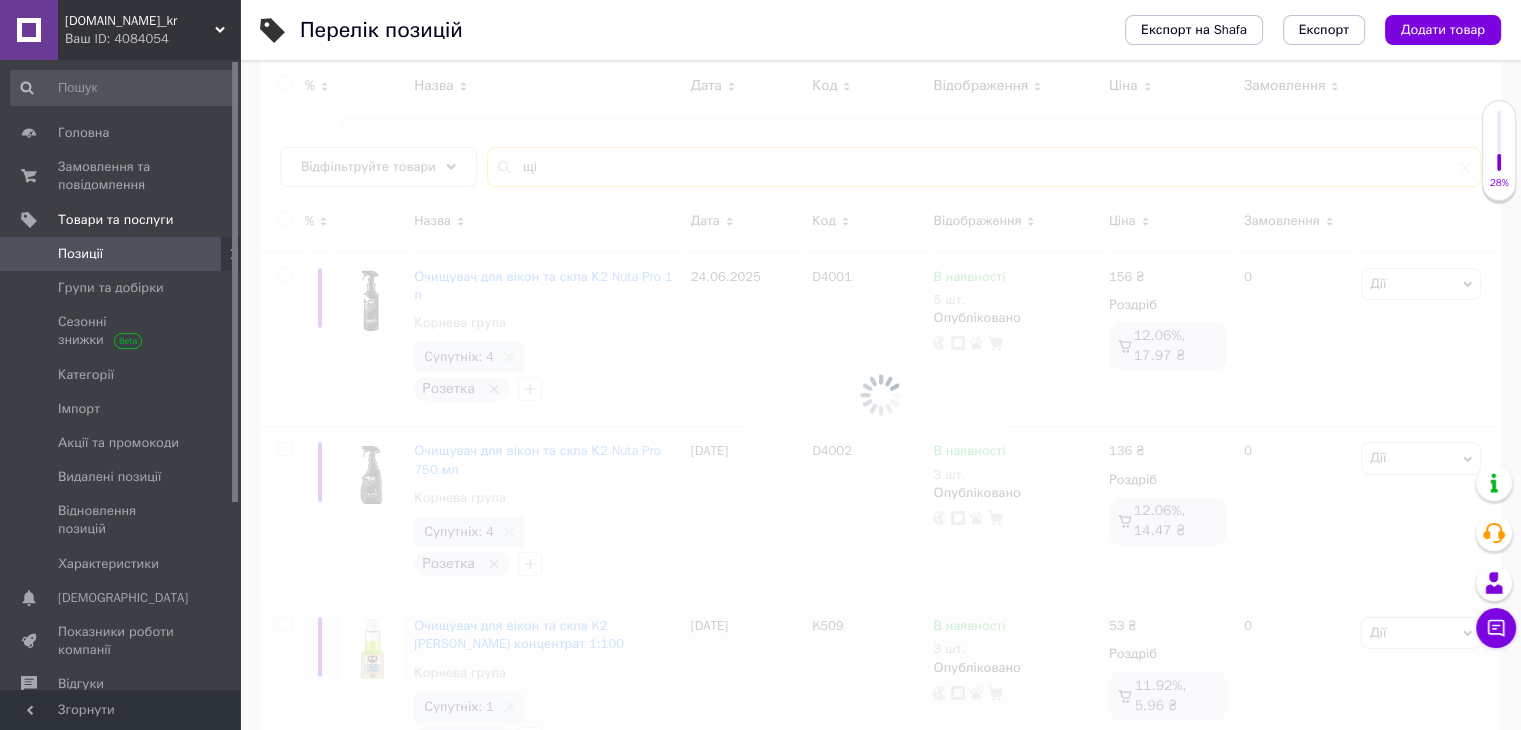 scroll, scrollTop: 150, scrollLeft: 0, axis: vertical 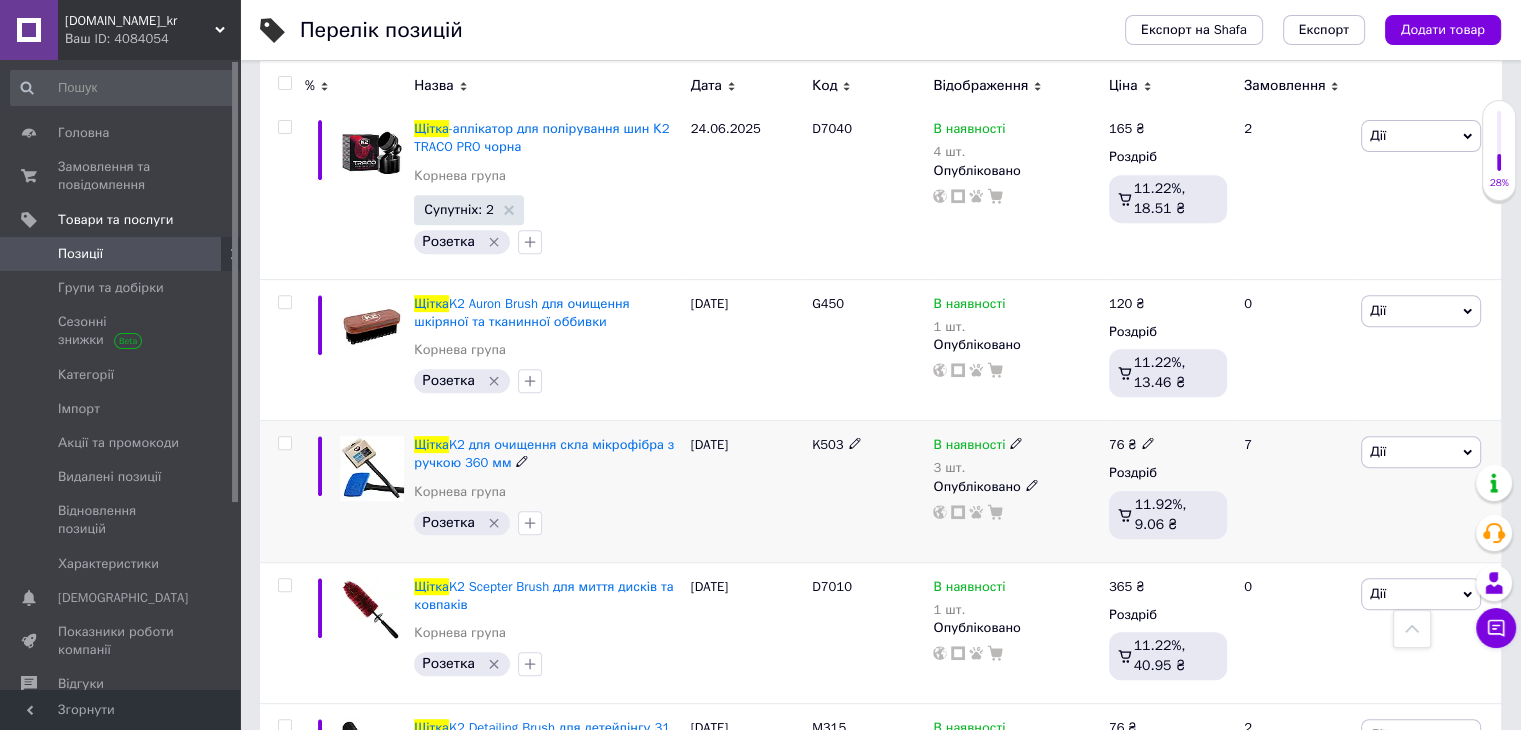 type on "щітка" 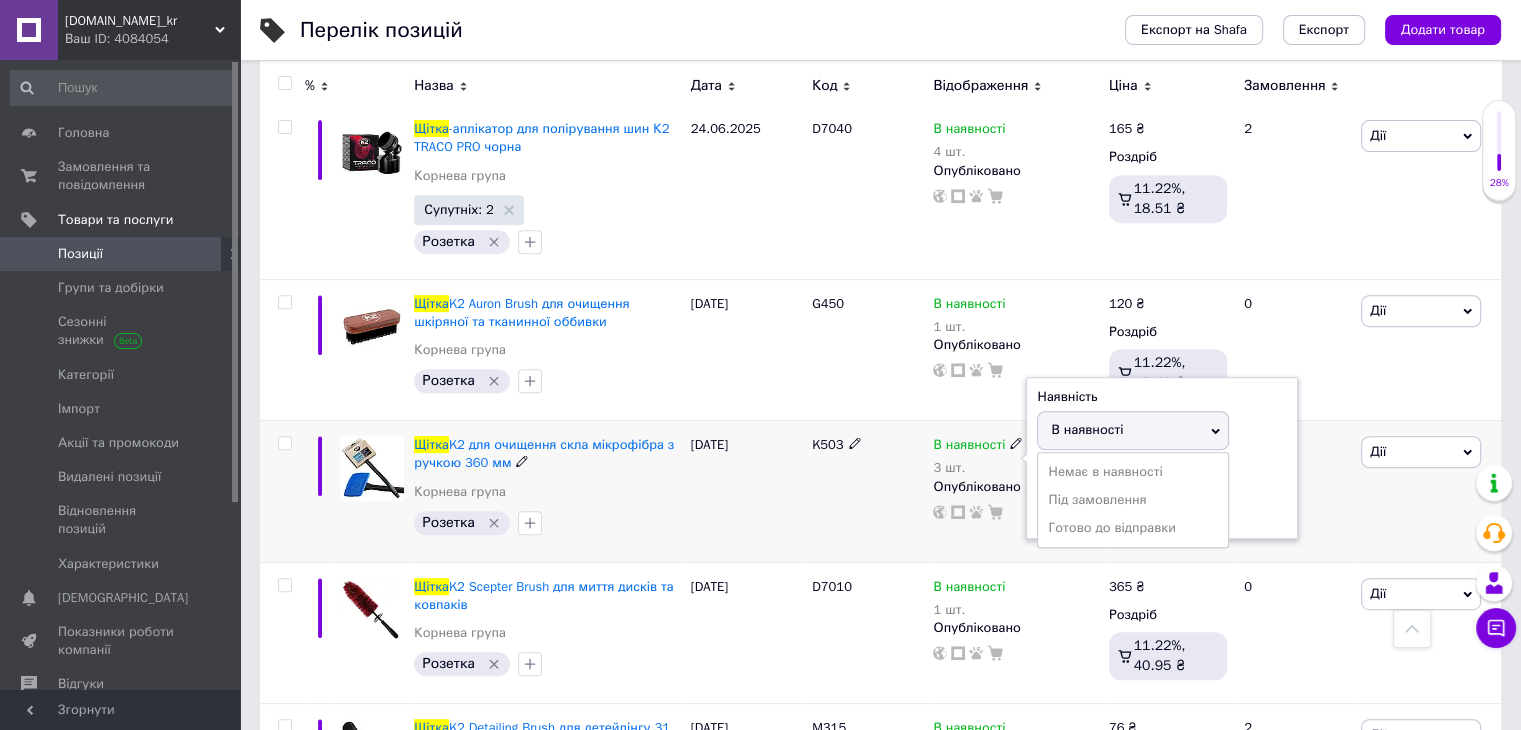 click on "Залишки" at bounding box center (1162, 474) 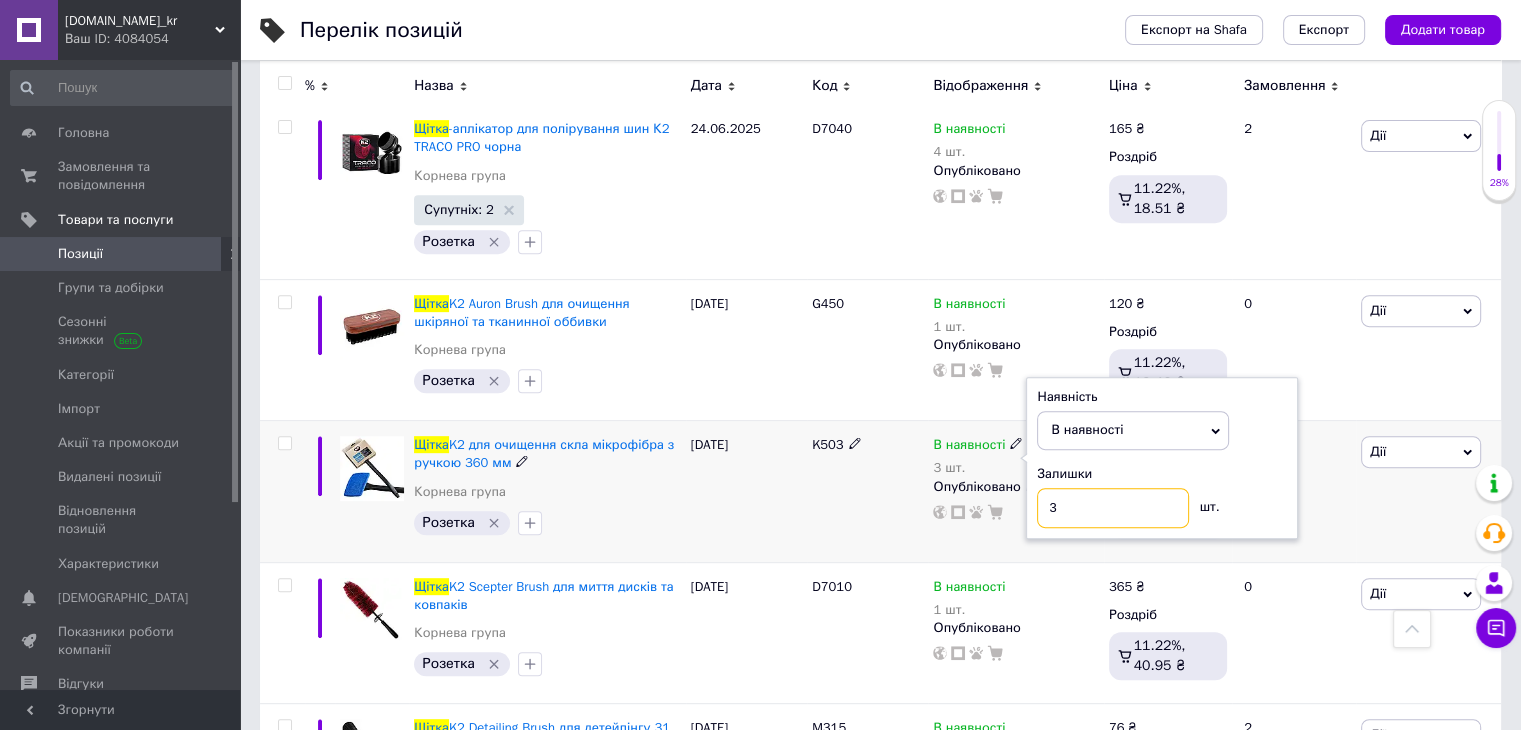 drag, startPoint x: 1127, startPoint y: 497, endPoint x: 951, endPoint y: 519, distance: 177.36967 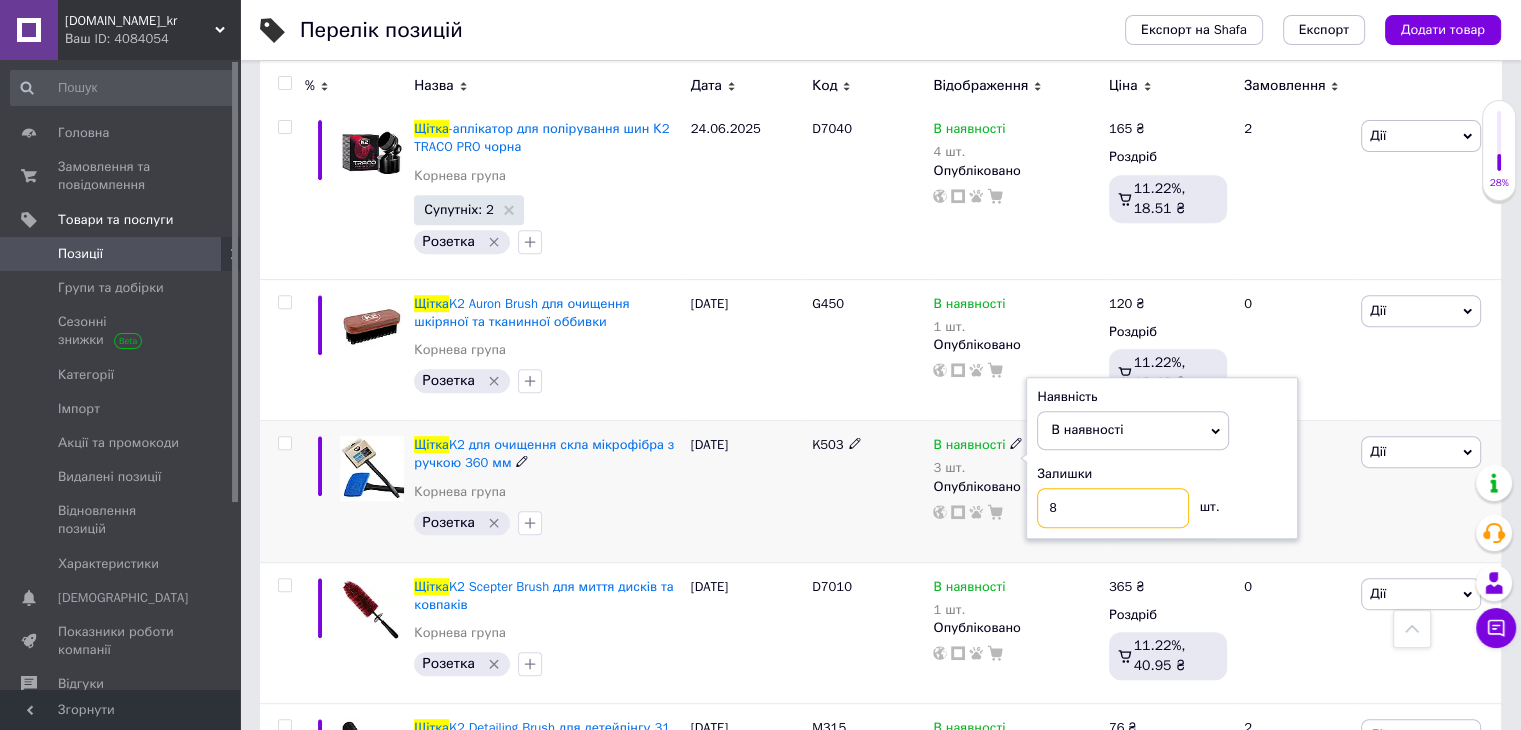 type on "8" 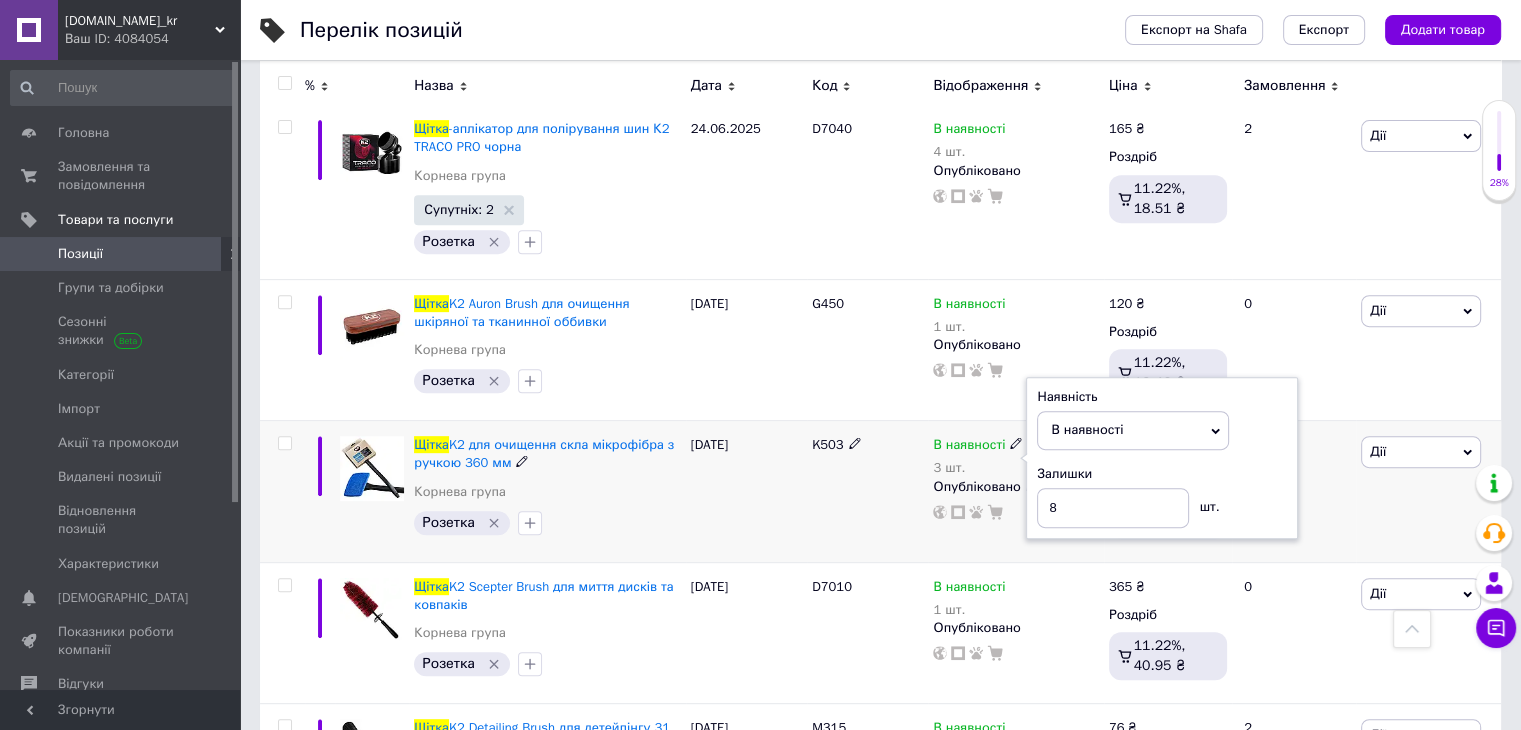 click on "7" at bounding box center (1294, 491) 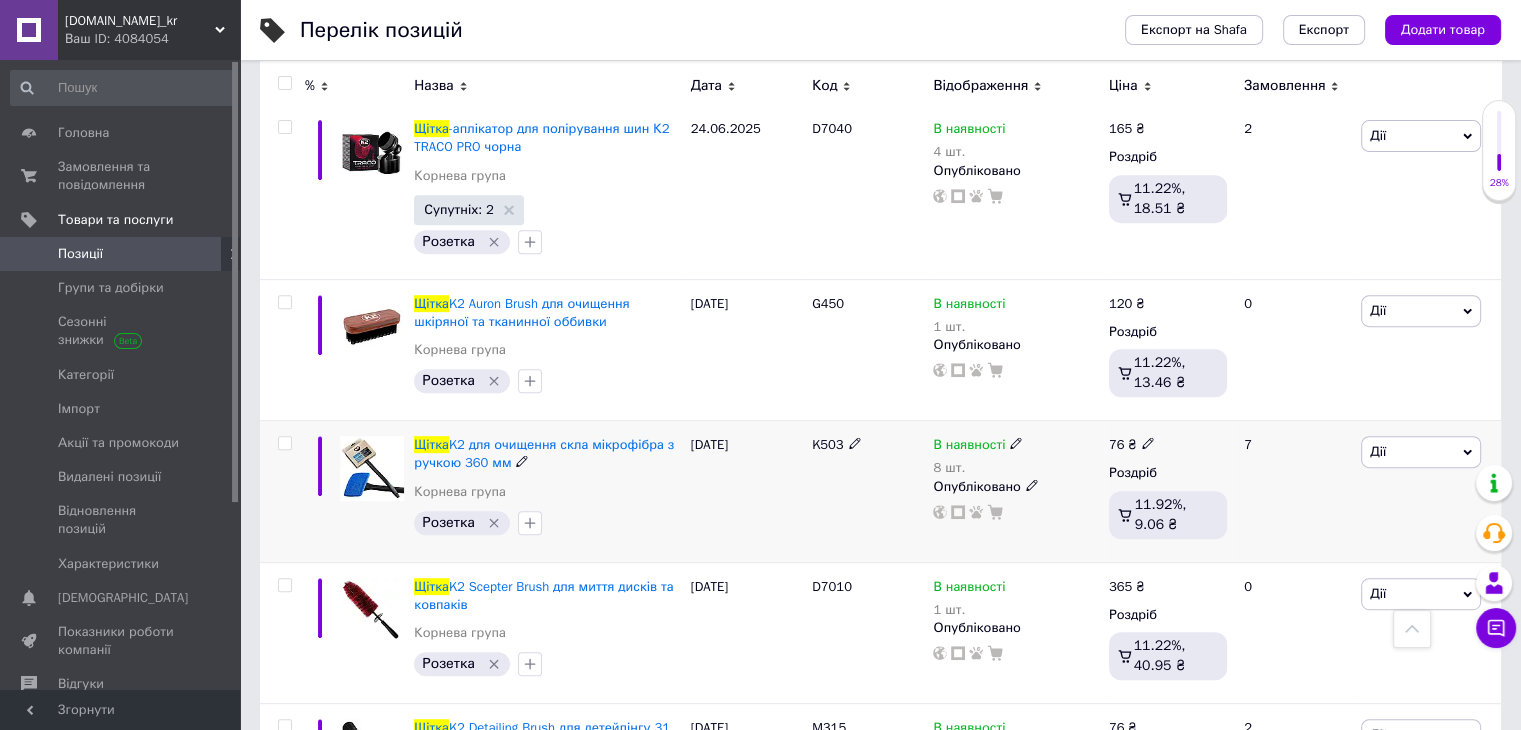 click on "7" at bounding box center [1294, 491] 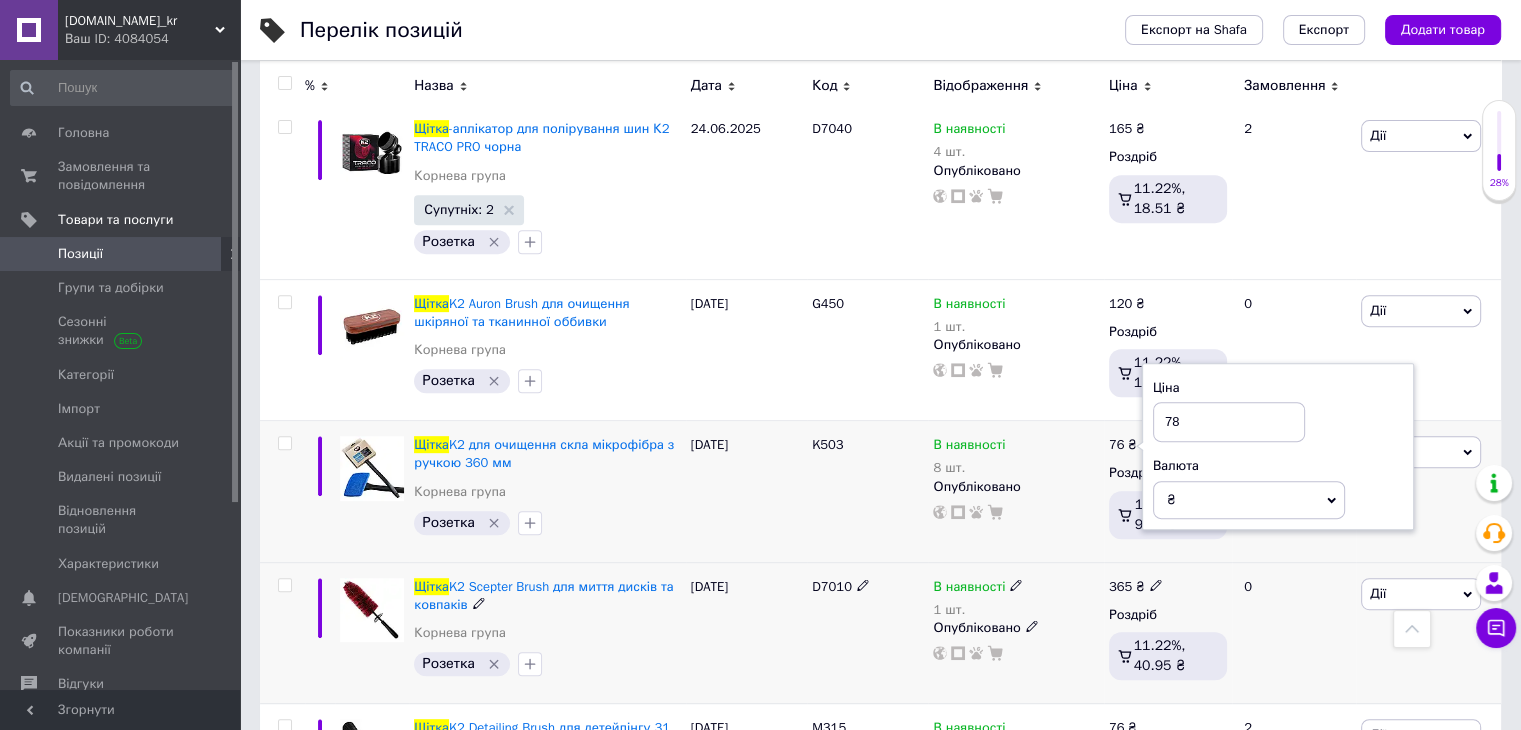 type on "78" 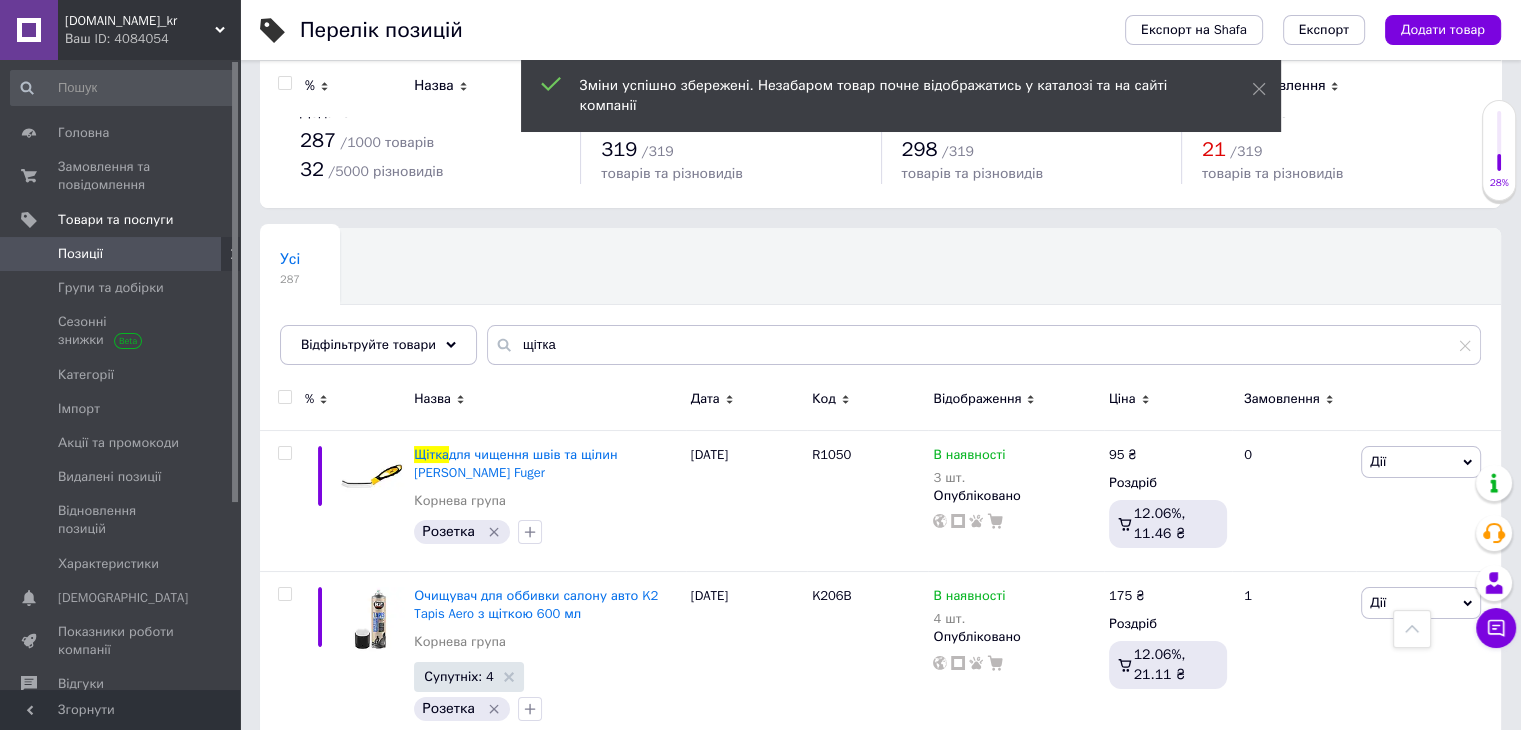 scroll, scrollTop: 0, scrollLeft: 0, axis: both 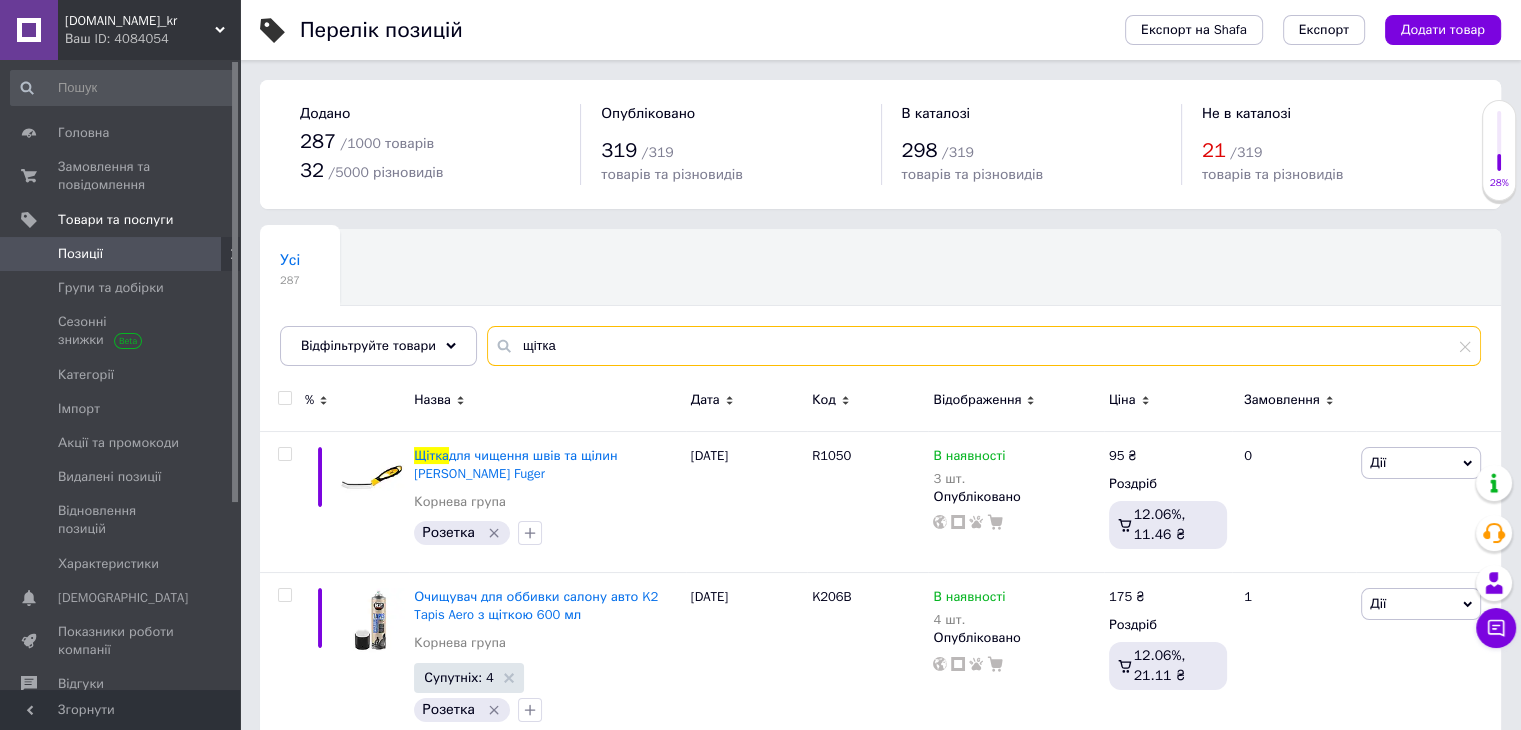 drag, startPoint x: 639, startPoint y: 345, endPoint x: 486, endPoint y: 352, distance: 153.16005 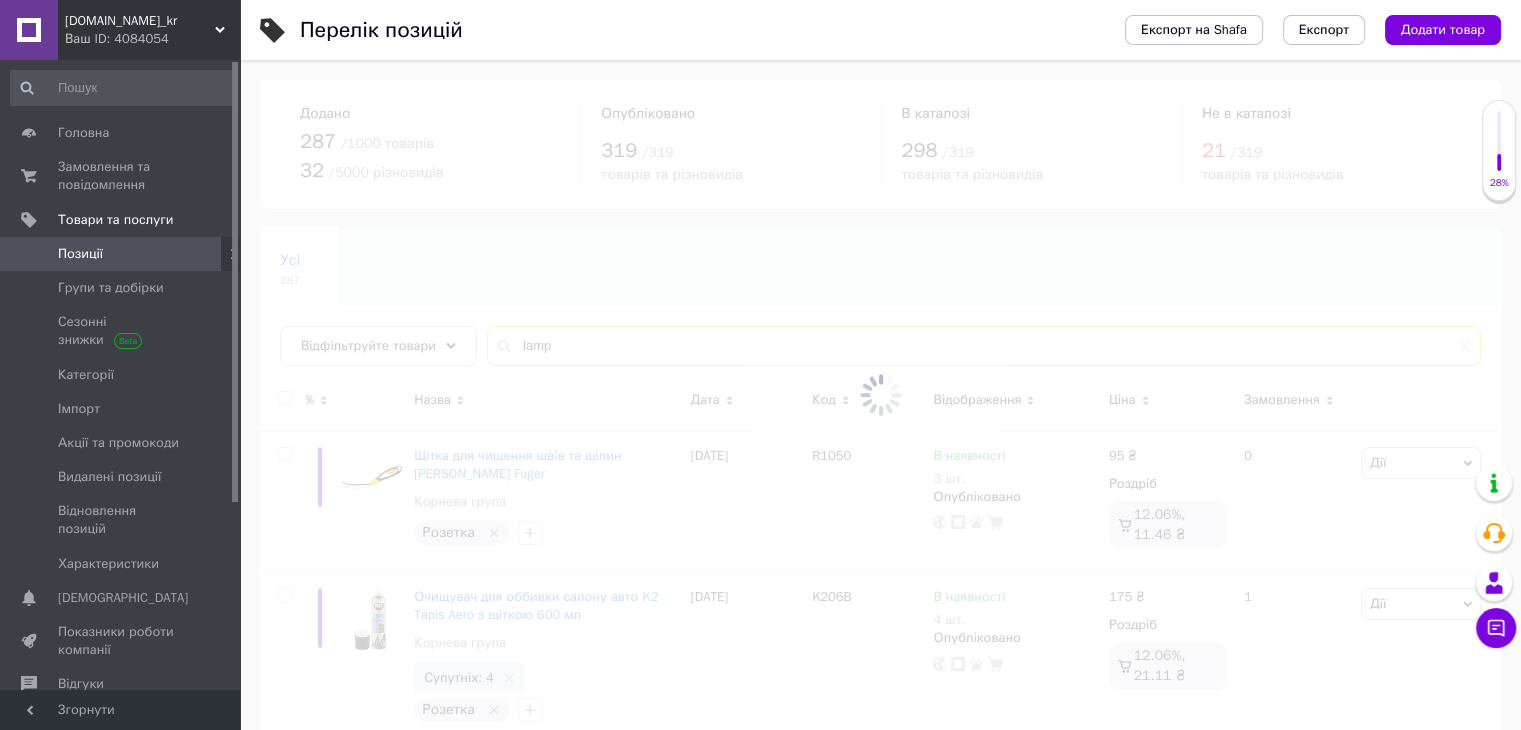 type on "lamp" 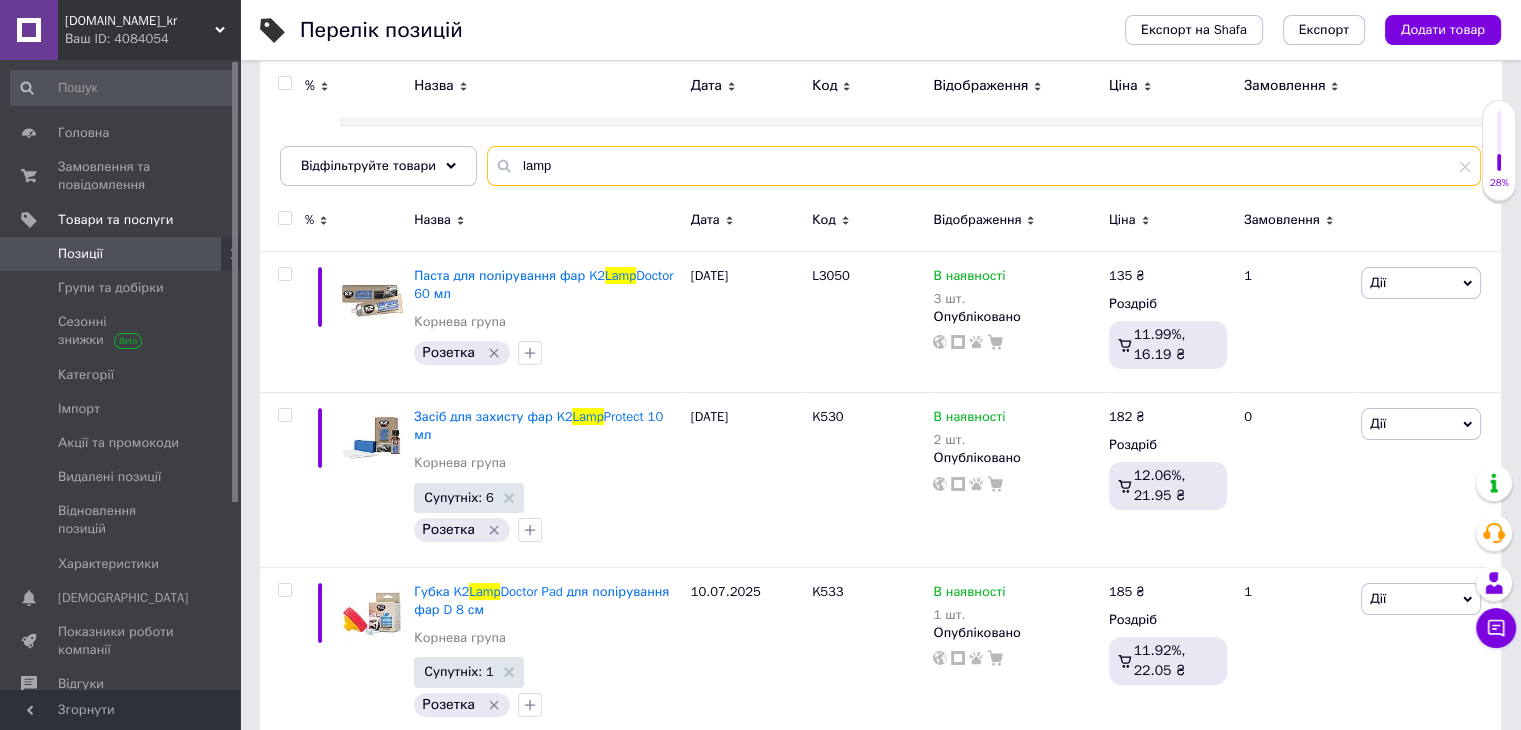 scroll, scrollTop: 0, scrollLeft: 0, axis: both 